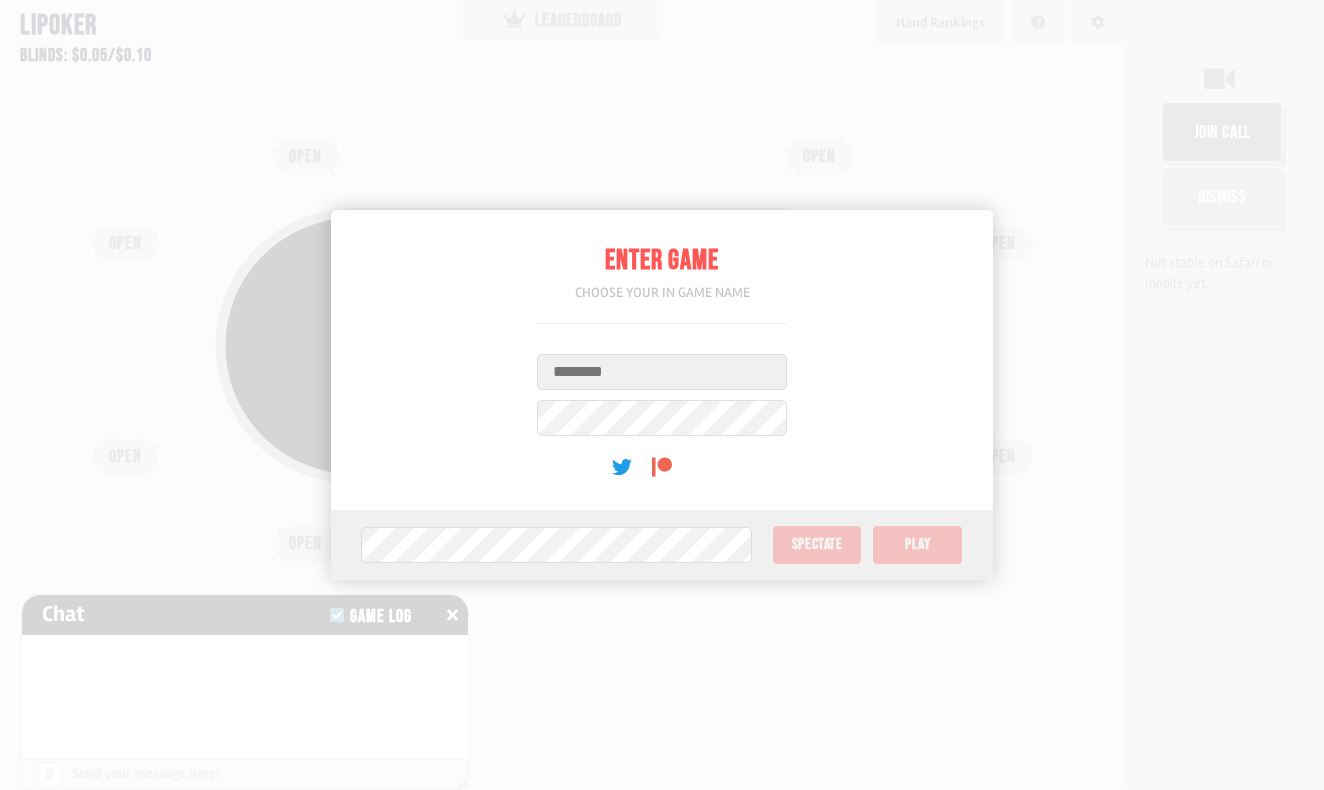 scroll, scrollTop: 0, scrollLeft: 0, axis: both 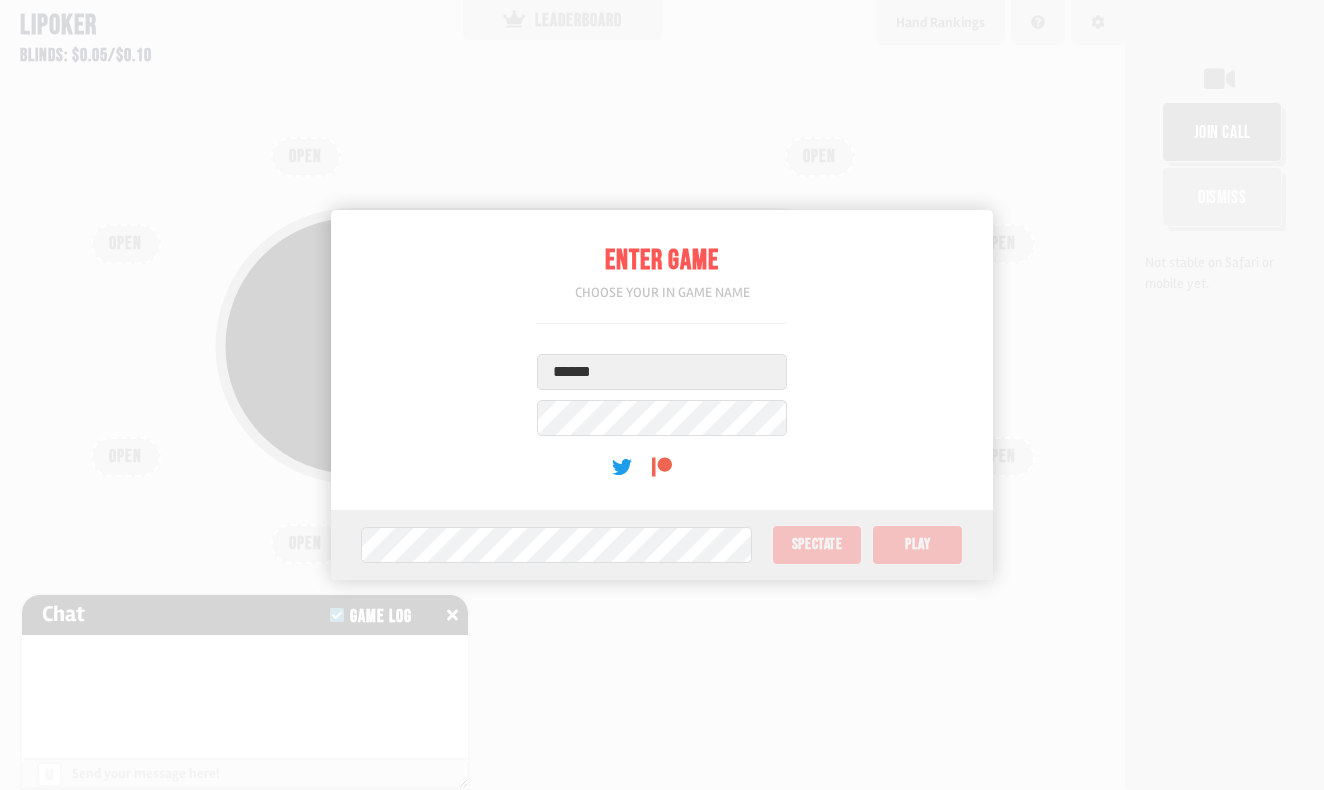 type on "******" 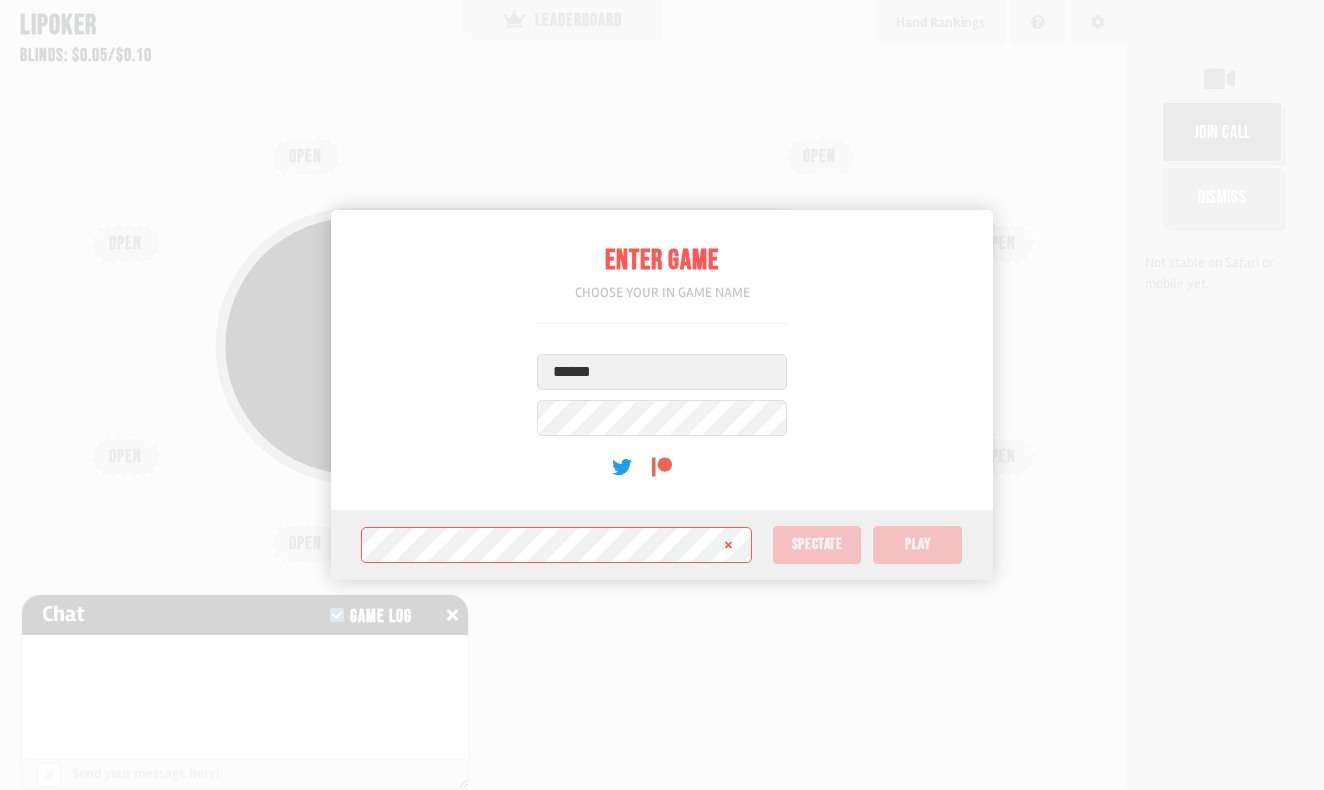 drag, startPoint x: 553, startPoint y: 186, endPoint x: 564, endPoint y: 89, distance: 97.62172 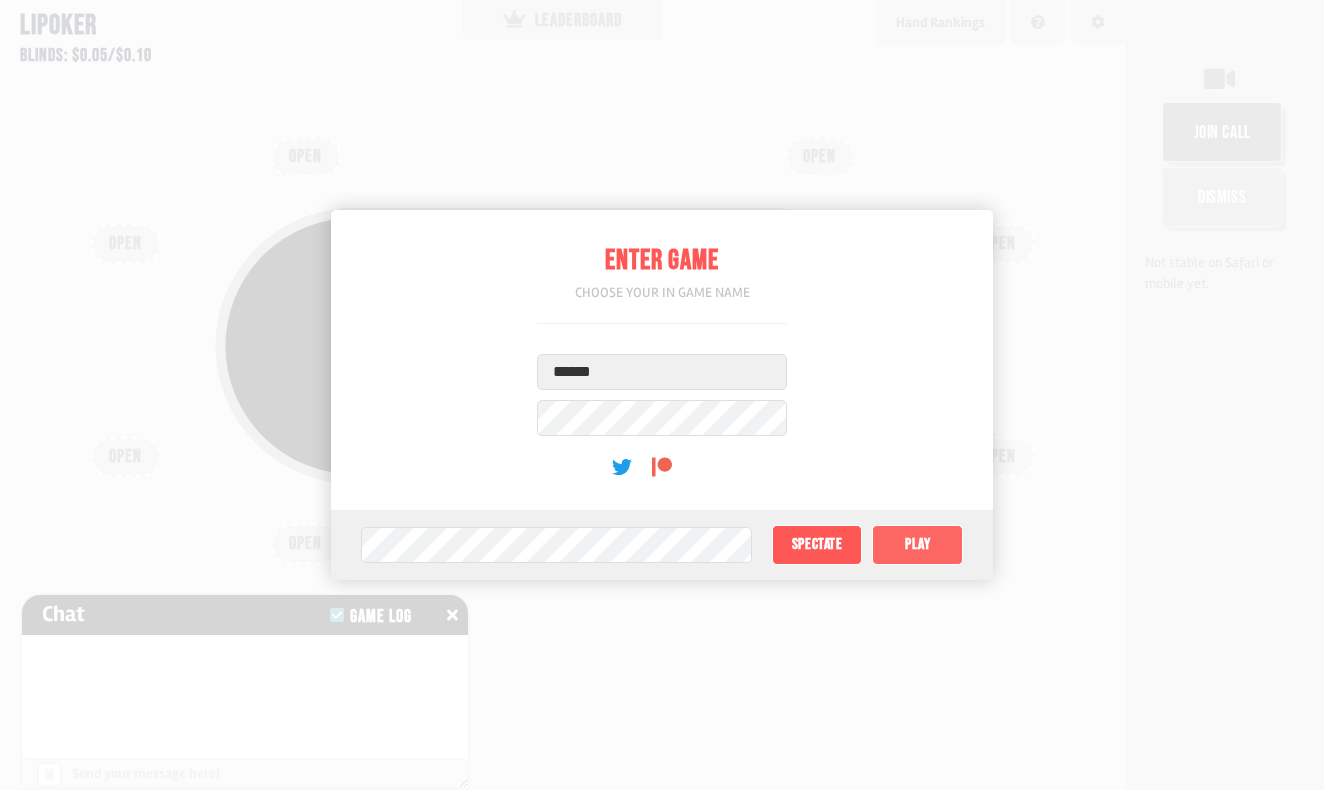 click on "Play" at bounding box center [917, 545] 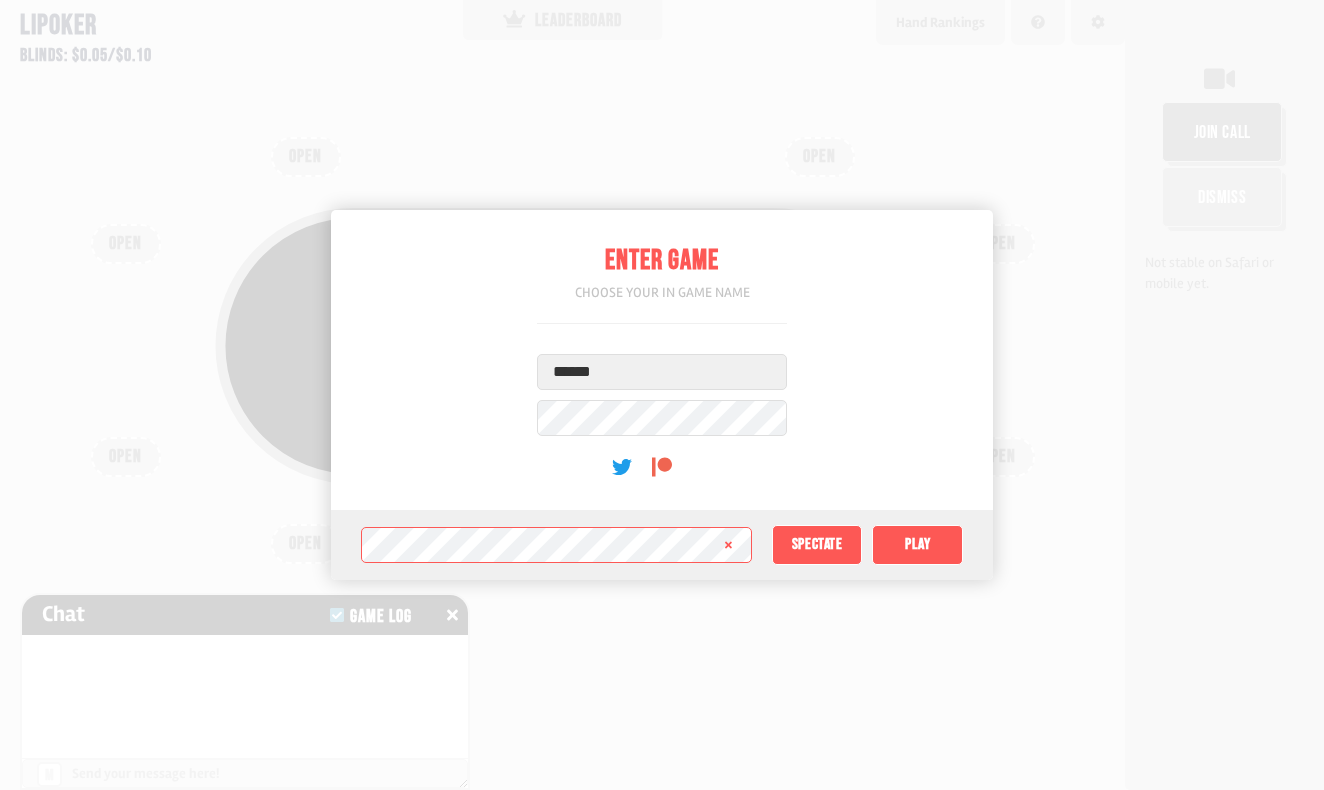 click 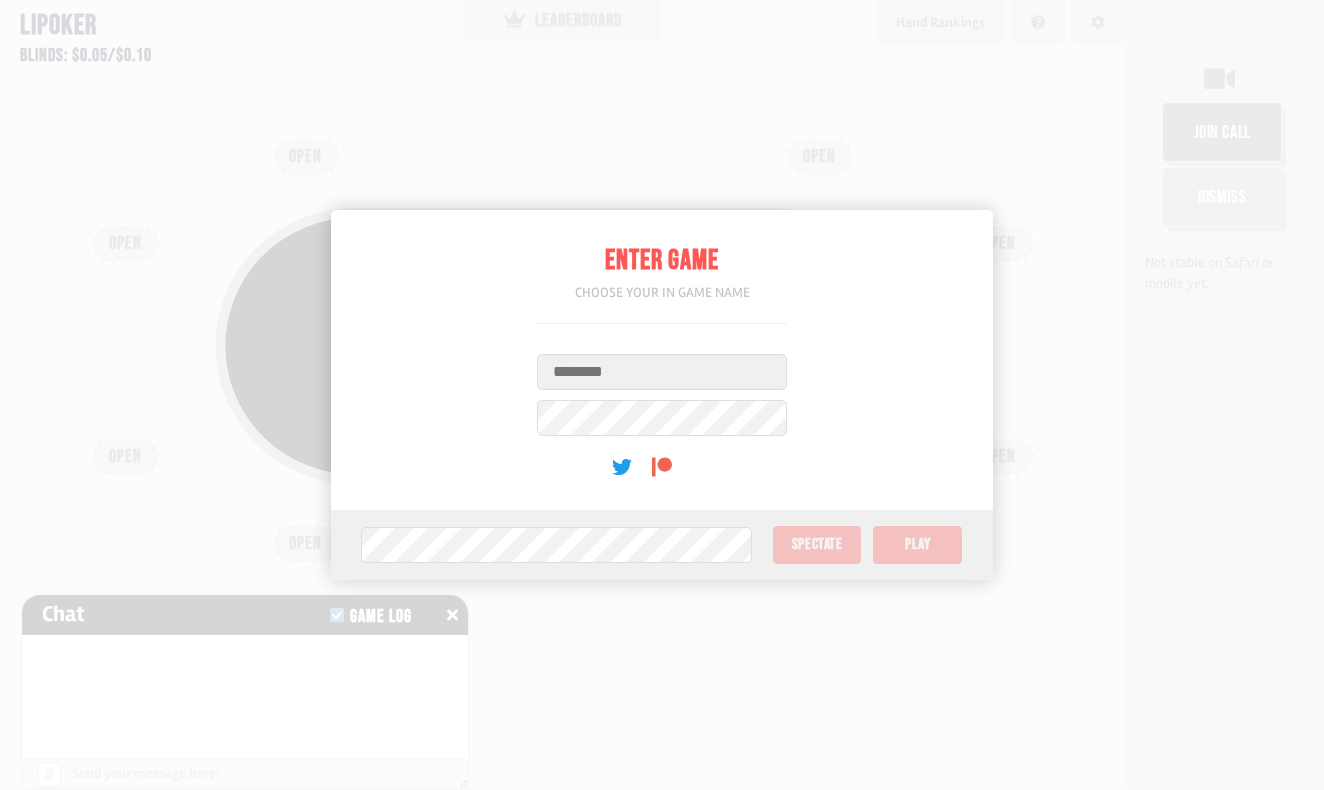 scroll, scrollTop: 0, scrollLeft: 0, axis: both 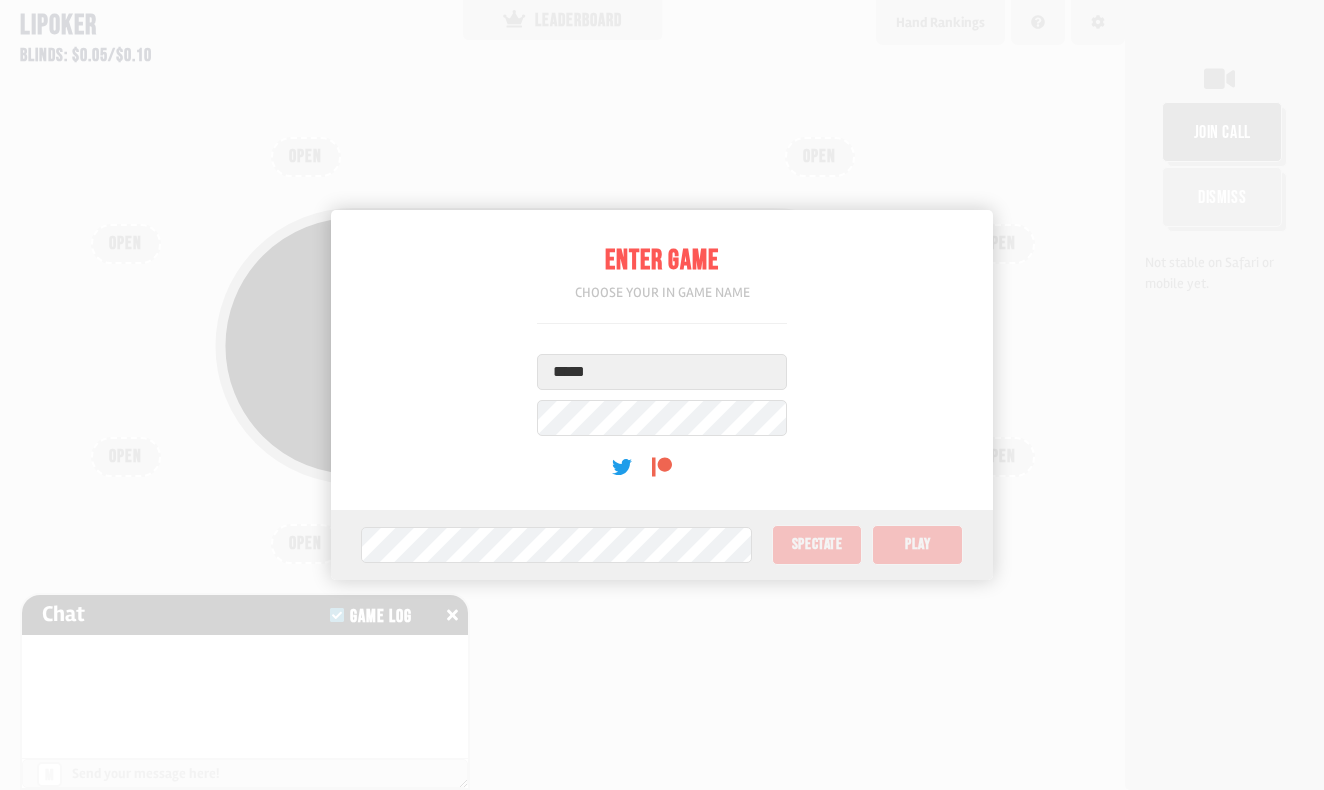 click on "*****" at bounding box center (662, 372) 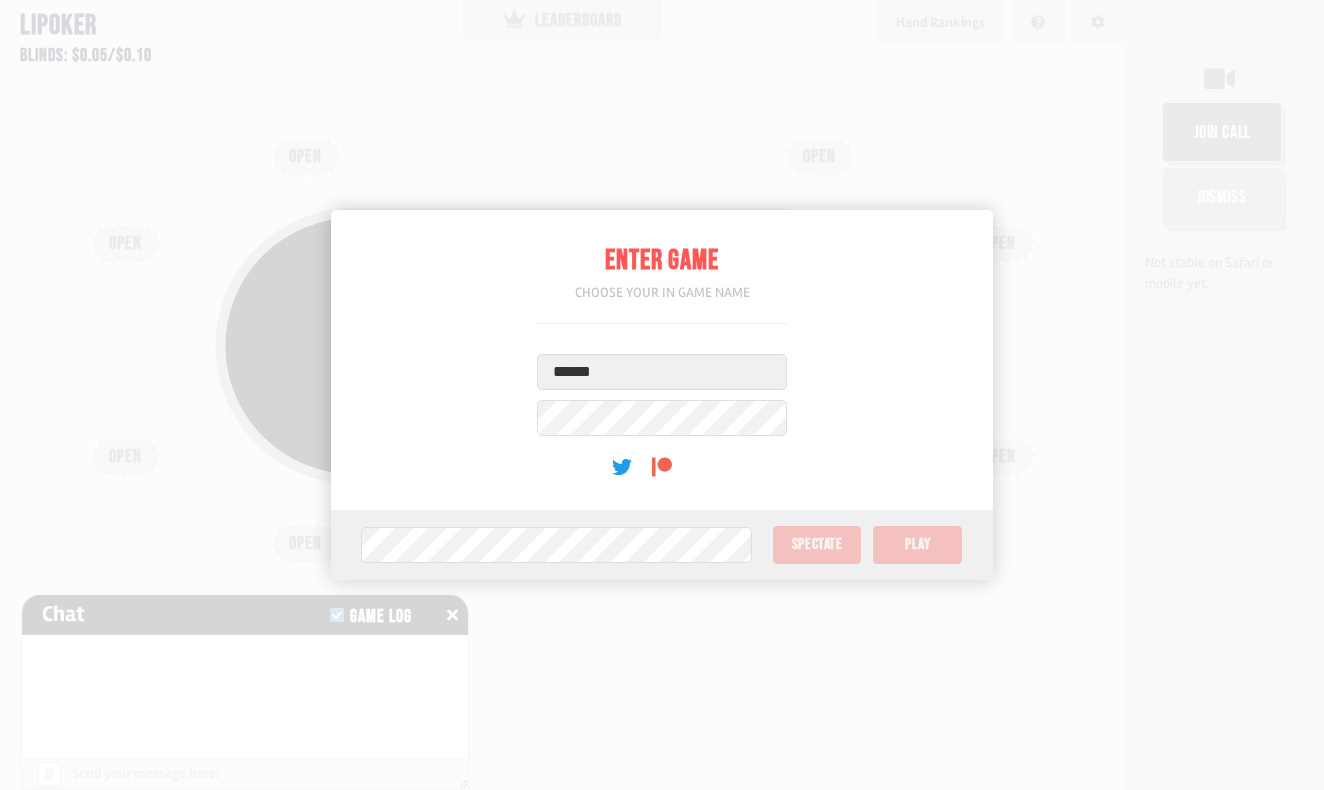 type on "******" 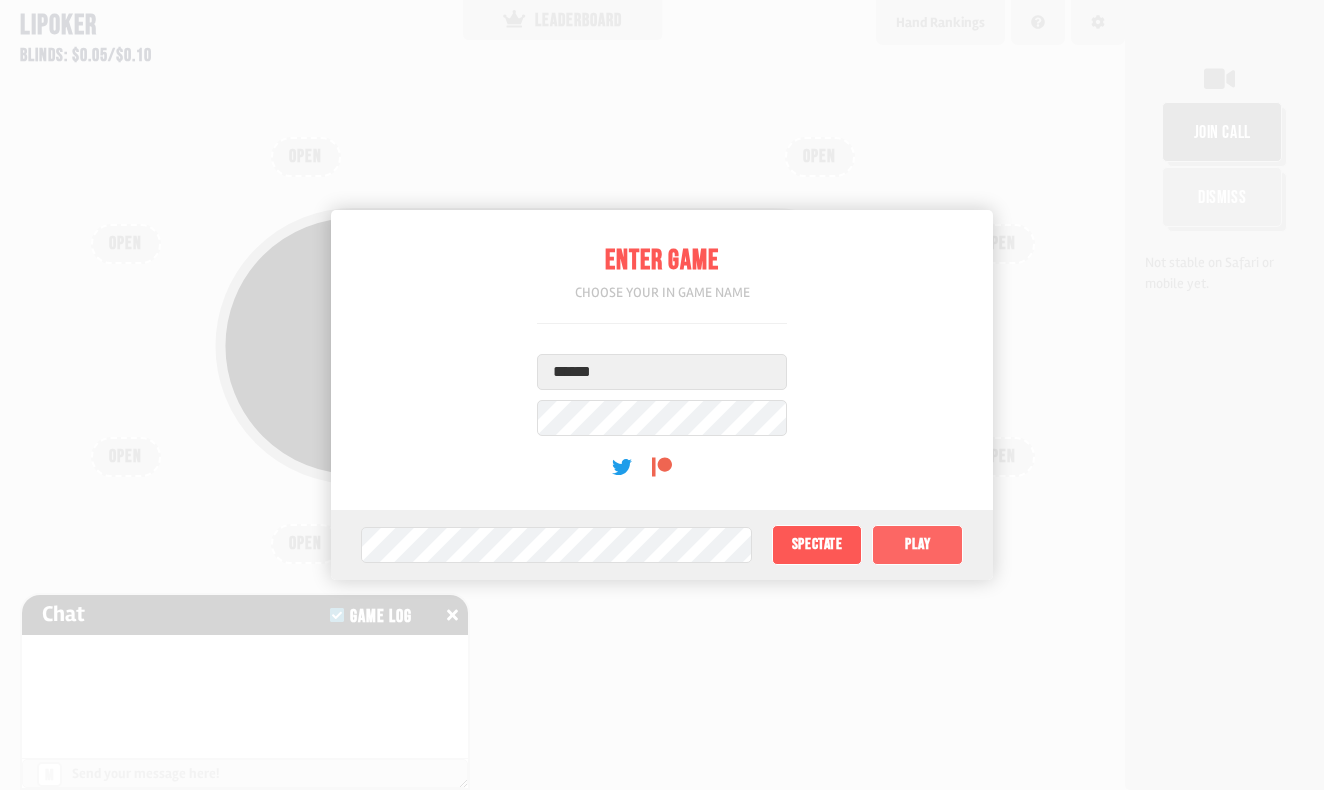 click on "Play" at bounding box center (917, 545) 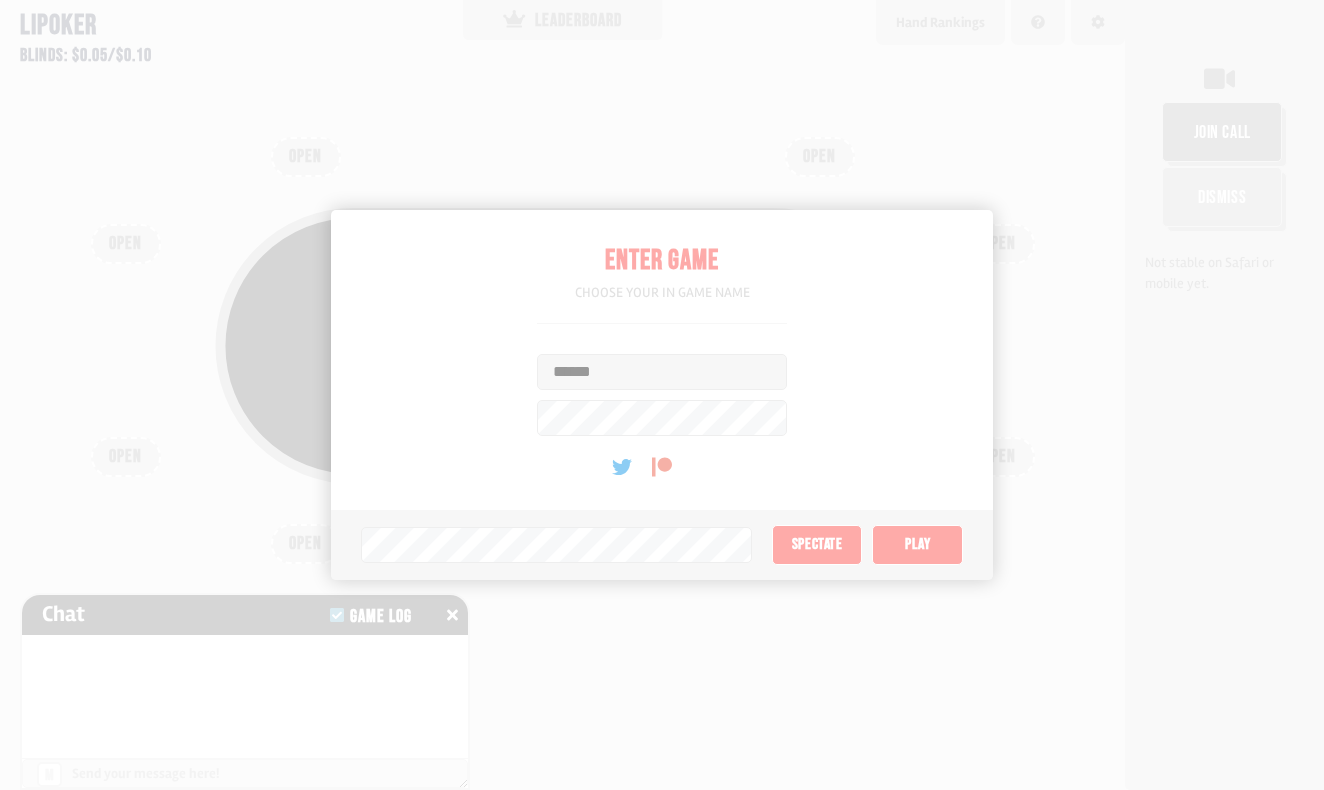 type on "**" 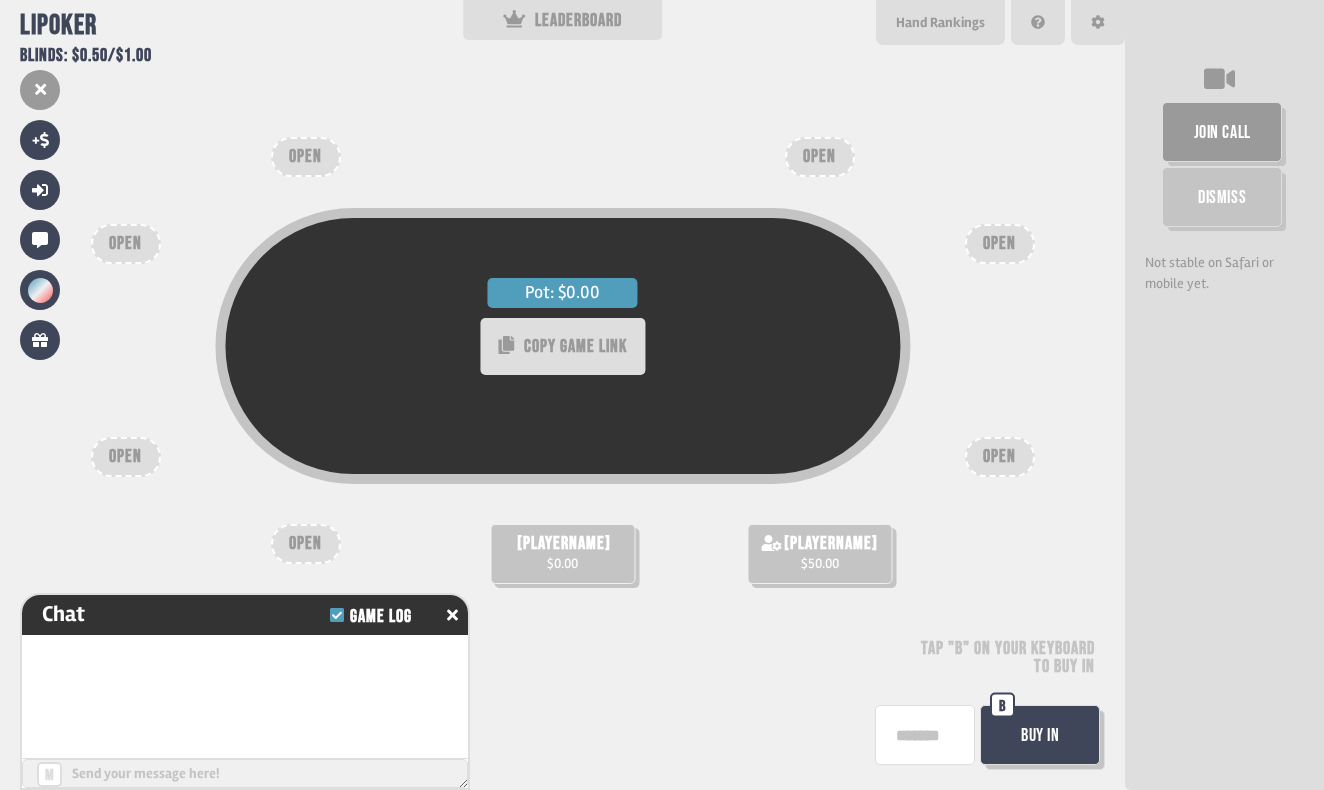 scroll, scrollTop: 0, scrollLeft: 0, axis: both 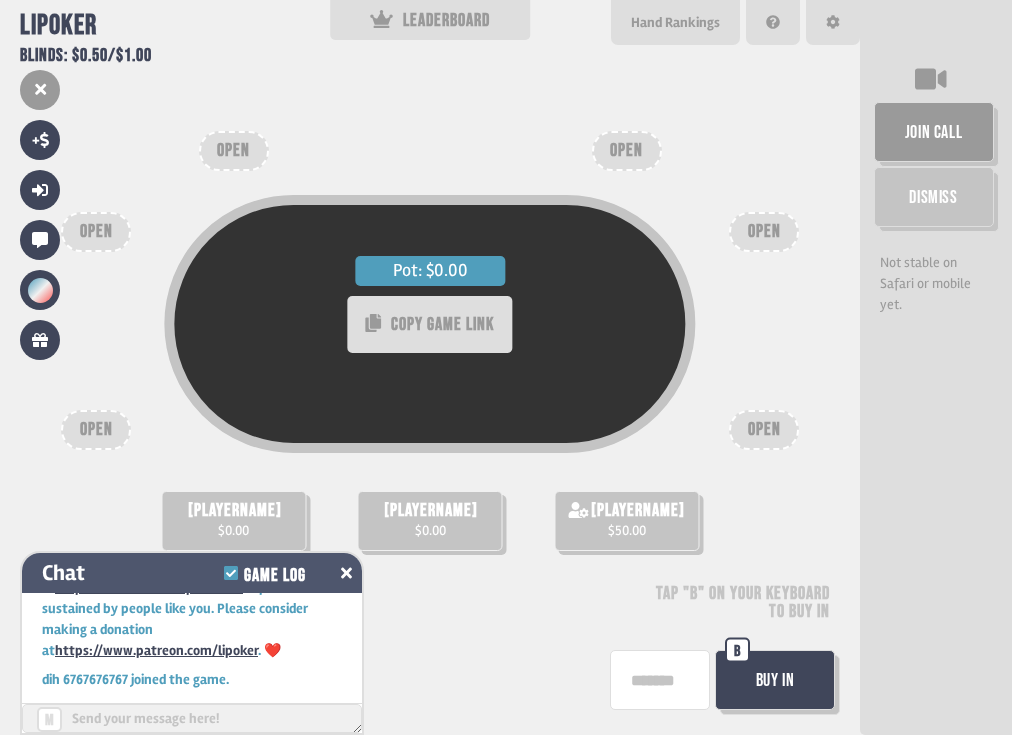 click at bounding box center (346, 573) 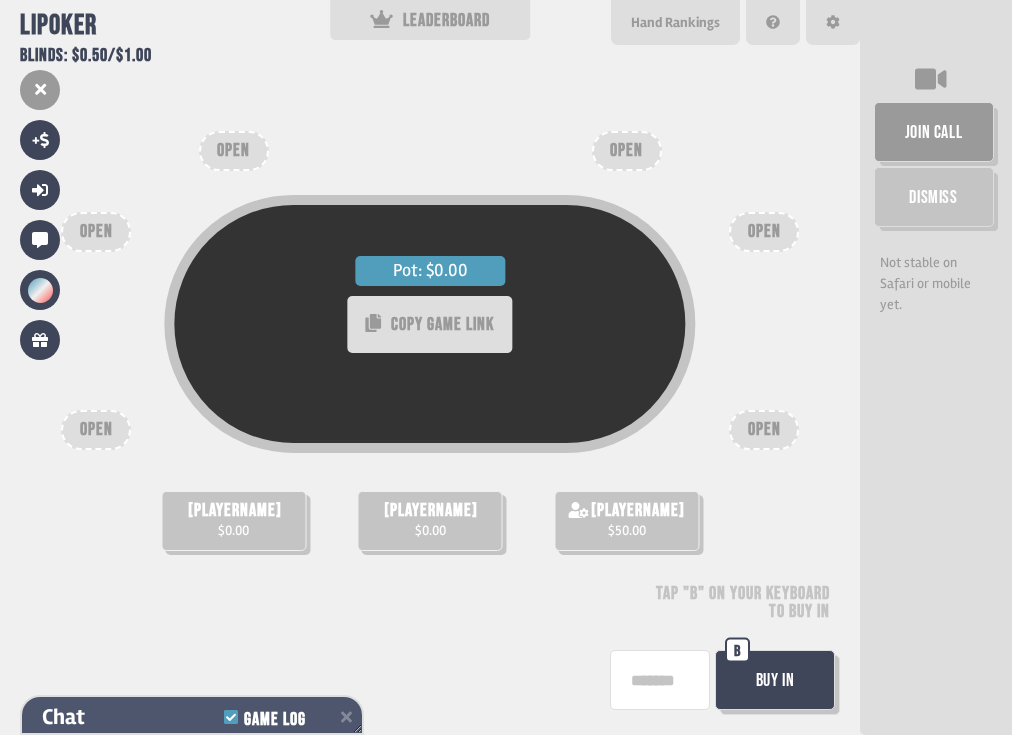 scroll, scrollTop: 200, scrollLeft: 0, axis: vertical 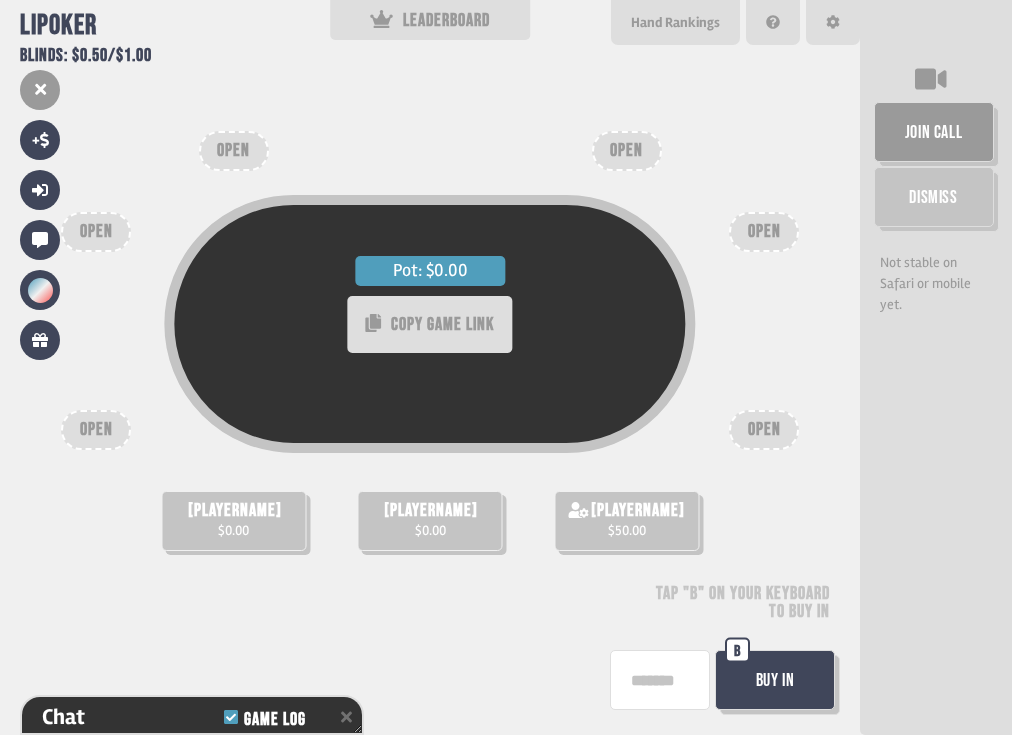 click at bounding box center (660, 680) 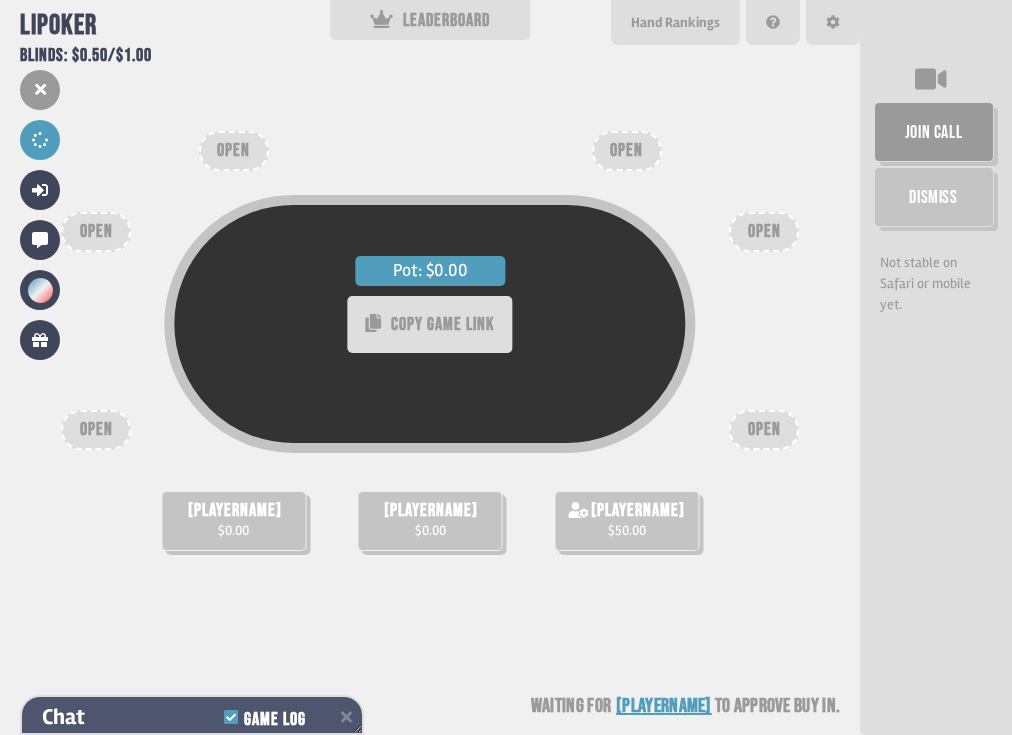 click on "Chat   Game Log" at bounding box center [192, 717] 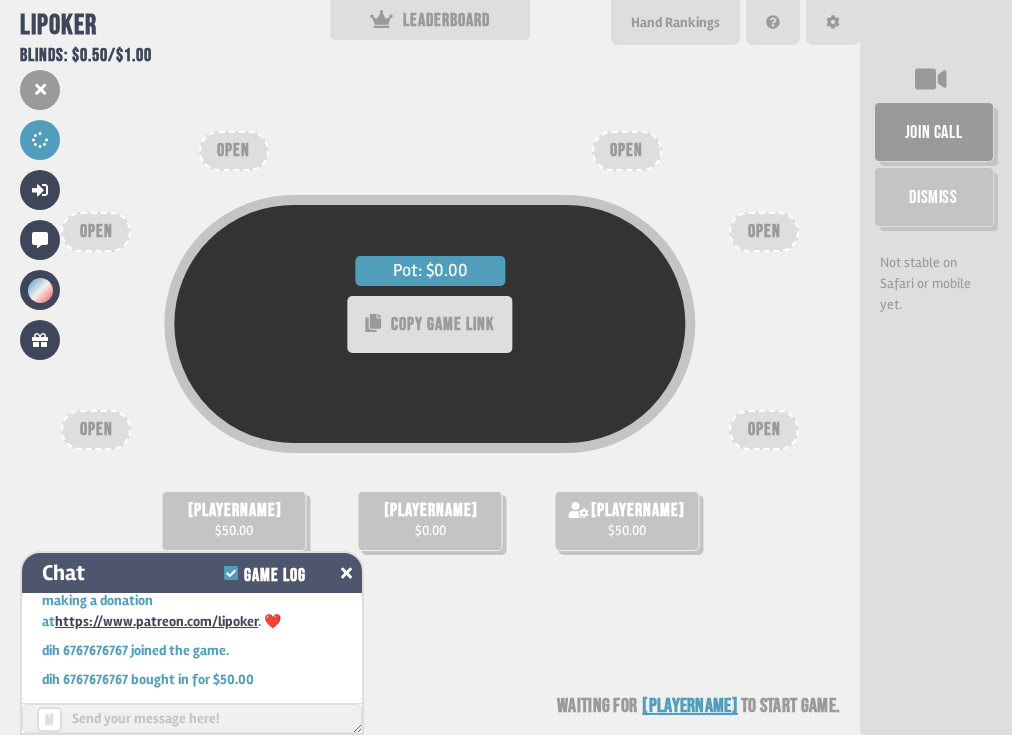 scroll, scrollTop: 153, scrollLeft: 0, axis: vertical 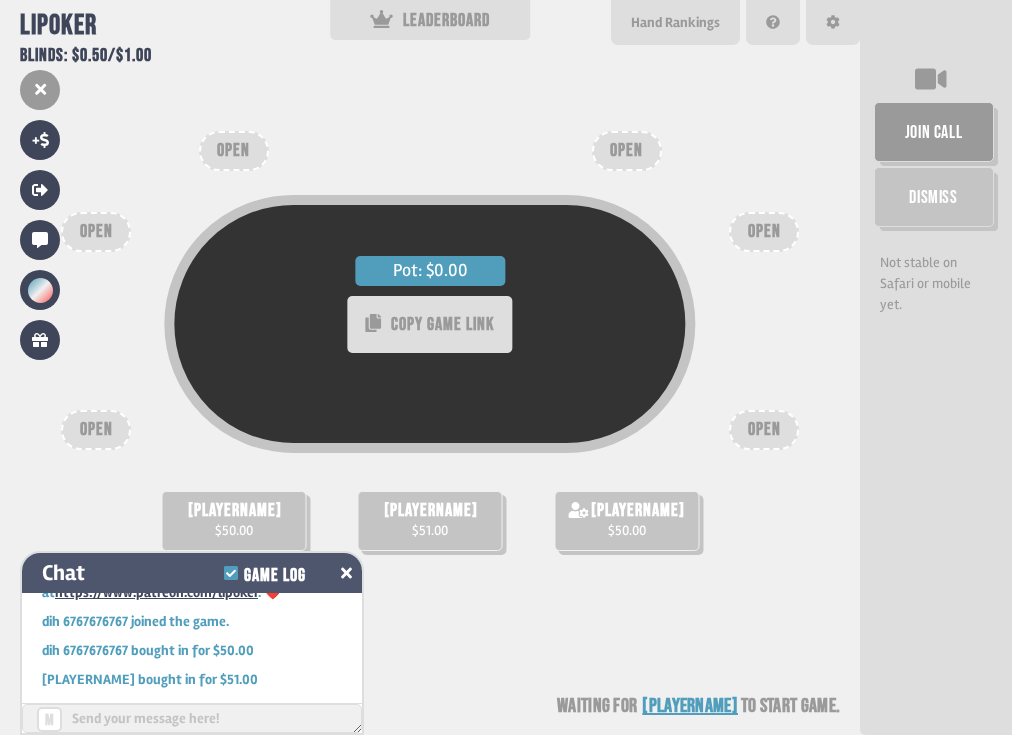 click 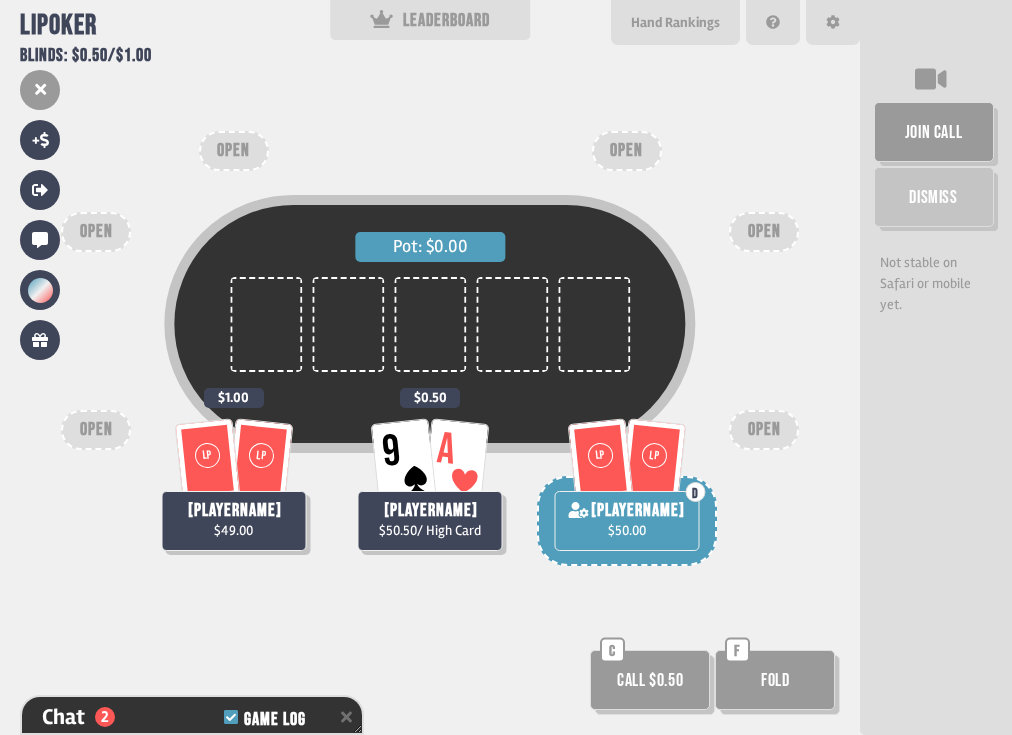 scroll, scrollTop: 345, scrollLeft: 0, axis: vertical 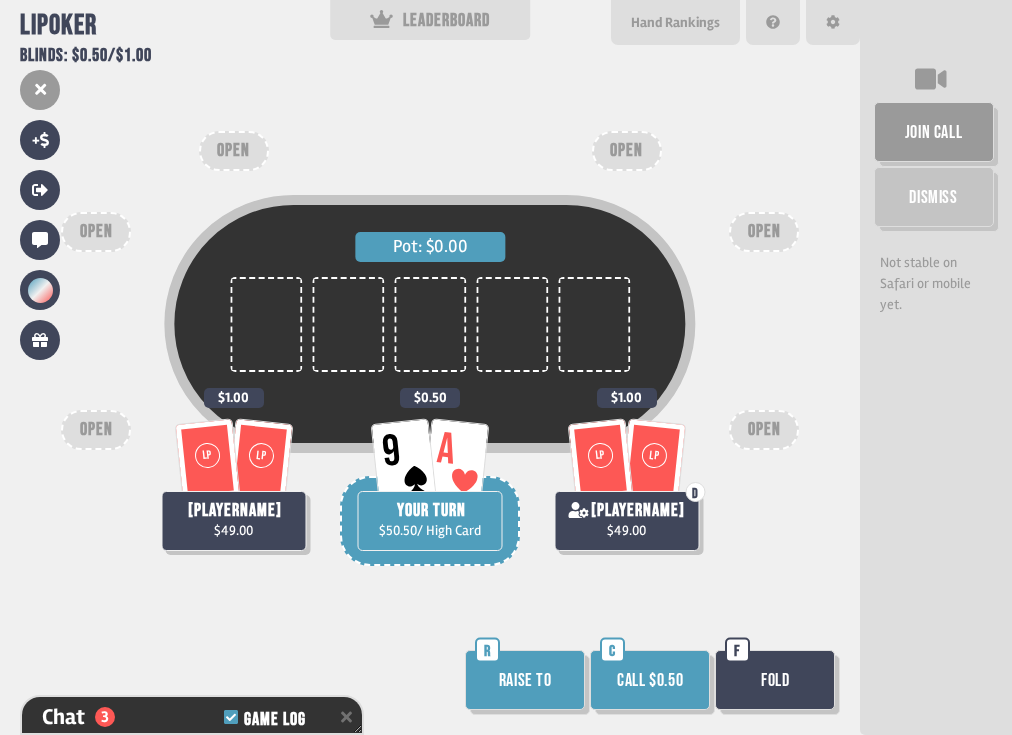 click on "Raise to" at bounding box center [525, 680] 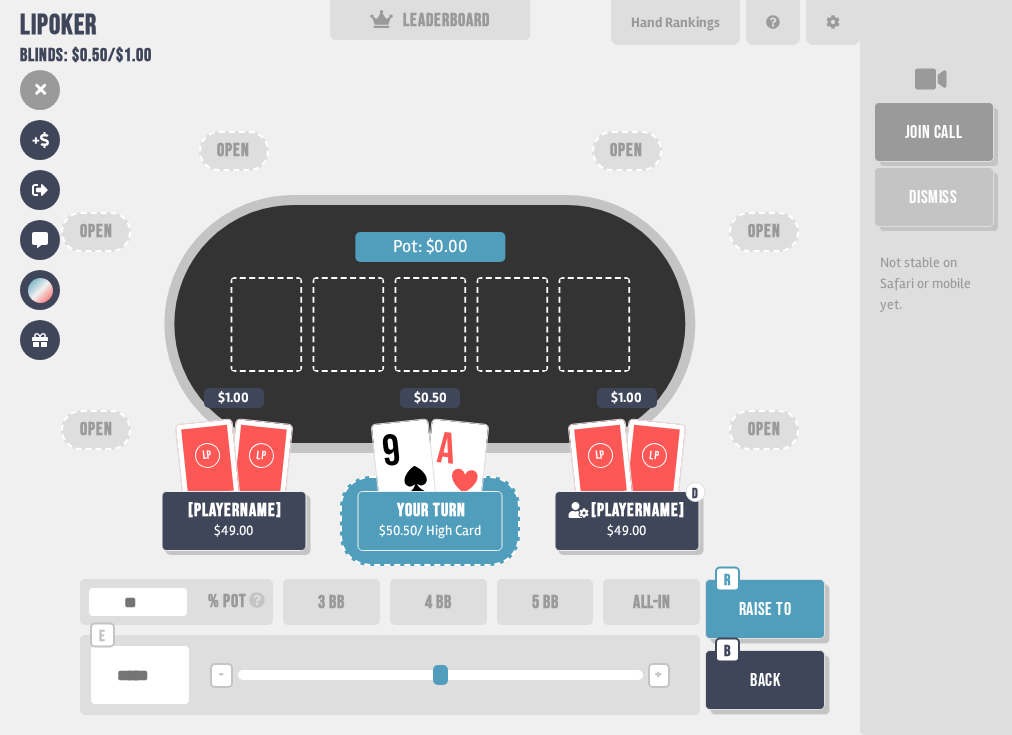 click on "4 BB" at bounding box center (438, 602) 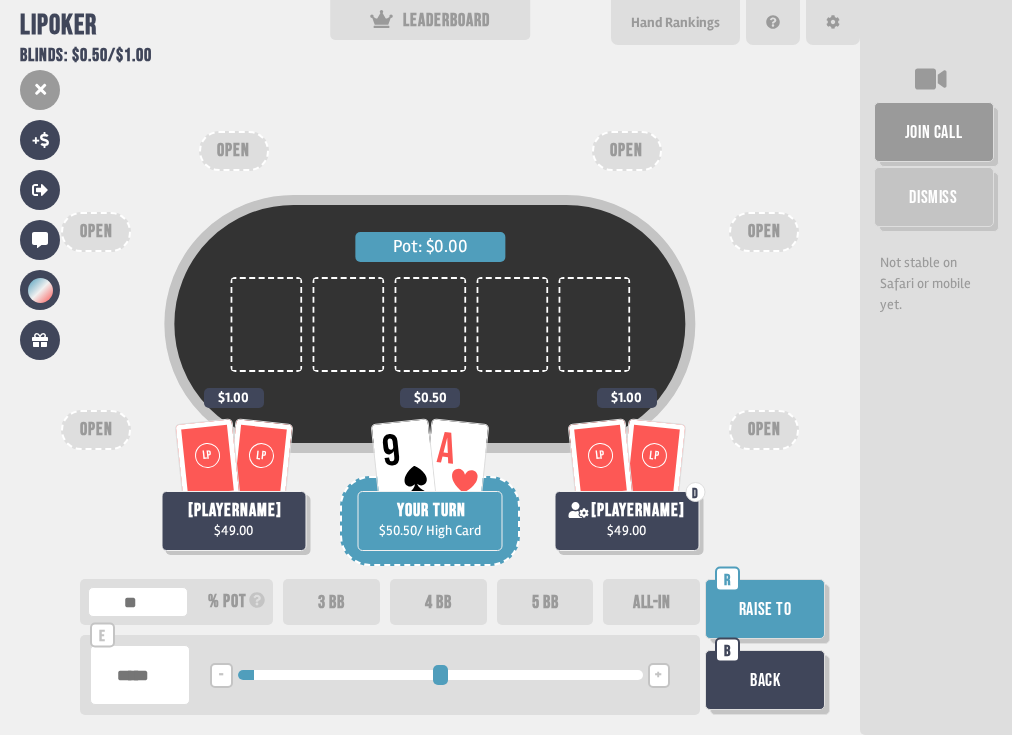 click on "Raise to" at bounding box center (765, 609) 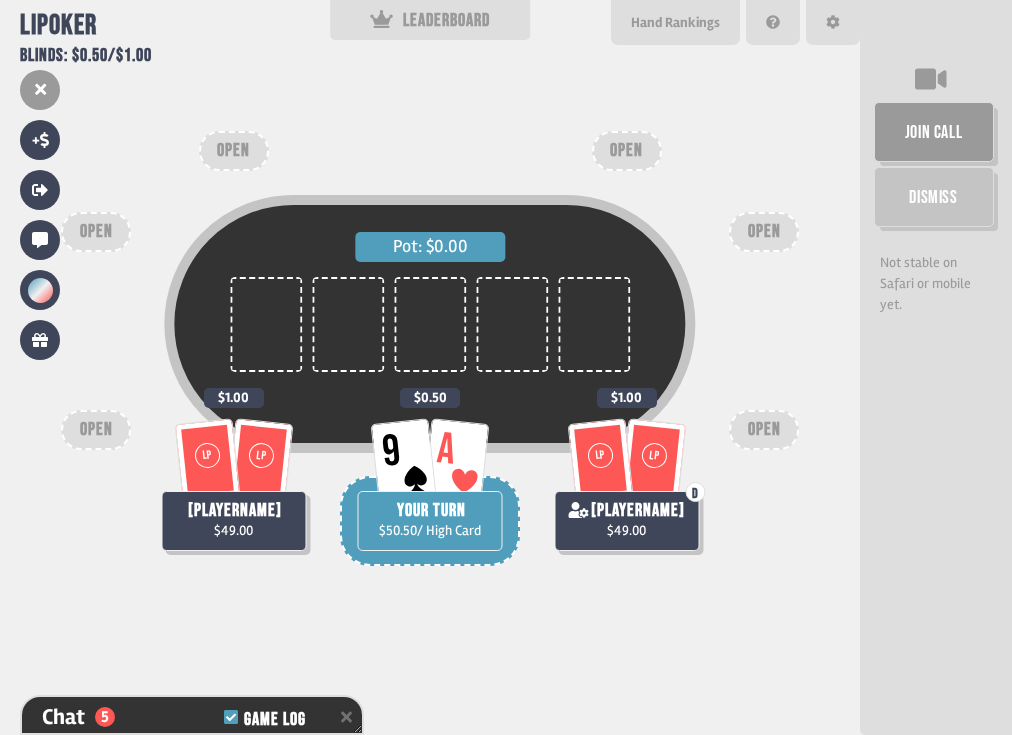 scroll, scrollTop: 403, scrollLeft: 0, axis: vertical 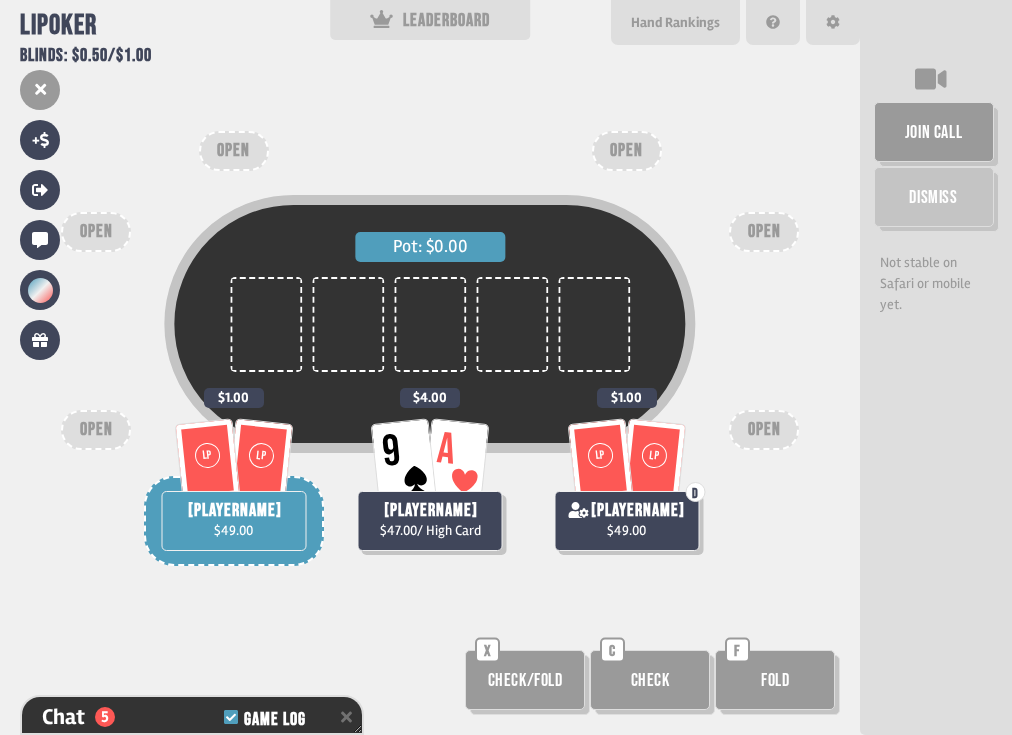 click on "Pot: $0.00   LP LP dih 6767676767 $49.00  $1.00  9 A [PLAYERNAME] $47.00   / High Card $4.00  LP LP D [PLAYERNAME] $49.00  $1.00  OPEN OPEN OPEN OPEN OPEN OPEN Check/Fold X Check C Fold F" at bounding box center (430, 367) 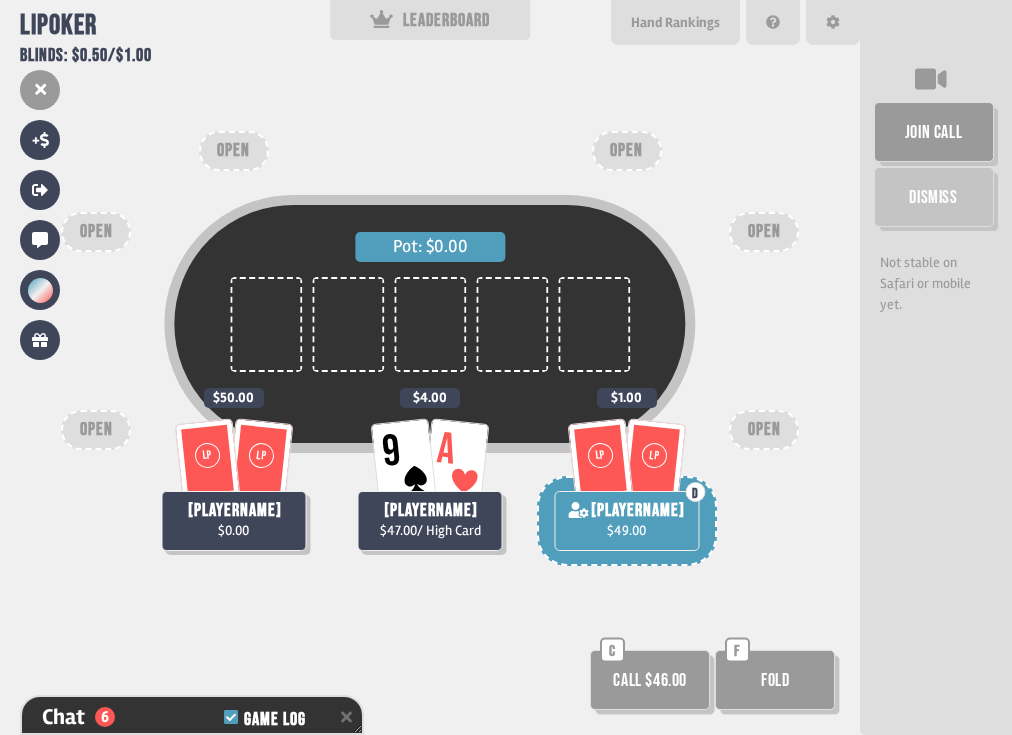 click on "Pot: $0.00   LP LP dih 6767676767 $0.00  $50.00  9 A [PLAYERNAME] $47.00   / High Card $4.00  LP LP D [PLAYERNAME] $49.00  $1.00  OPEN OPEN OPEN OPEN OPEN OPEN Call $46.00 C Fold F" at bounding box center (430, 367) 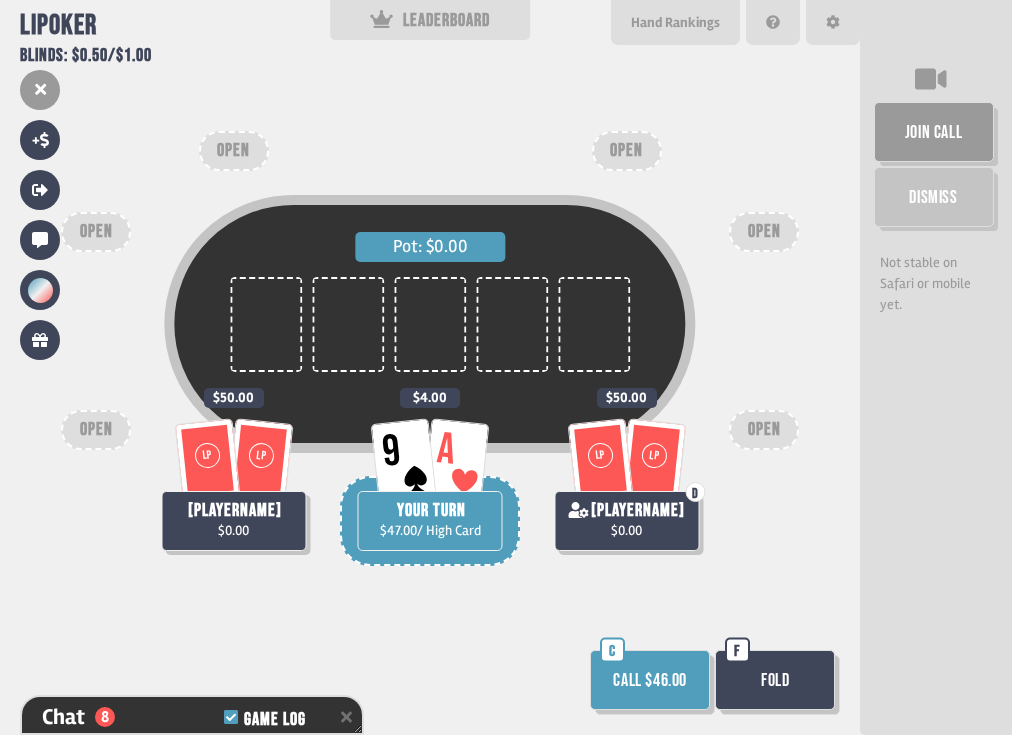 scroll, scrollTop: 490, scrollLeft: 0, axis: vertical 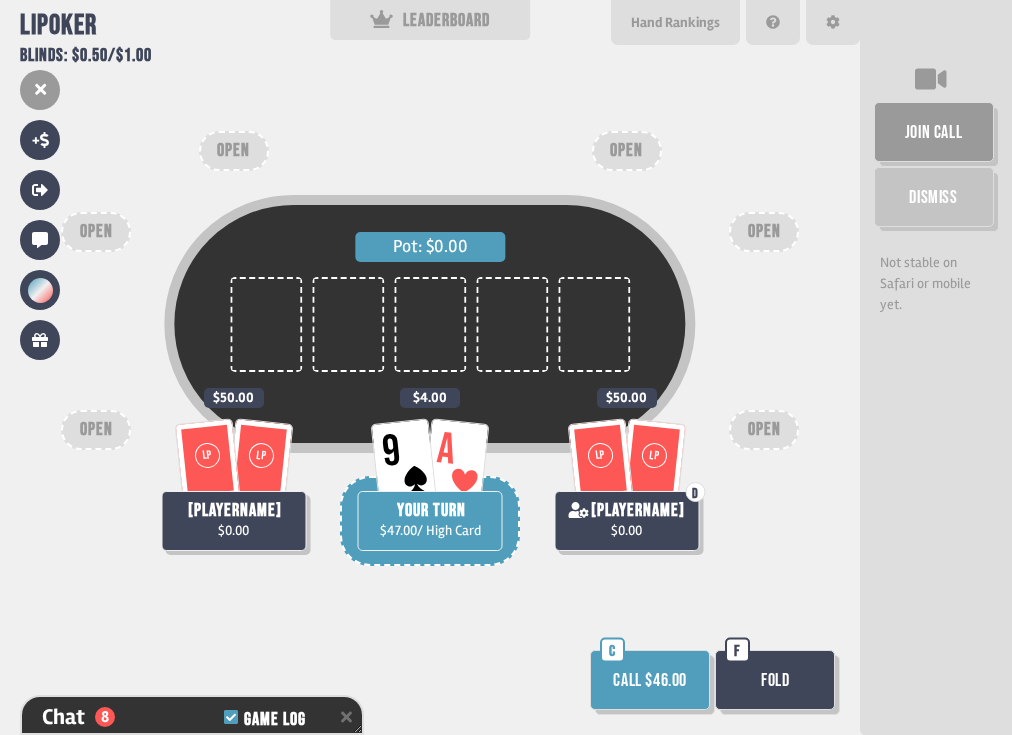 click on "Call $46.00" at bounding box center (650, 680) 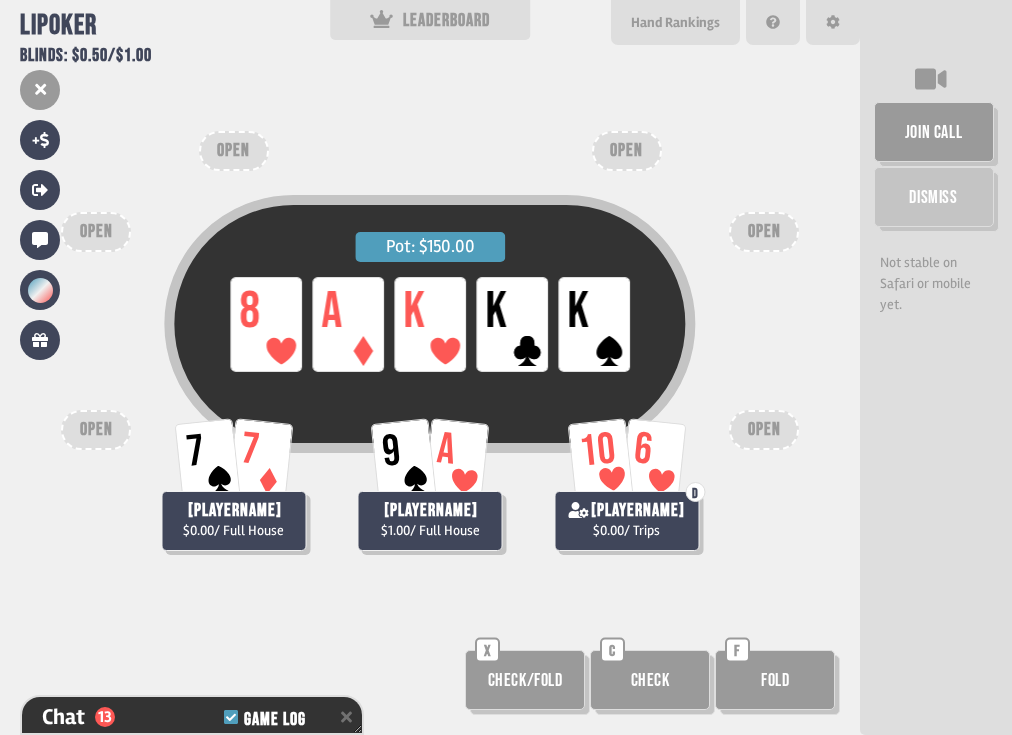 scroll, scrollTop: 656, scrollLeft: 0, axis: vertical 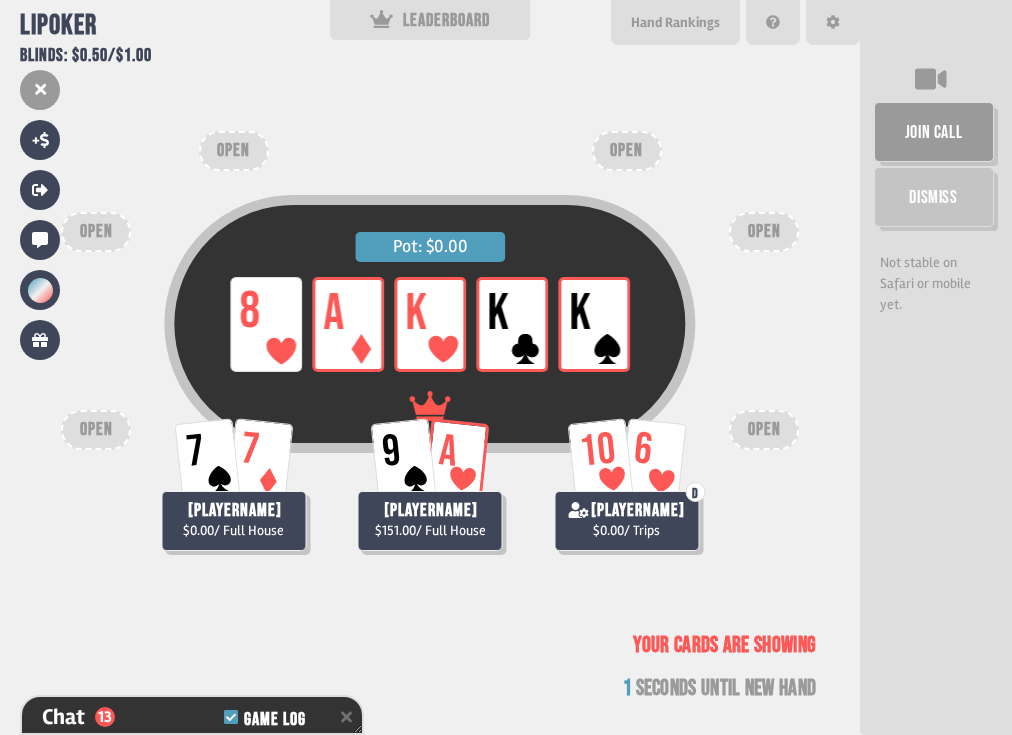 click on "Pot: $0.00   LP 8 LP A LP K LP K LP K 7 7 dih 6767676767 $0.00   / Full House 9 A [PLAYERNAME] $151.00   / Full House 10 6 D [PLAYERNAME] $0.00   / Trips OPEN OPEN OPEN OPEN OPEN OPEN" at bounding box center (430, 367) 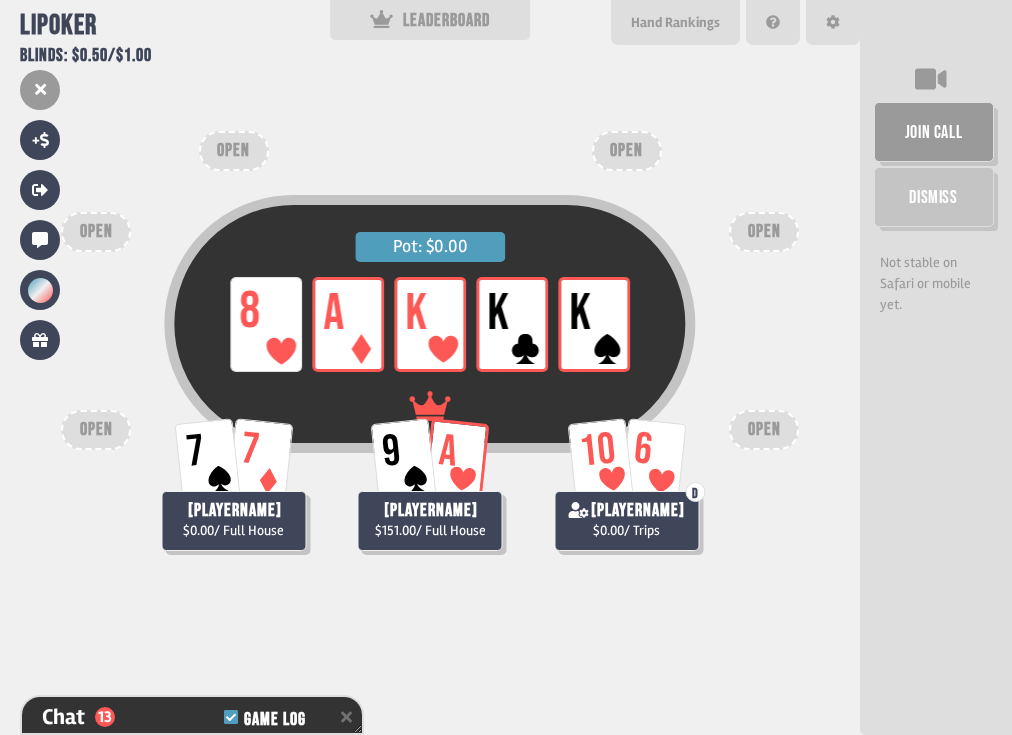 click on "Pot: $0.00   LP 8 LP A LP K LP K LP K 7 7 dih 6767676767 $0.00   / Full House 9 A [PLAYERNAME] $151.00   / Full House 10 6 D [PLAYERNAME] $0.00   / Trips OPEN OPEN OPEN OPEN OPEN OPEN" at bounding box center (430, 367) 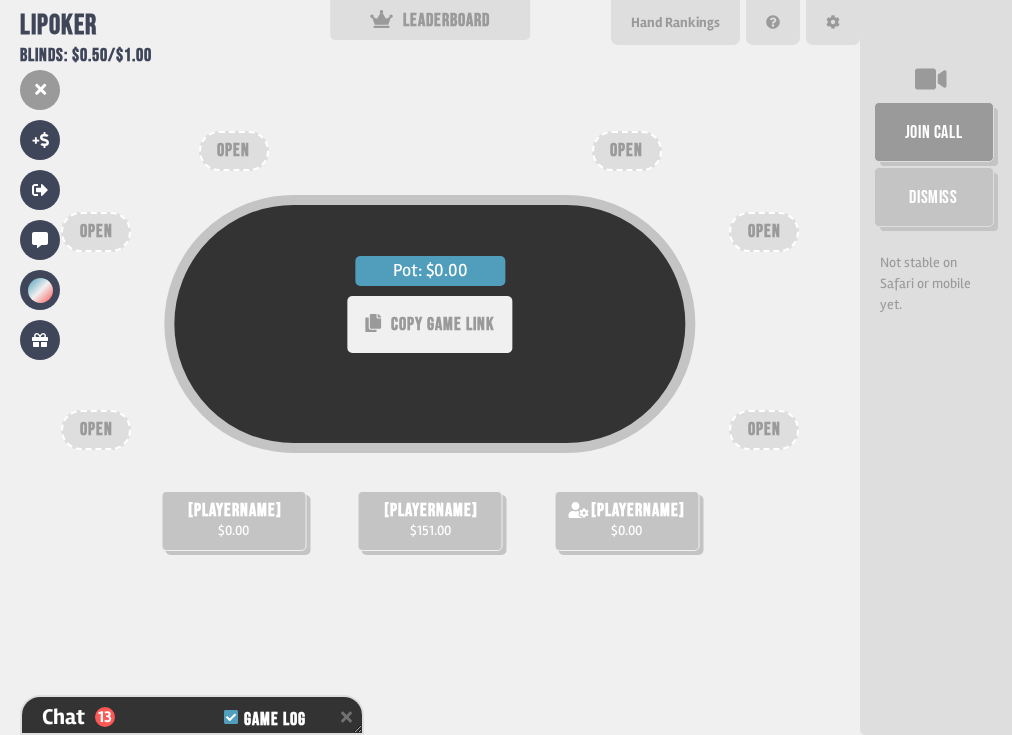 scroll, scrollTop: 685, scrollLeft: 0, axis: vertical 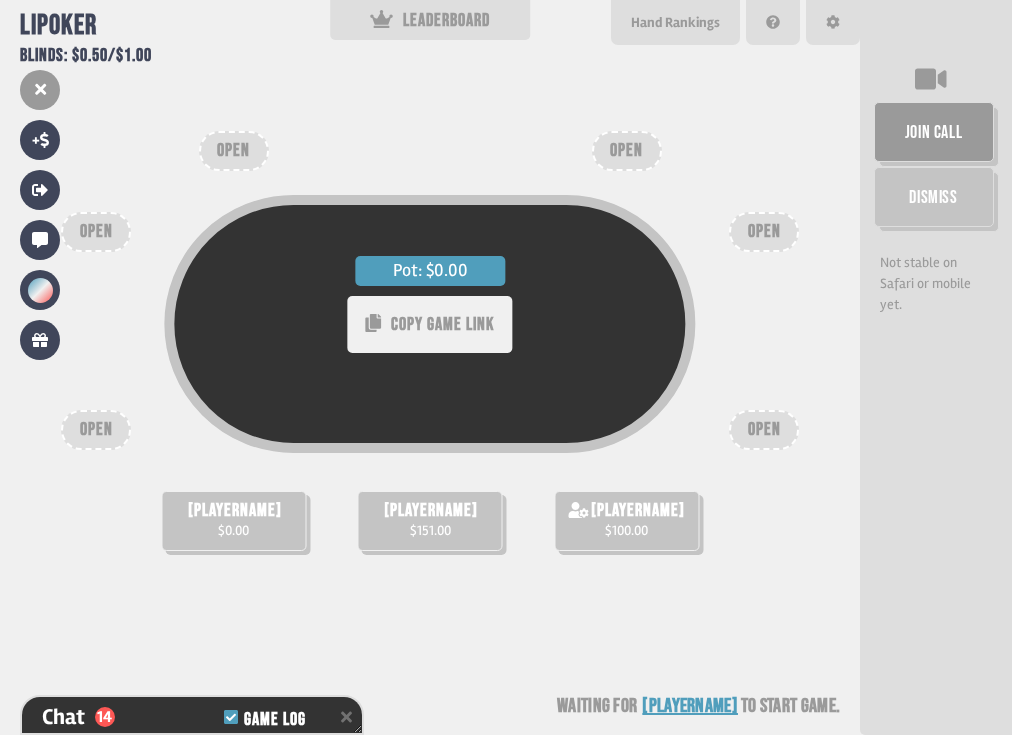 click on "COPY GAME LINK" at bounding box center (430, 324) 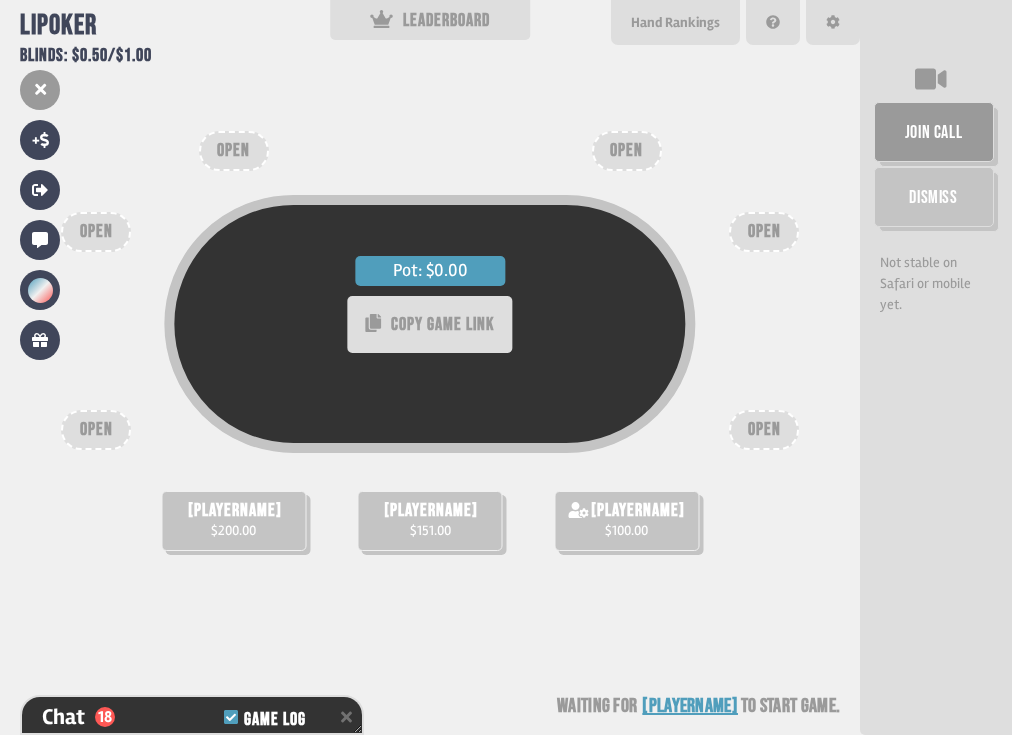 scroll, scrollTop: 801, scrollLeft: 0, axis: vertical 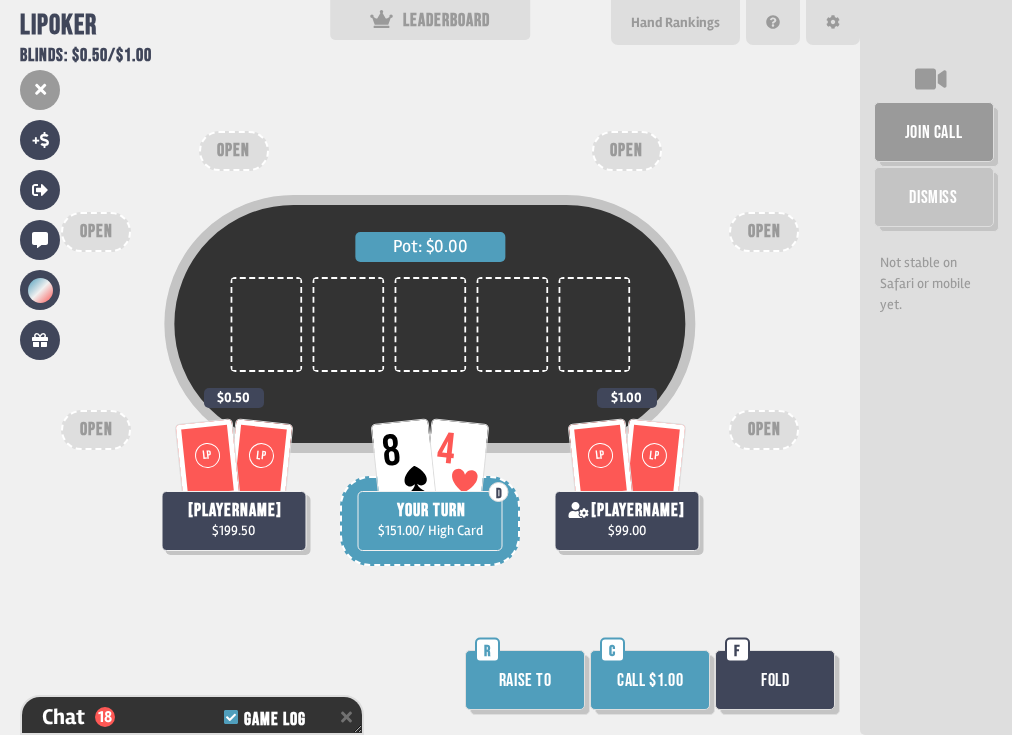 click on "Call $1.00" at bounding box center (650, 680) 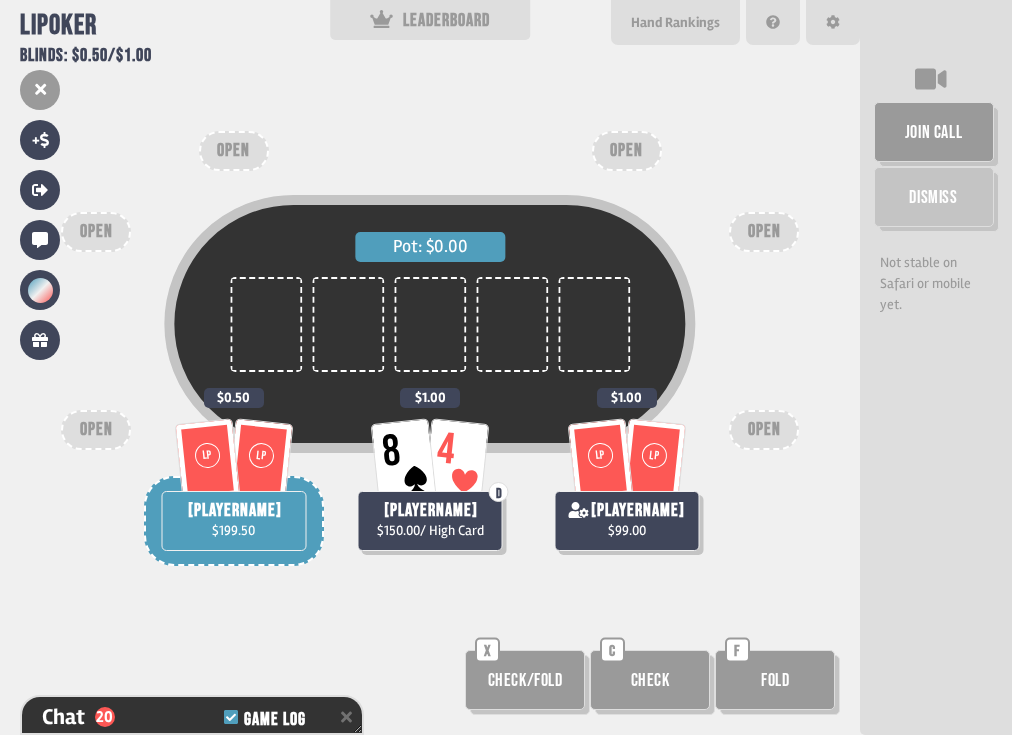 scroll, scrollTop: 859, scrollLeft: 0, axis: vertical 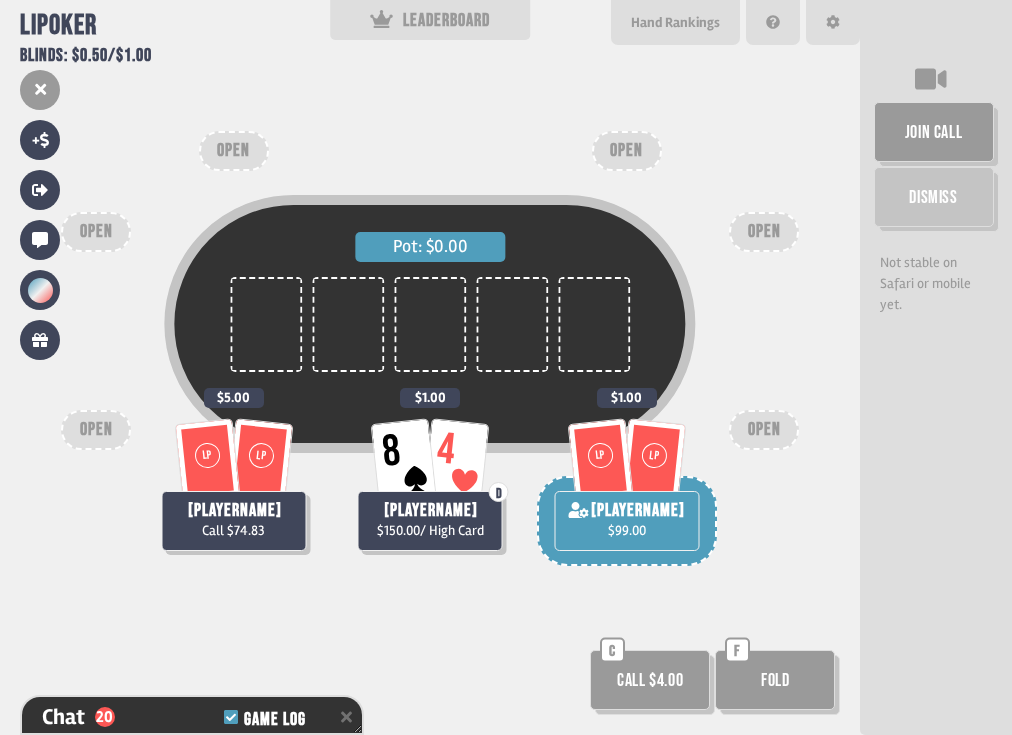 click on "Fold" at bounding box center [775, 680] 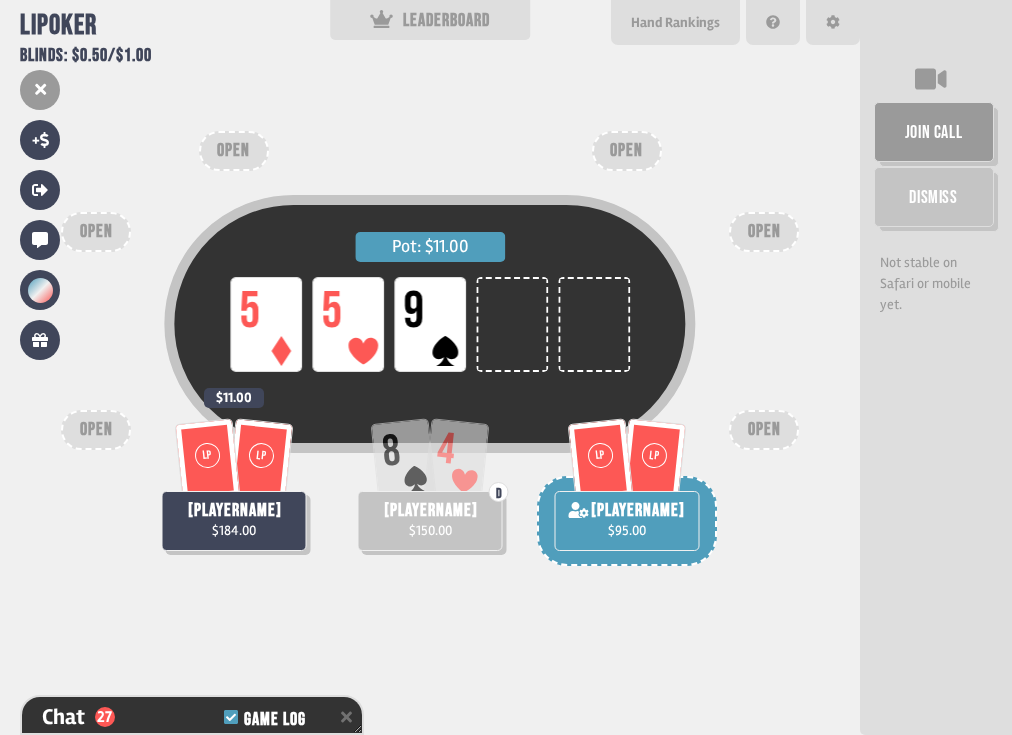 scroll, scrollTop: 1062, scrollLeft: 0, axis: vertical 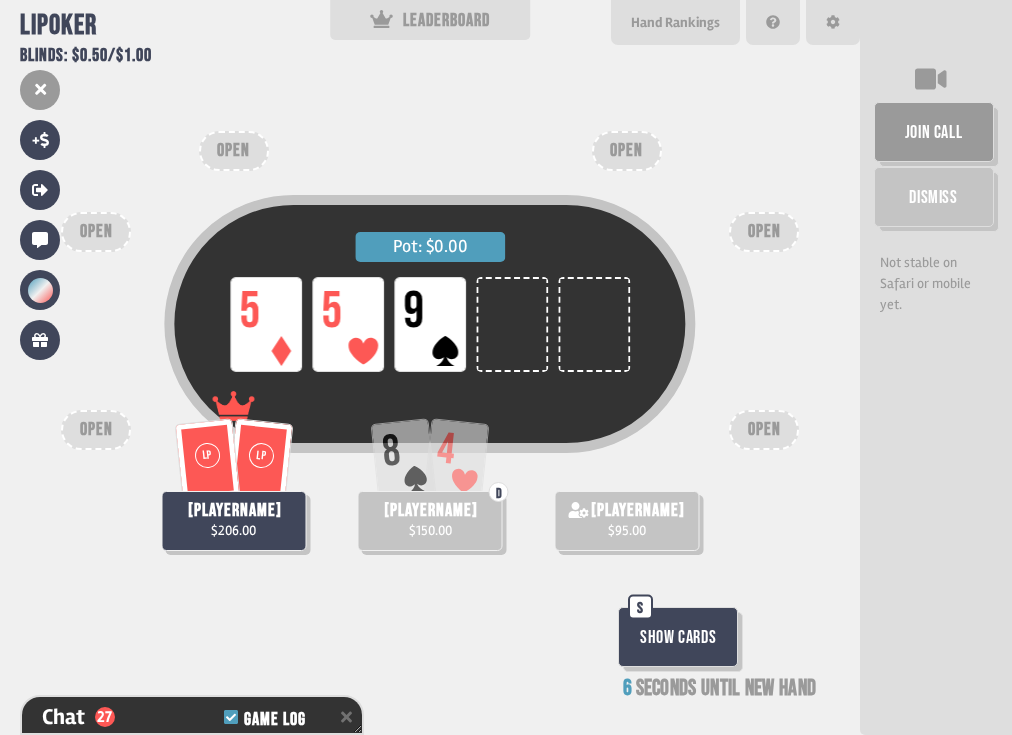 click on "S" at bounding box center (640, 608) 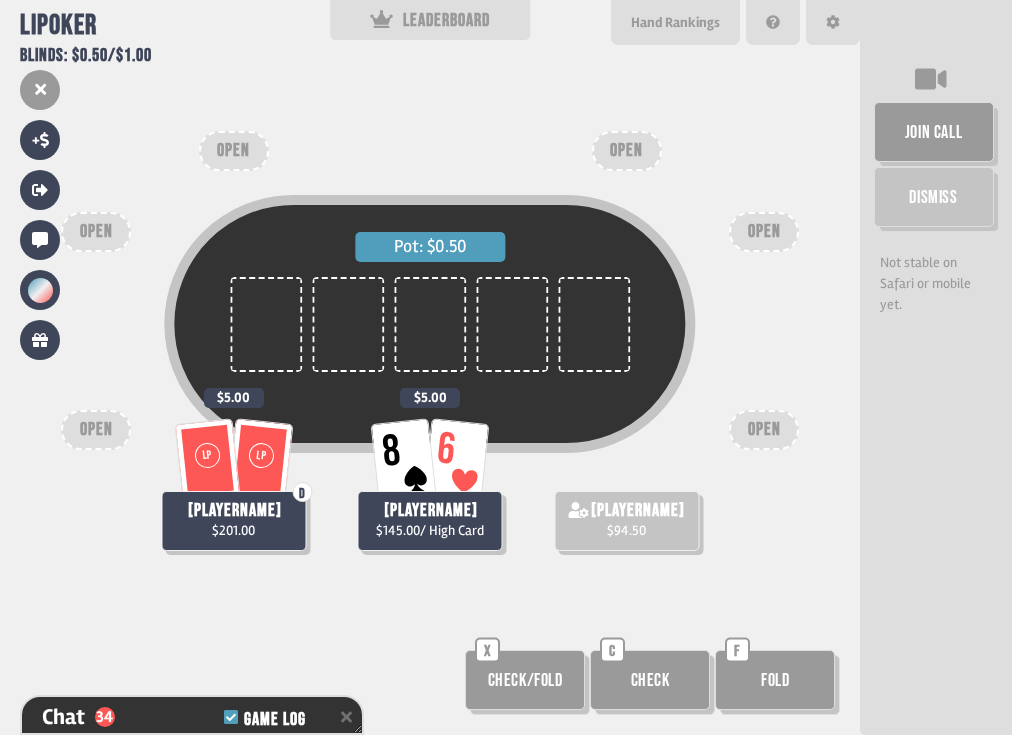 scroll, scrollTop: 1265, scrollLeft: 0, axis: vertical 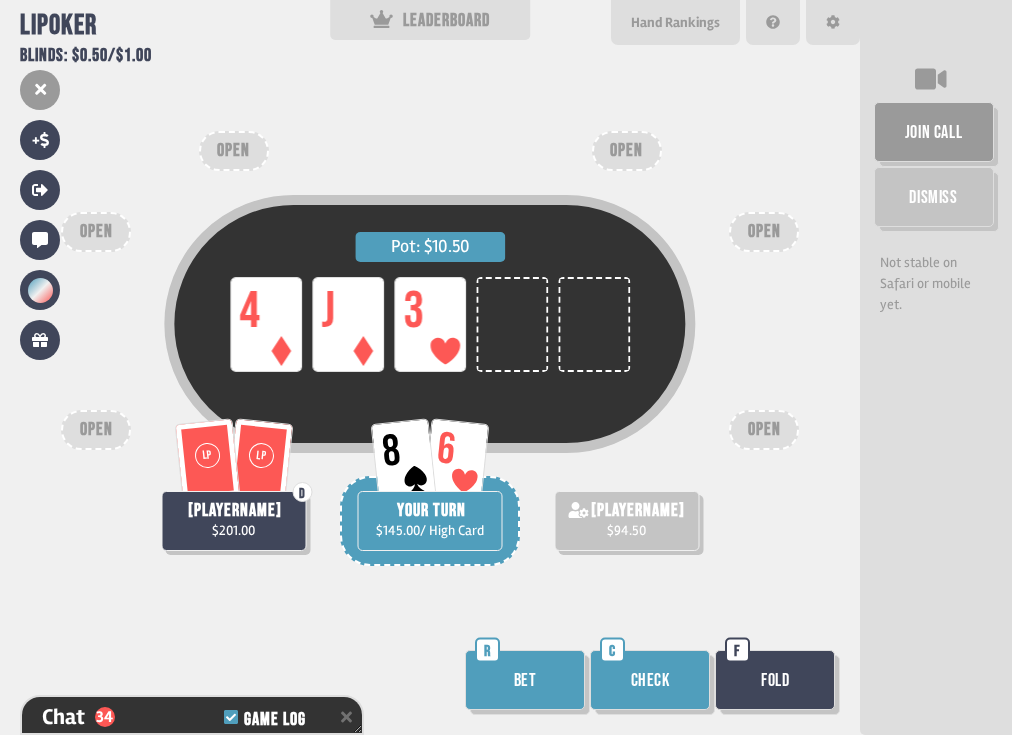 click on "Check" at bounding box center [650, 680] 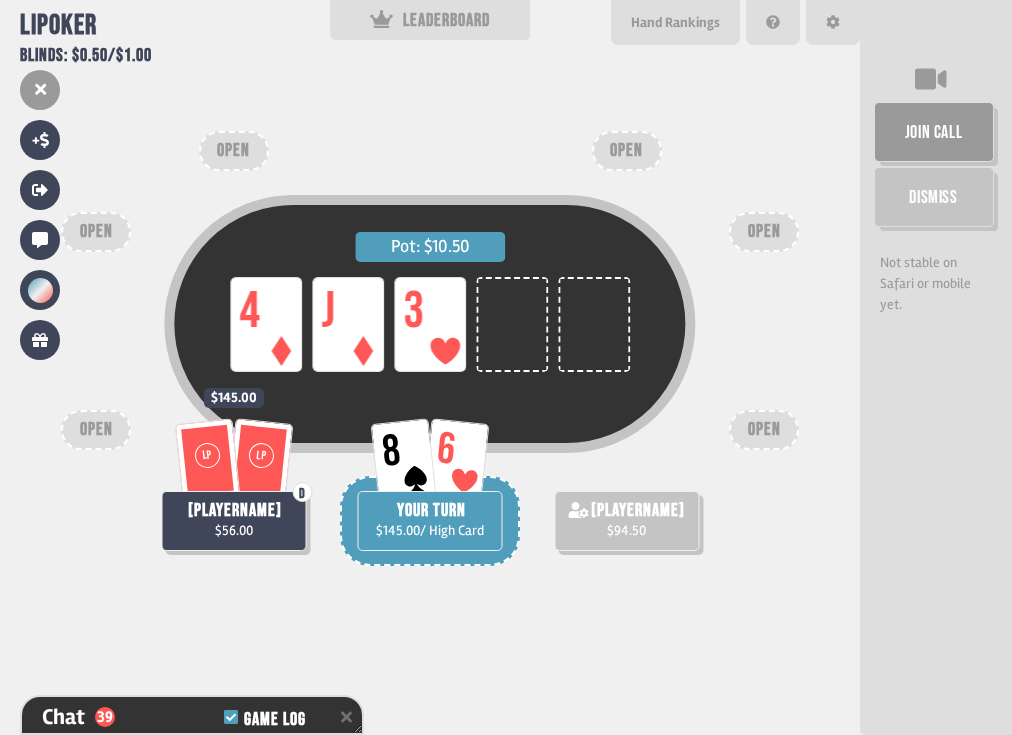 scroll, scrollTop: 1439, scrollLeft: 0, axis: vertical 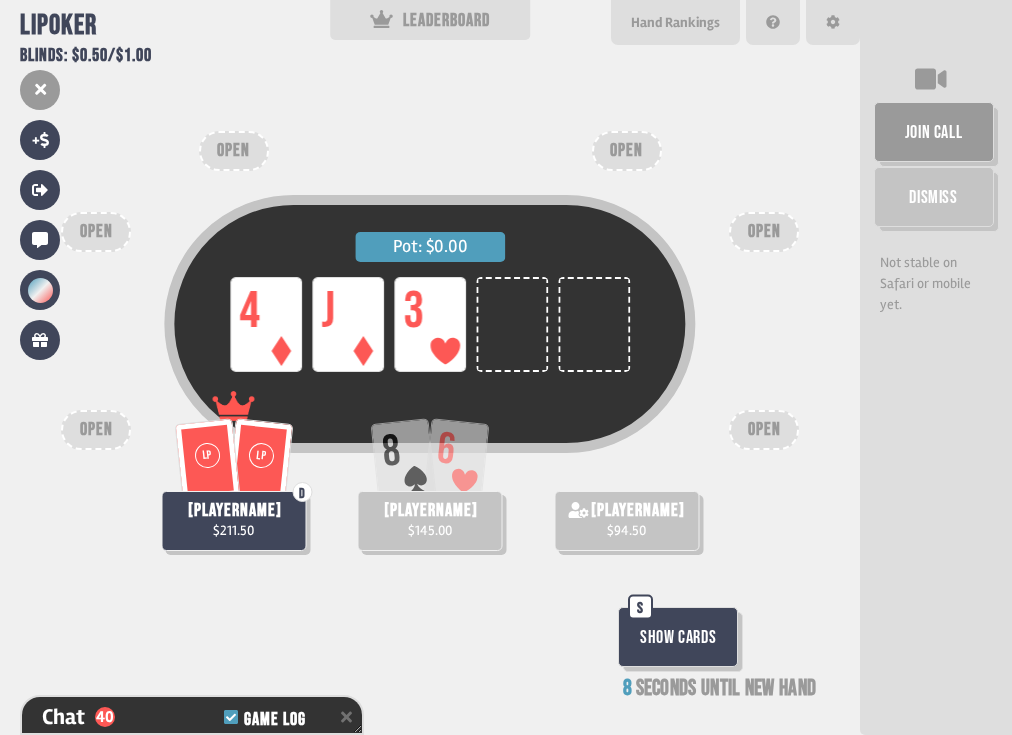 click on "Show Cards" at bounding box center (678, 637) 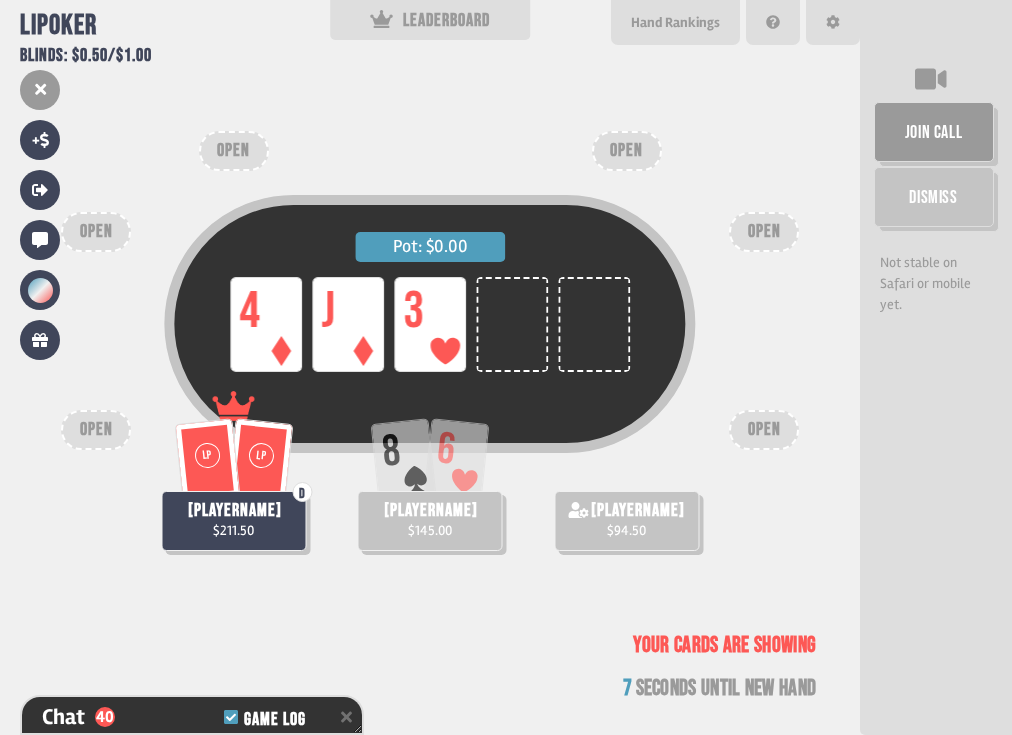 click on "Pot: $0.00   LP 4 LP J LP 3 8 6 [PLAYERNAME] $145.00  LP LP D dih 6767676767 $211.50  [PLAYERNAME] $94.50  OPEN OPEN OPEN OPEN OPEN OPEN Your cards are showing 7  seconds until new hand" at bounding box center (430, 367) 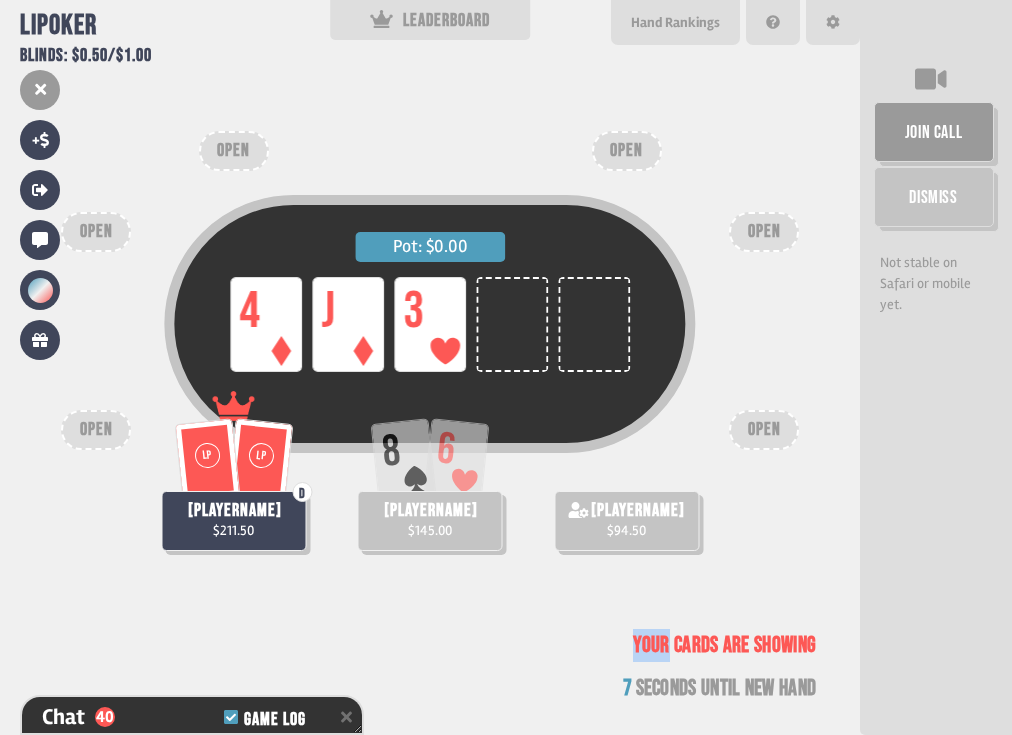 click on "Pot: $0.00   LP 4 LP J LP 3 8 6 [PLAYERNAME] $145.00  LP LP D dih 6767676767 $211.50  [PLAYERNAME] $94.50  OPEN OPEN OPEN OPEN OPEN OPEN Your cards are showing 7  seconds until new hand" at bounding box center [430, 367] 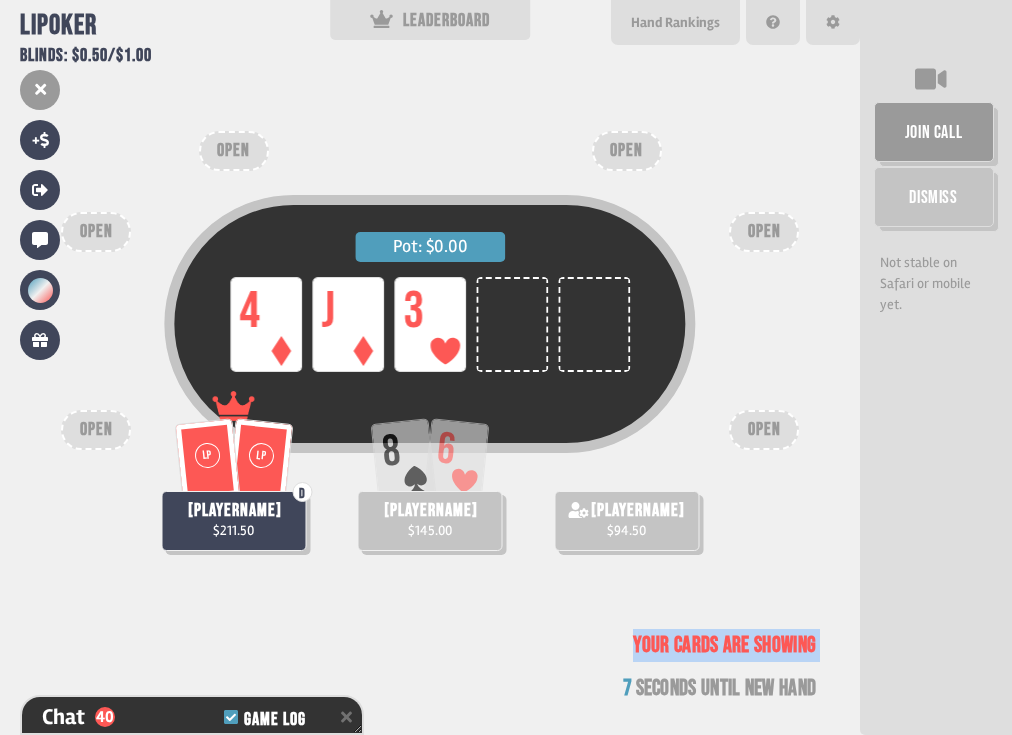 click on "Pot: $0.00   LP 4 LP J LP 3 8 6 [PLAYERNAME] $145.00  LP LP D dih 6767676767 $211.50  [PLAYERNAME] $94.50  OPEN OPEN OPEN OPEN OPEN OPEN Your cards are showing 7  seconds until new hand" at bounding box center [430, 367] 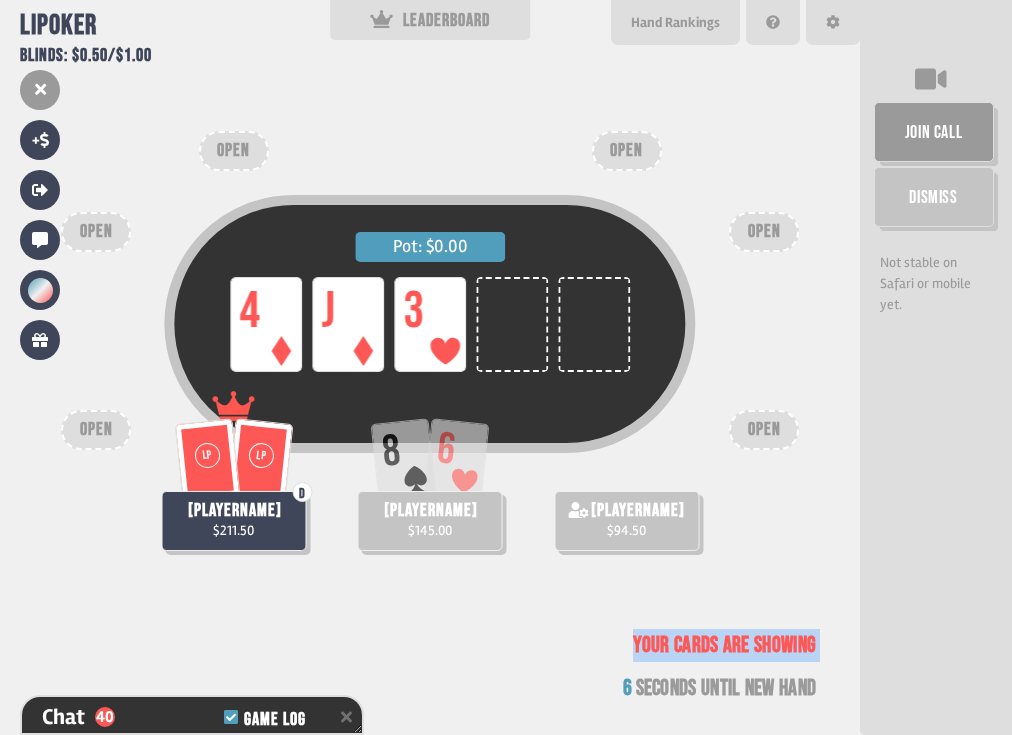 click on "Pot: $0.00   LP 4 LP J LP 3 8 6 [PLAYERNAME] $145.00  LP LP D dih 6767676767 $211.50  [PLAYERNAME] $94.50  OPEN OPEN OPEN OPEN OPEN OPEN Your cards are showing 6  seconds until new hand" at bounding box center (430, 367) 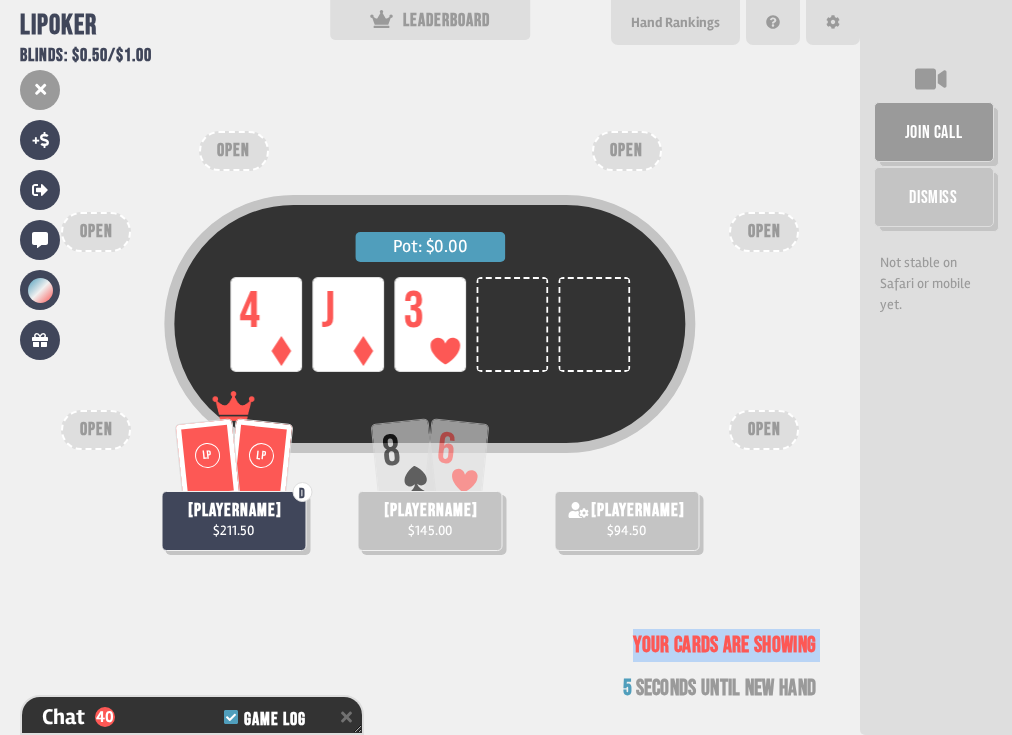 click on "Pot: $0.00   LP 4 LP J LP 3 8 6 [PLAYERNAME] $145.00  LP LP D dih 6767676767 $211.50  [PLAYERNAME] $94.50  OPEN OPEN OPEN OPEN OPEN OPEN Your cards are showing 5  seconds until new hand" at bounding box center (430, 367) 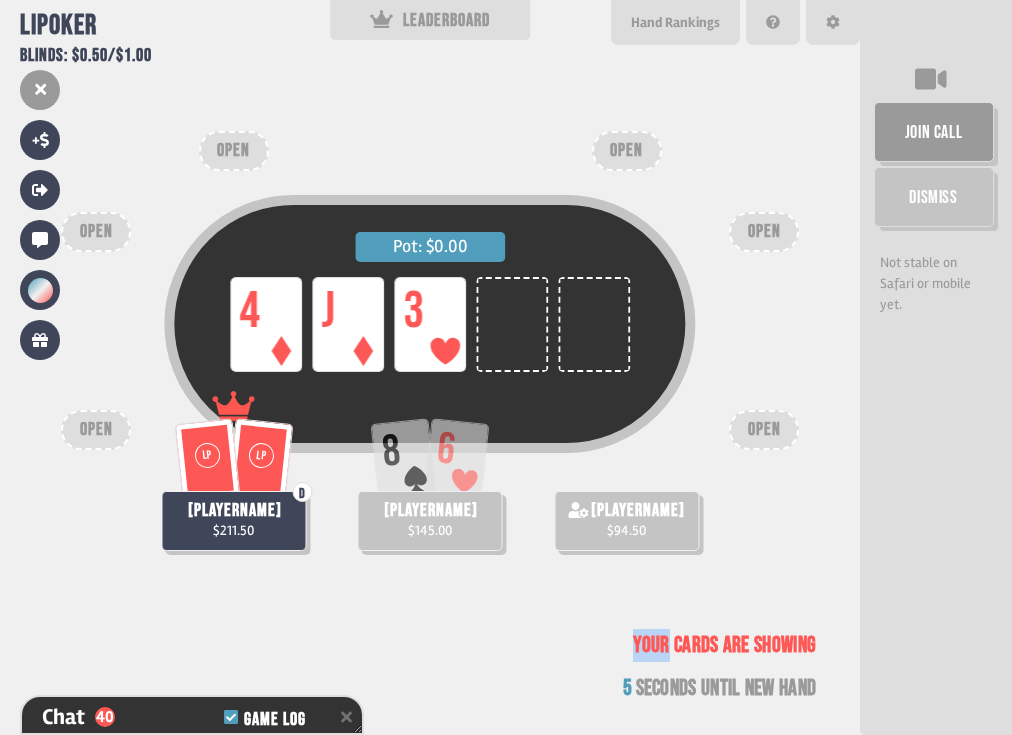 click on "Pot: $0.00   LP 4 LP J LP 3 8 6 [PLAYERNAME] $145.00  LP LP D dih 6767676767 $211.50  [PLAYERNAME] $94.50  OPEN OPEN OPEN OPEN OPEN OPEN Your cards are showing 5  seconds until new hand" at bounding box center (430, 367) 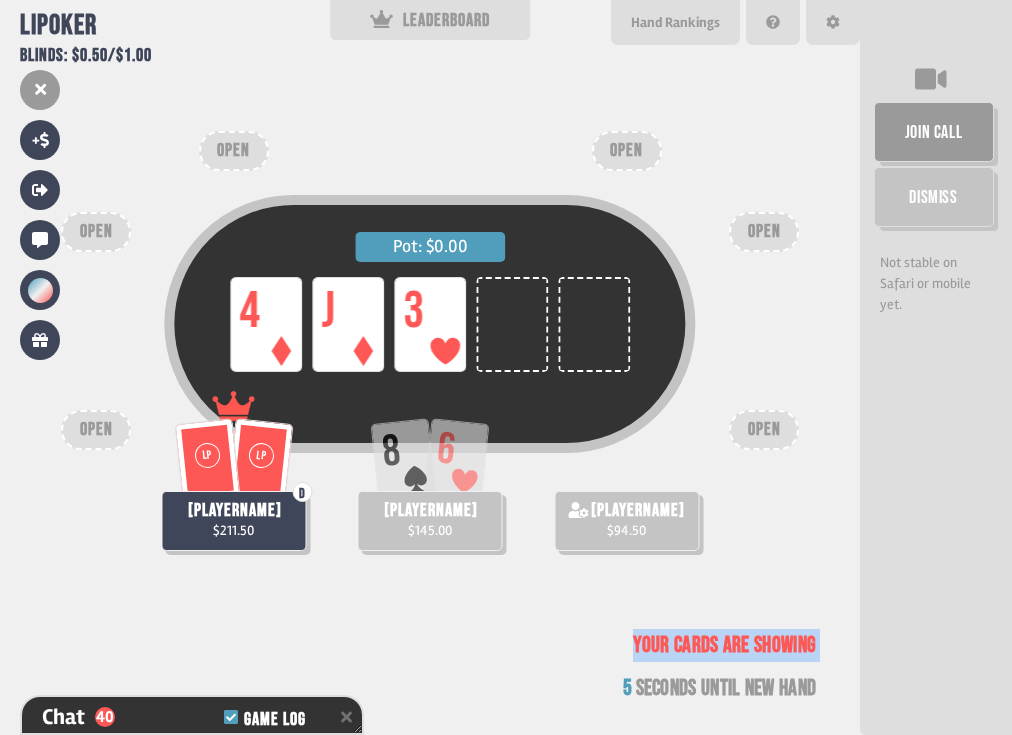 click on "Pot: $0.00   LP 4 LP J LP 3 8 6 [PLAYERNAME] $145.00  LP LP D dih 6767676767 $211.50  [PLAYERNAME] $94.50  OPEN OPEN OPEN OPEN OPEN OPEN Your cards are showing 5  seconds until new hand" at bounding box center [430, 367] 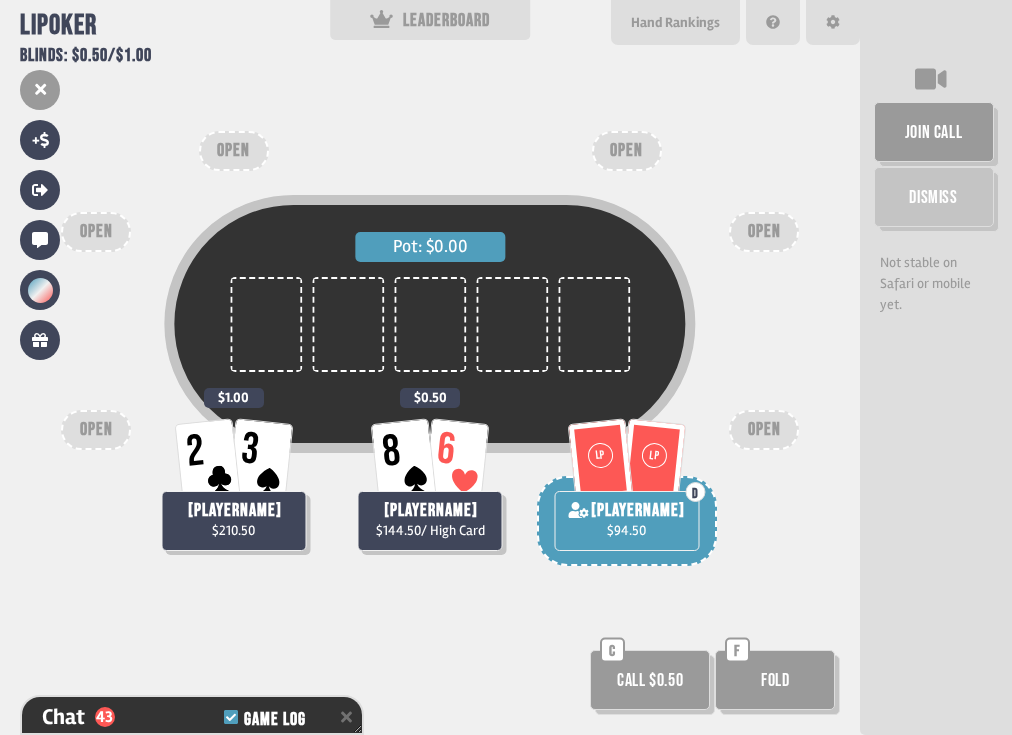 scroll, scrollTop: 1526, scrollLeft: 0, axis: vertical 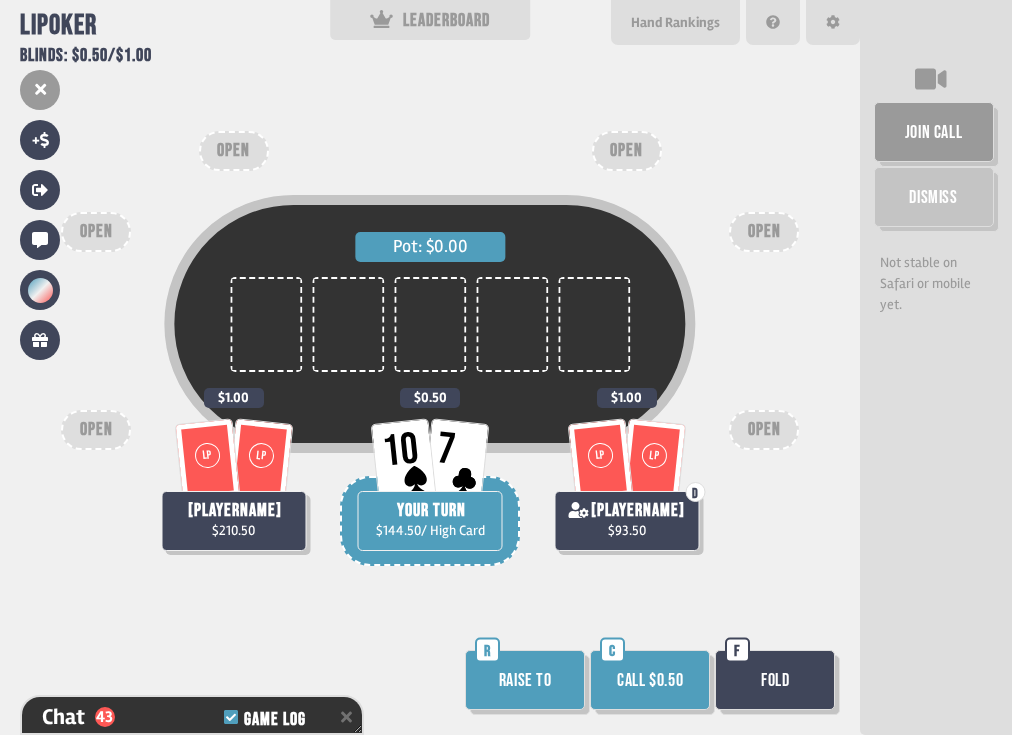 click on "Call $0.50" at bounding box center [650, 680] 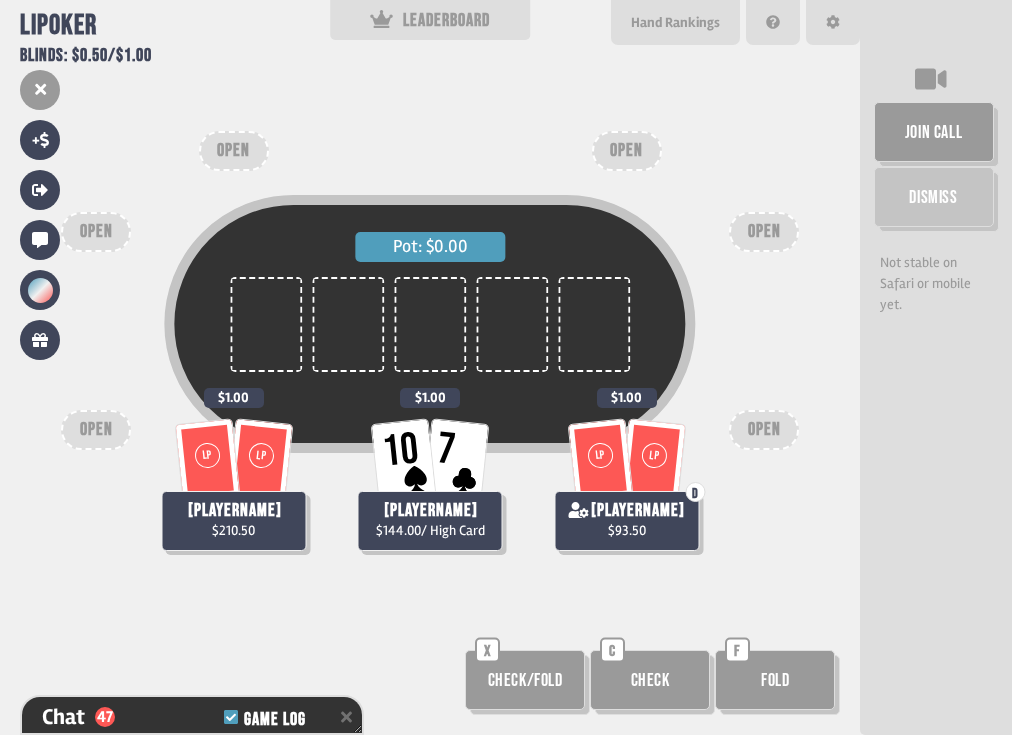 scroll, scrollTop: 1642, scrollLeft: 0, axis: vertical 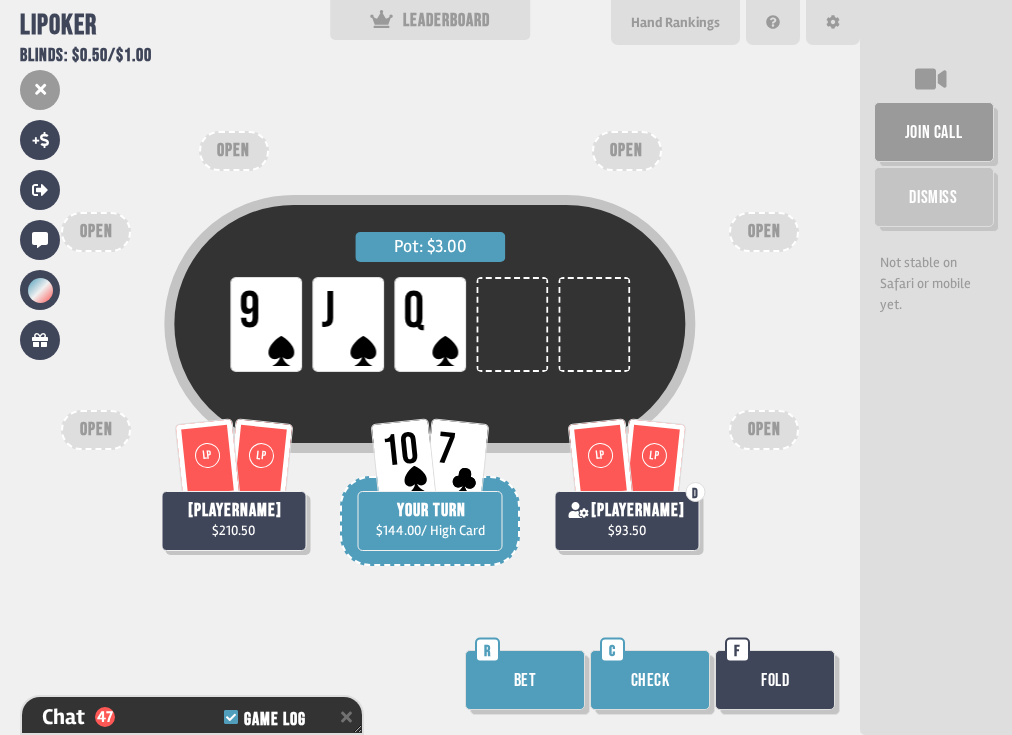 click on "Bet" at bounding box center (525, 680) 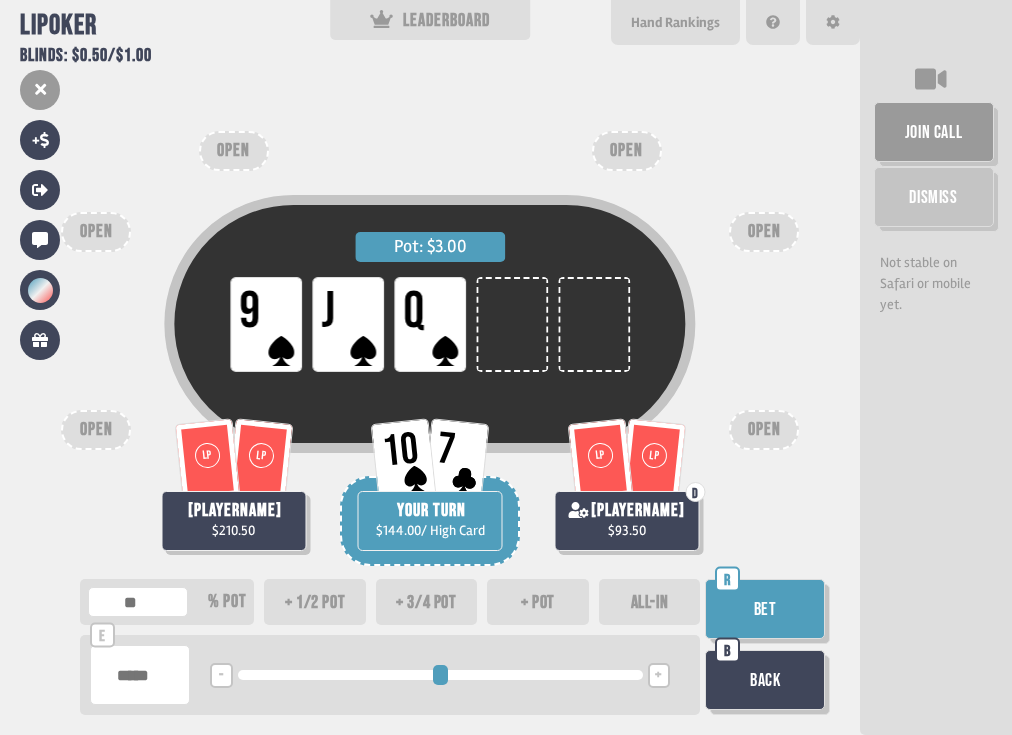 click on "ALL-IN" at bounding box center (650, 602) 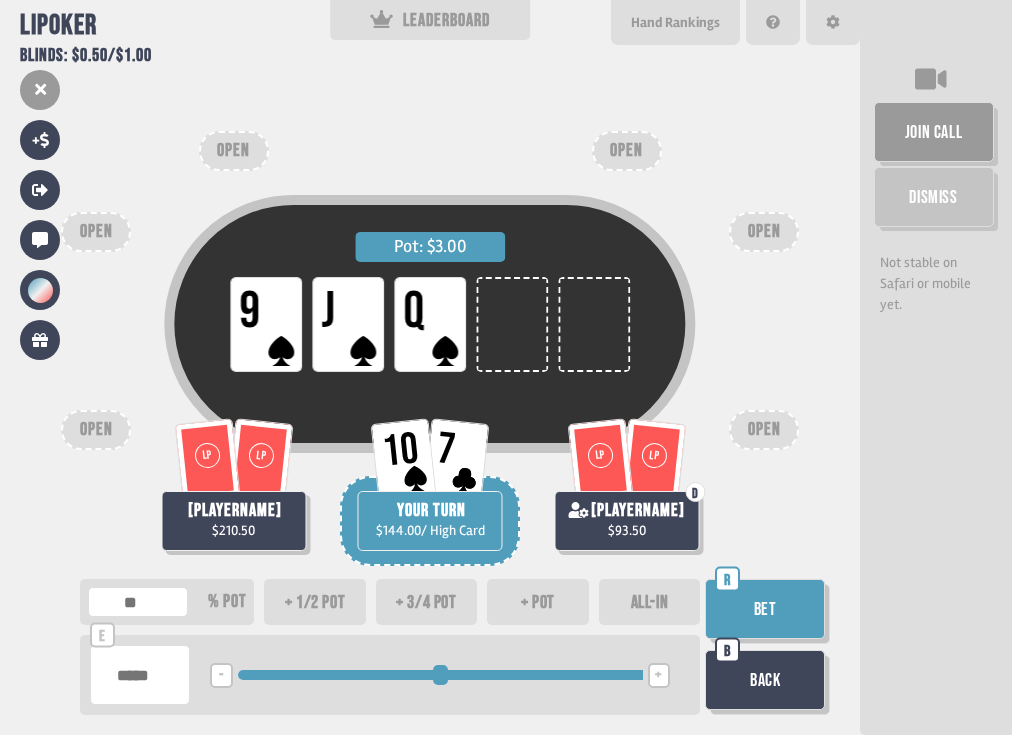 type on "***" 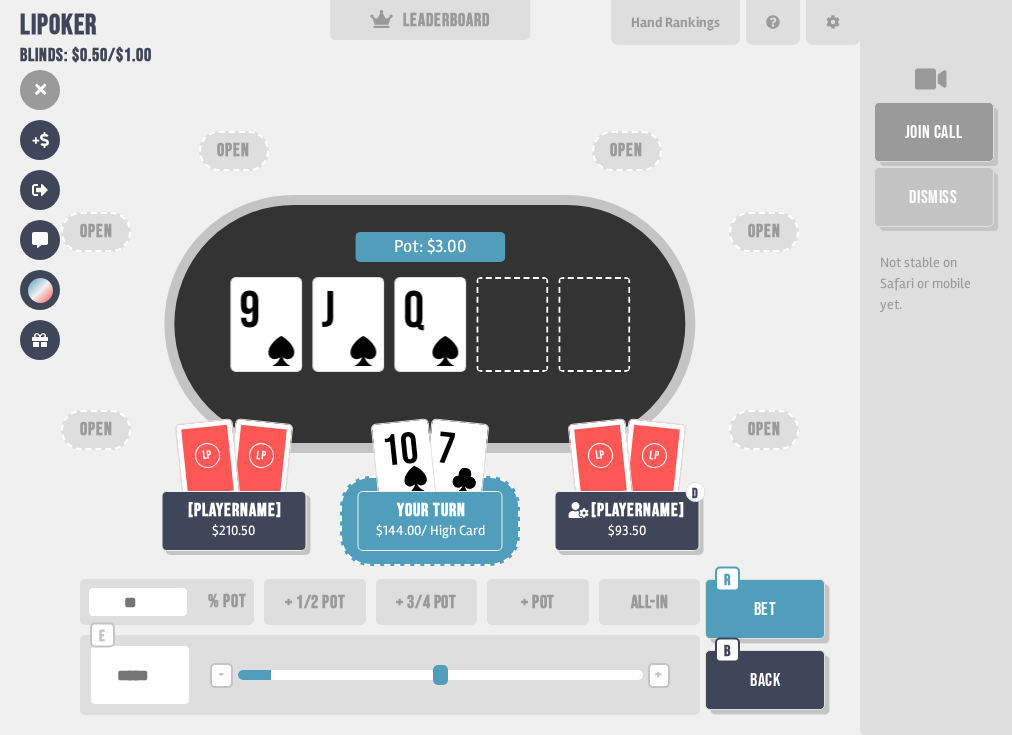 type on "***" 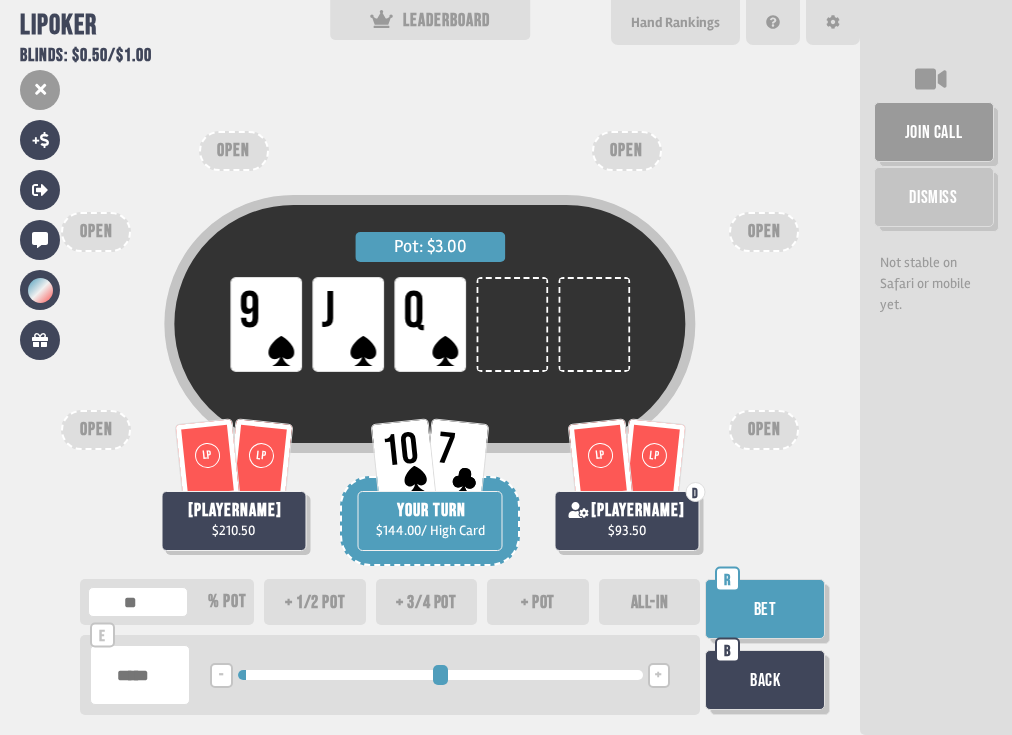 type on "***" 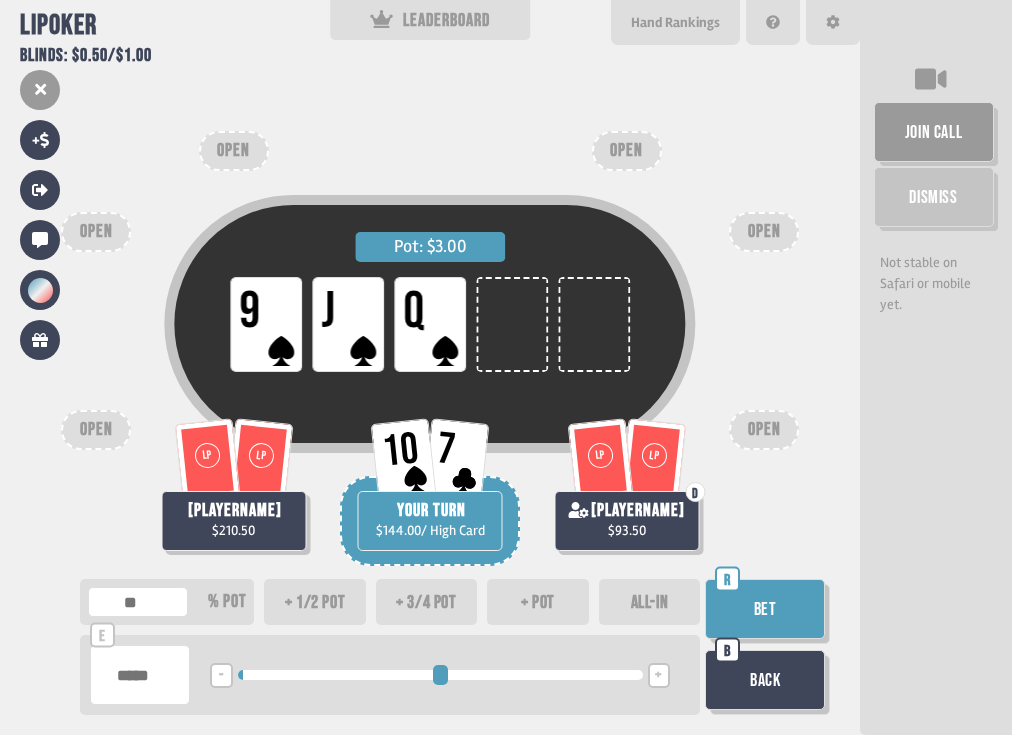type on "***" 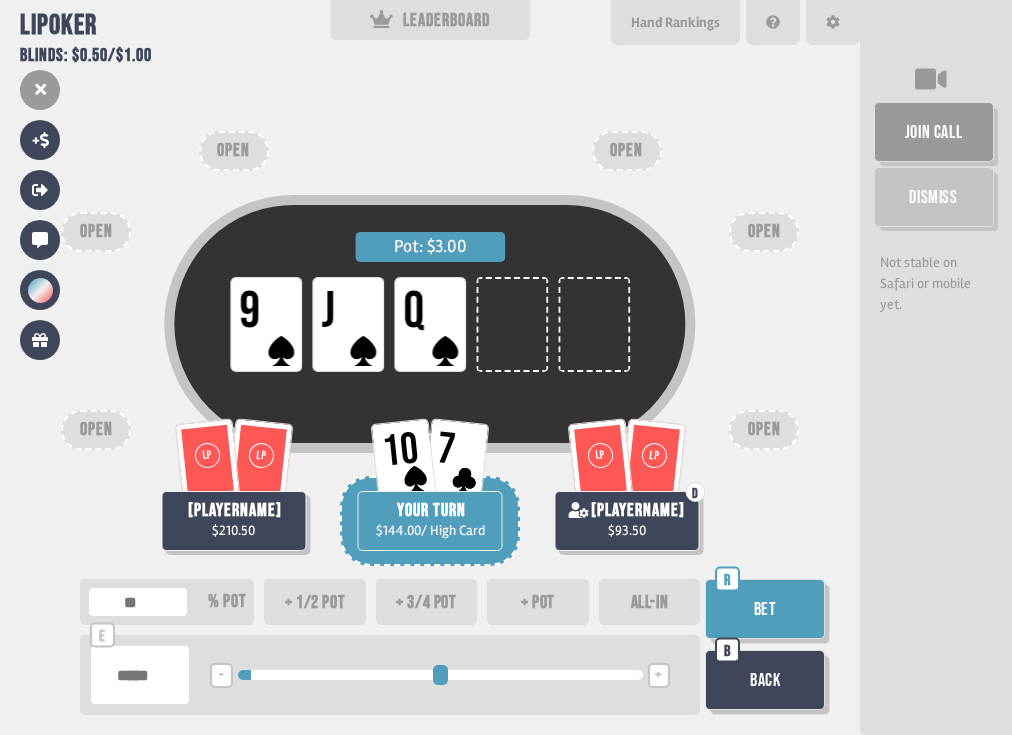type on "***" 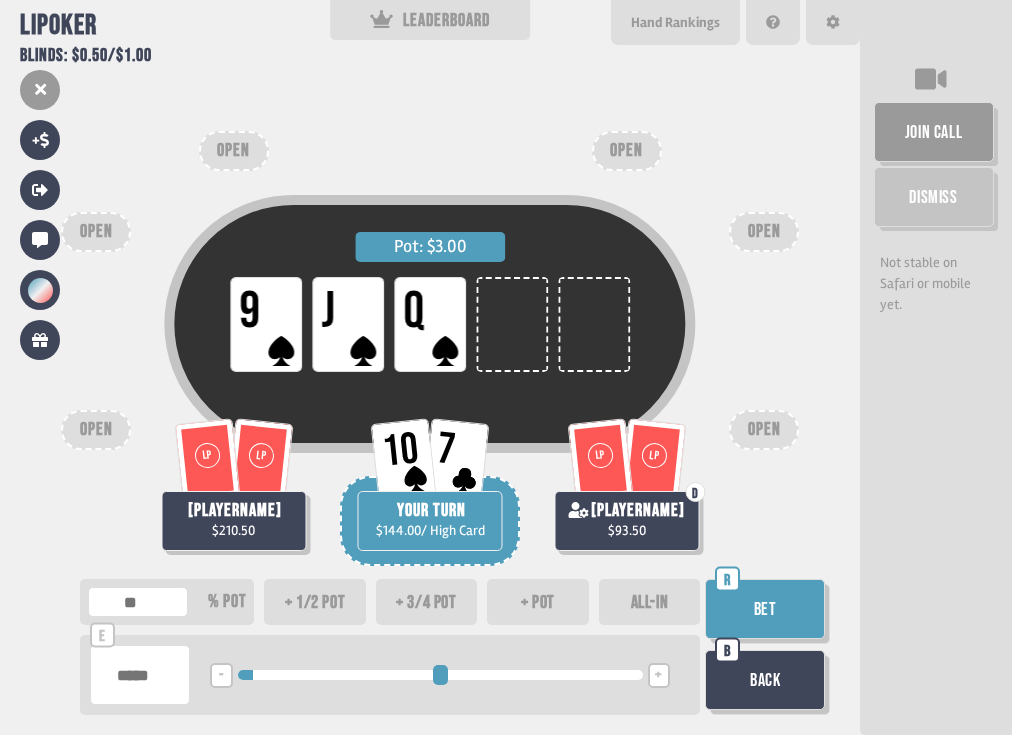 drag, startPoint x: 277, startPoint y: 677, endPoint x: 260, endPoint y: 677, distance: 17 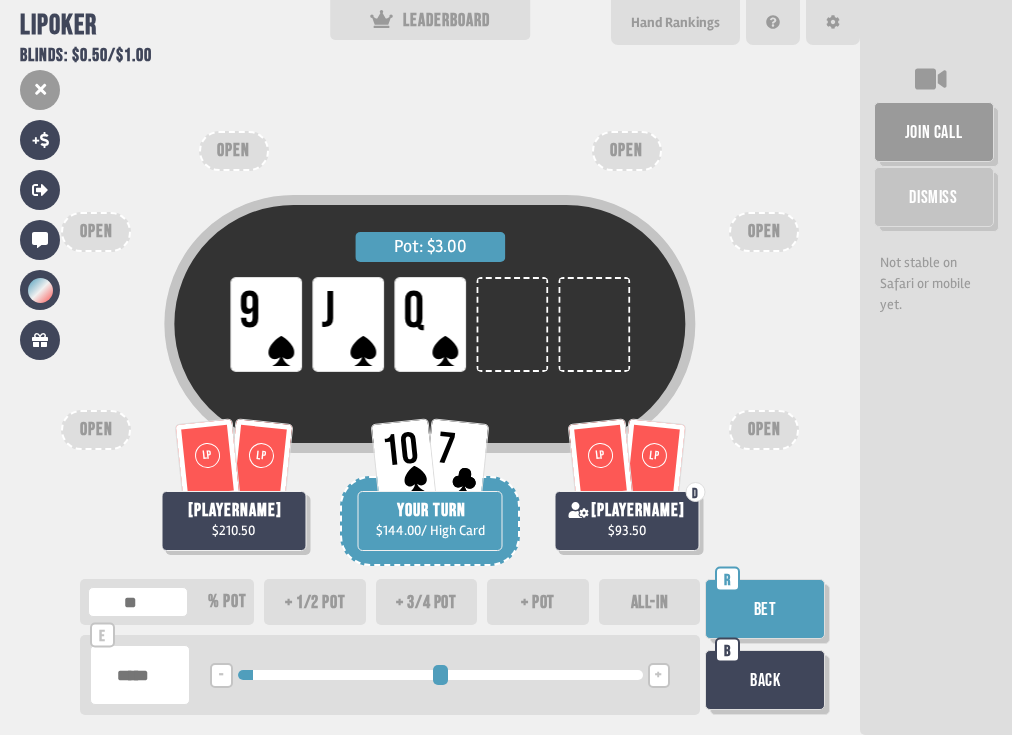 click on "-" at bounding box center (221, 675) 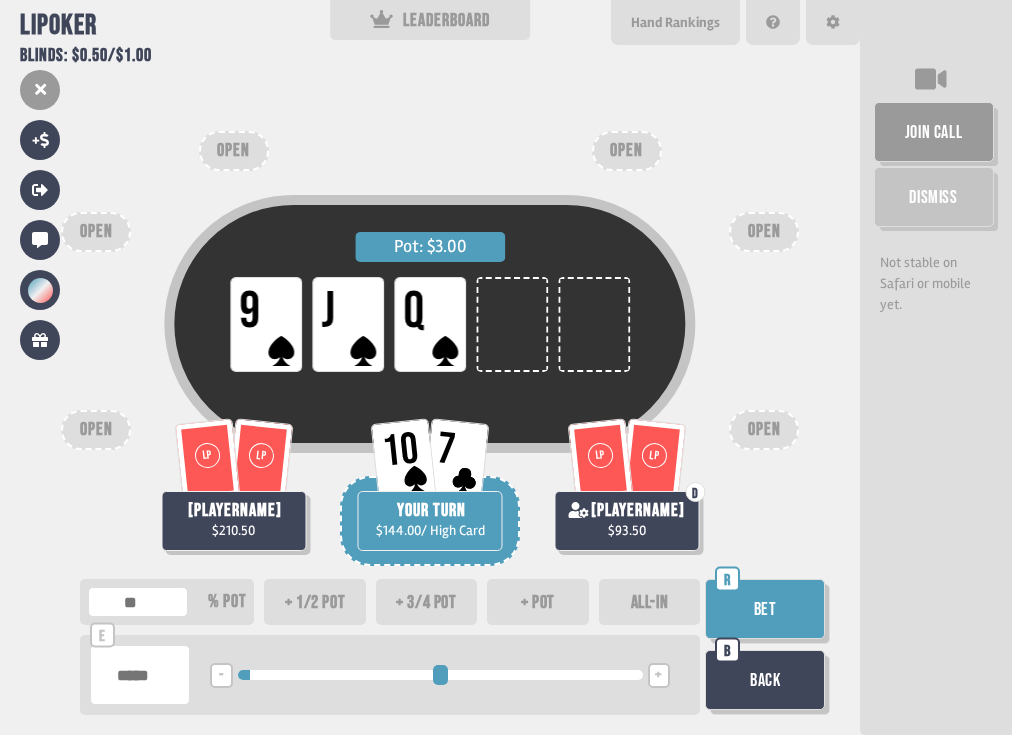 click on "Bet" at bounding box center (765, 609) 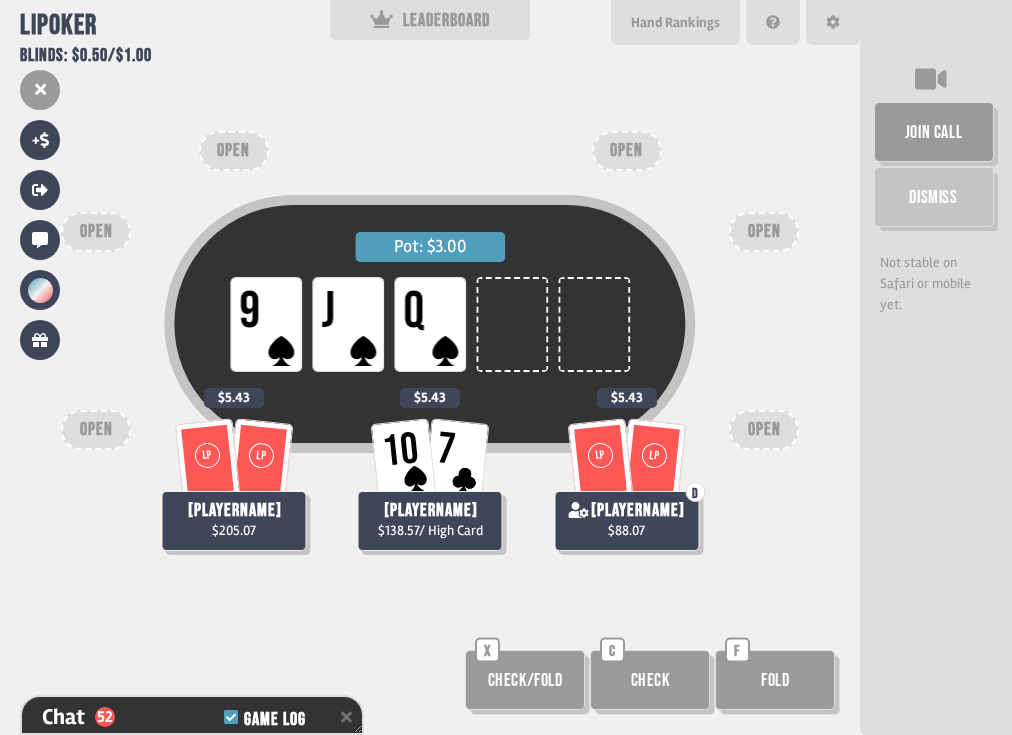 scroll, scrollTop: 1787, scrollLeft: 0, axis: vertical 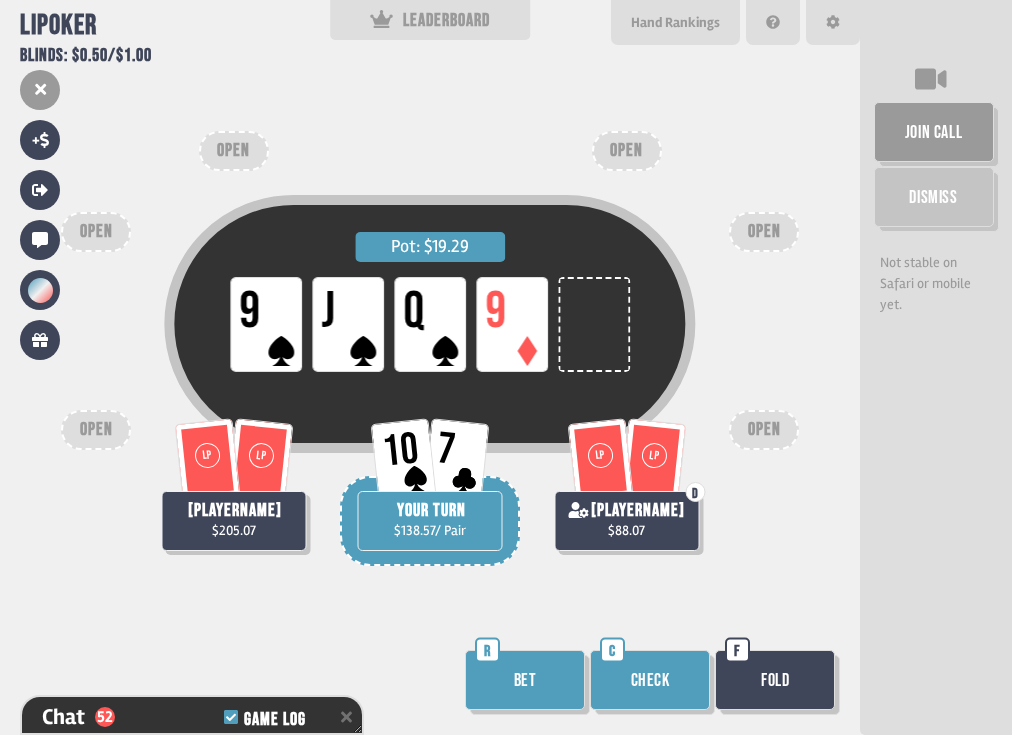 click on "Check" at bounding box center (650, 680) 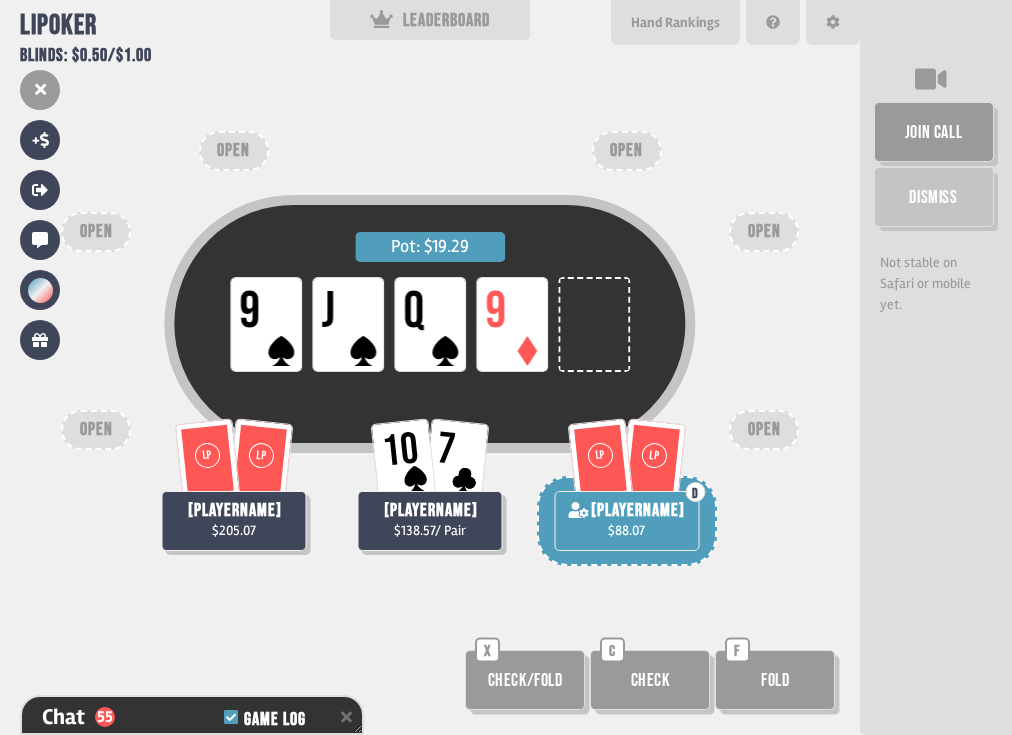 scroll, scrollTop: 1903, scrollLeft: 0, axis: vertical 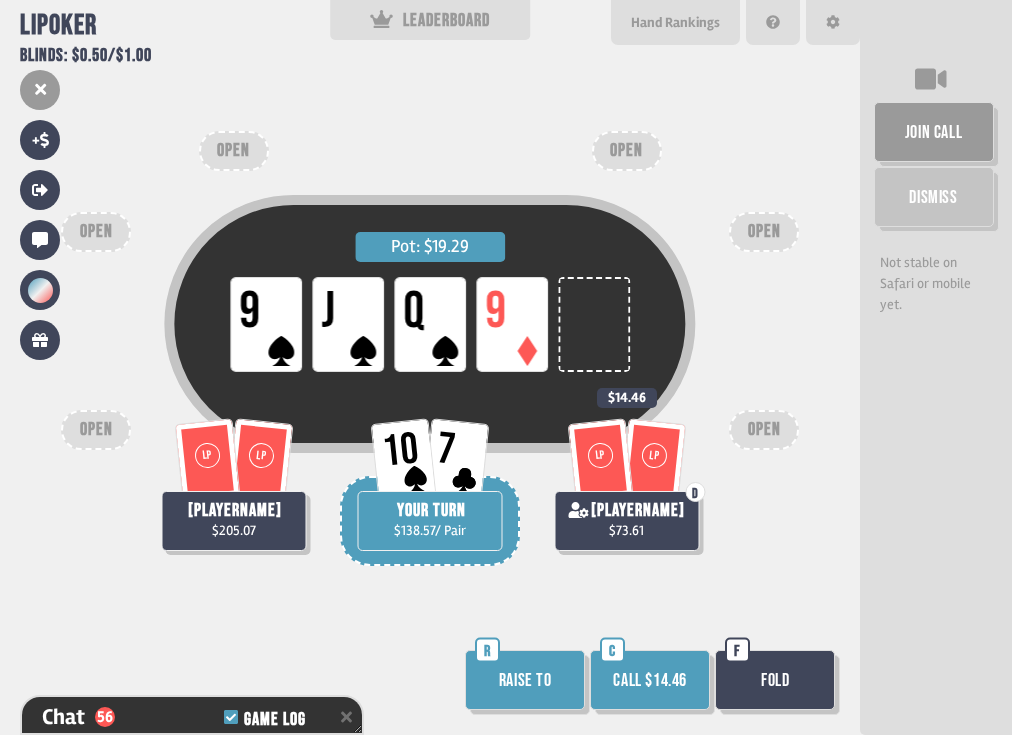 click on "Call $14.46" at bounding box center (650, 680) 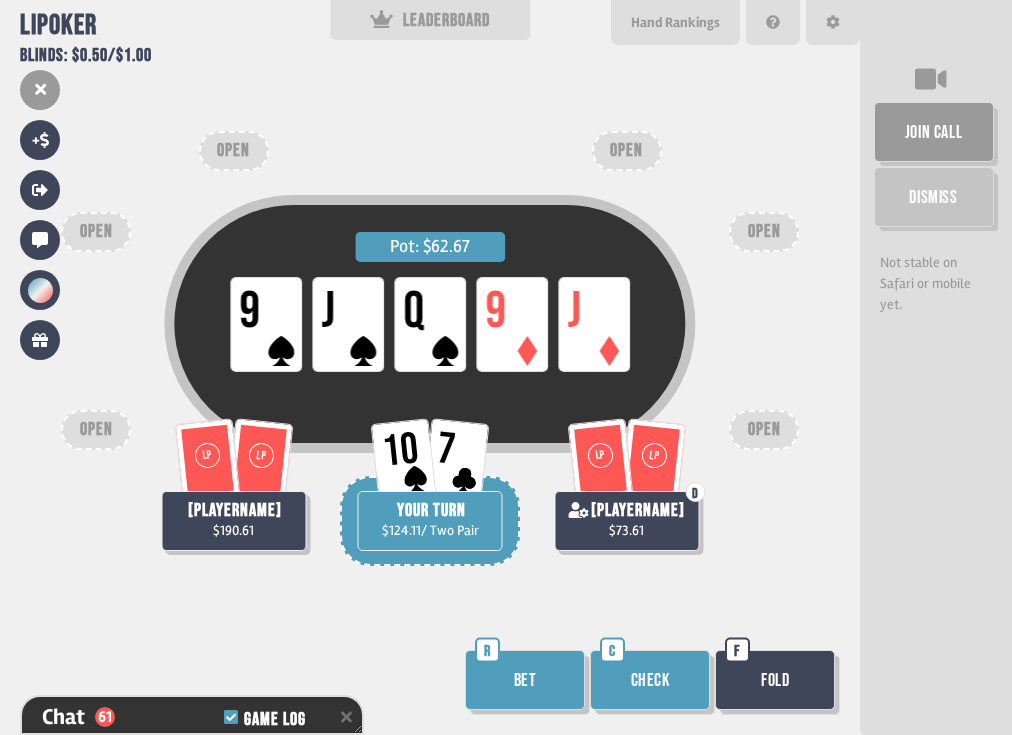 scroll, scrollTop: 2048, scrollLeft: 0, axis: vertical 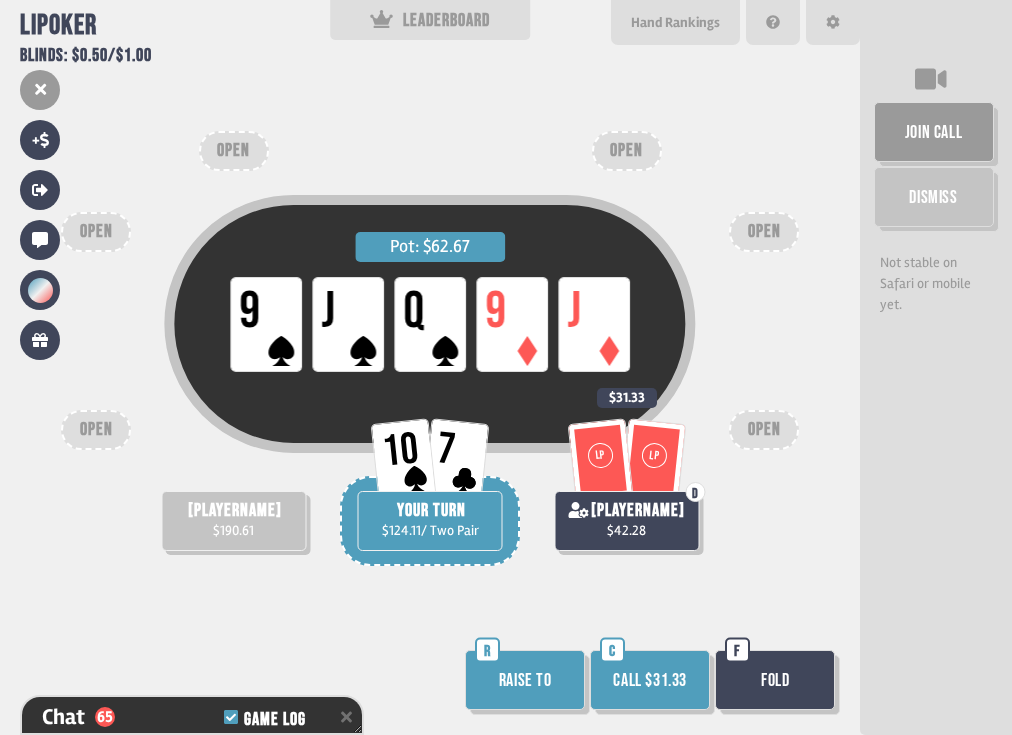 click on "Call $31.33" at bounding box center (650, 680) 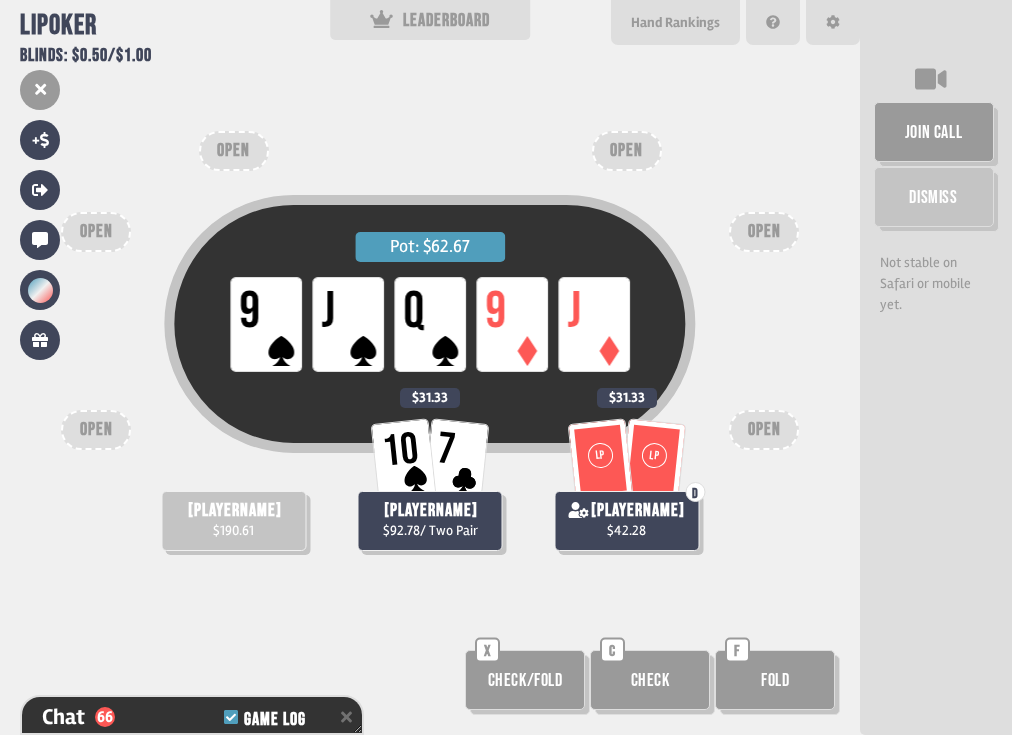 scroll, scrollTop: 2243, scrollLeft: 0, axis: vertical 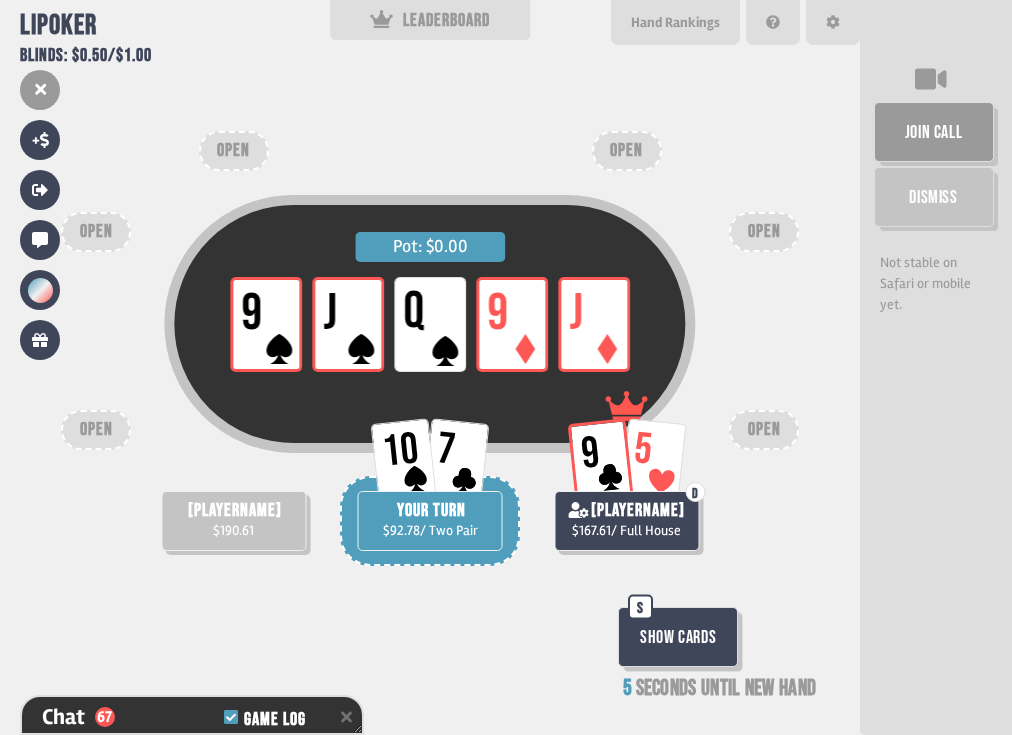 click on "Show Cards" at bounding box center (678, 637) 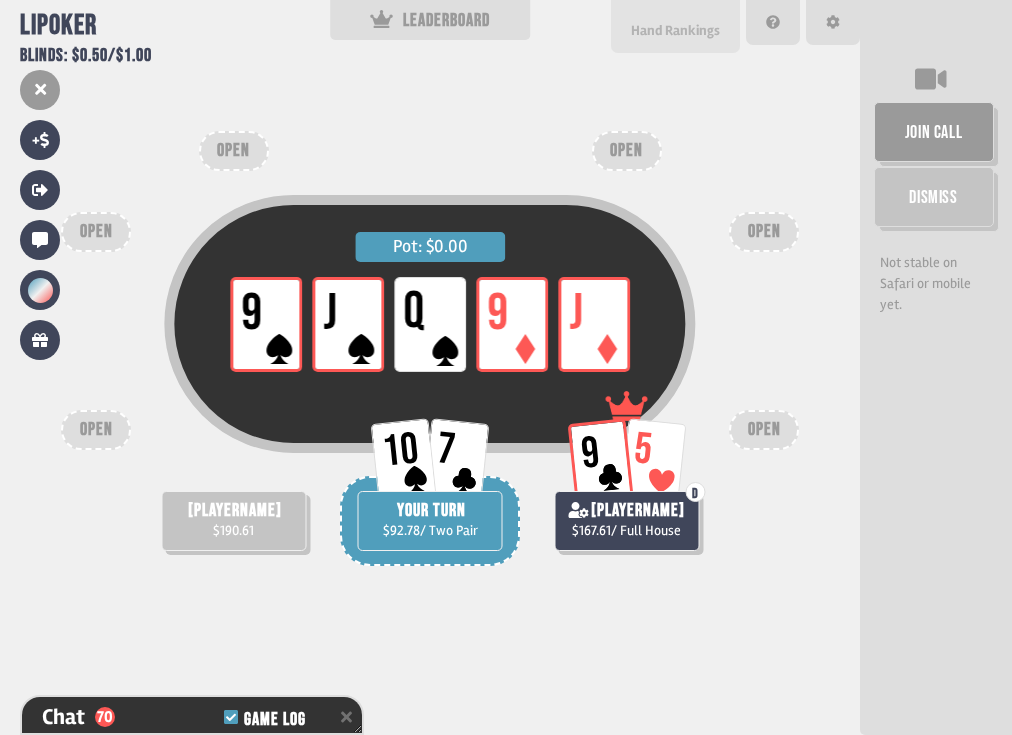 scroll, scrollTop: 2330, scrollLeft: 0, axis: vertical 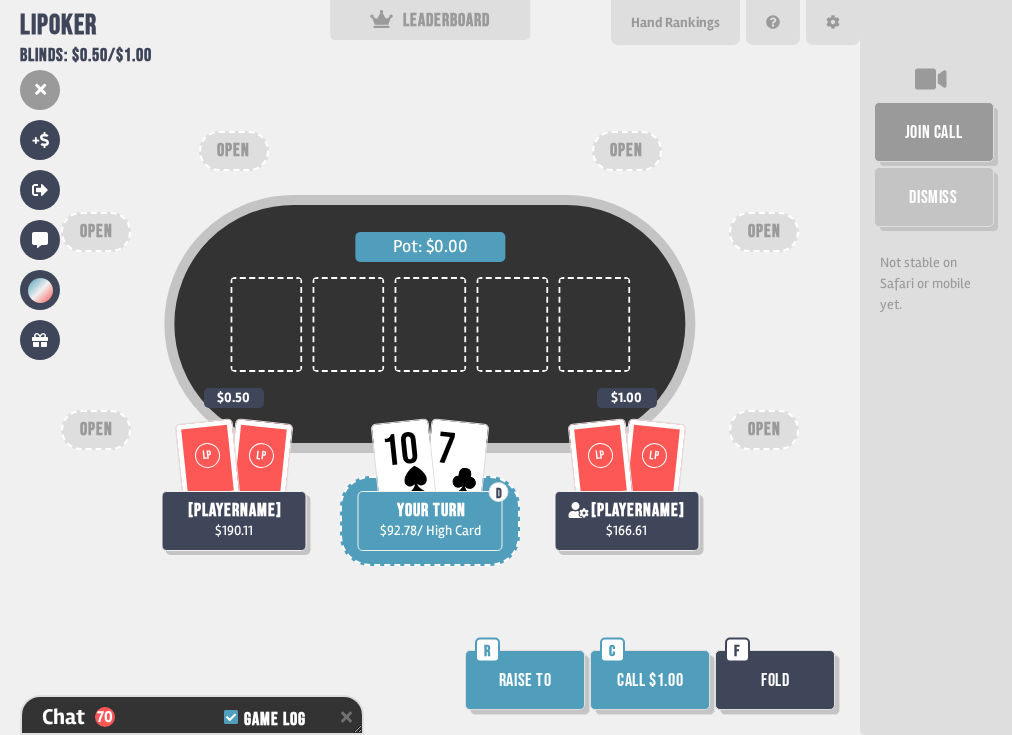 click on "Support us on   Patreon !" at bounding box center (506, 712) 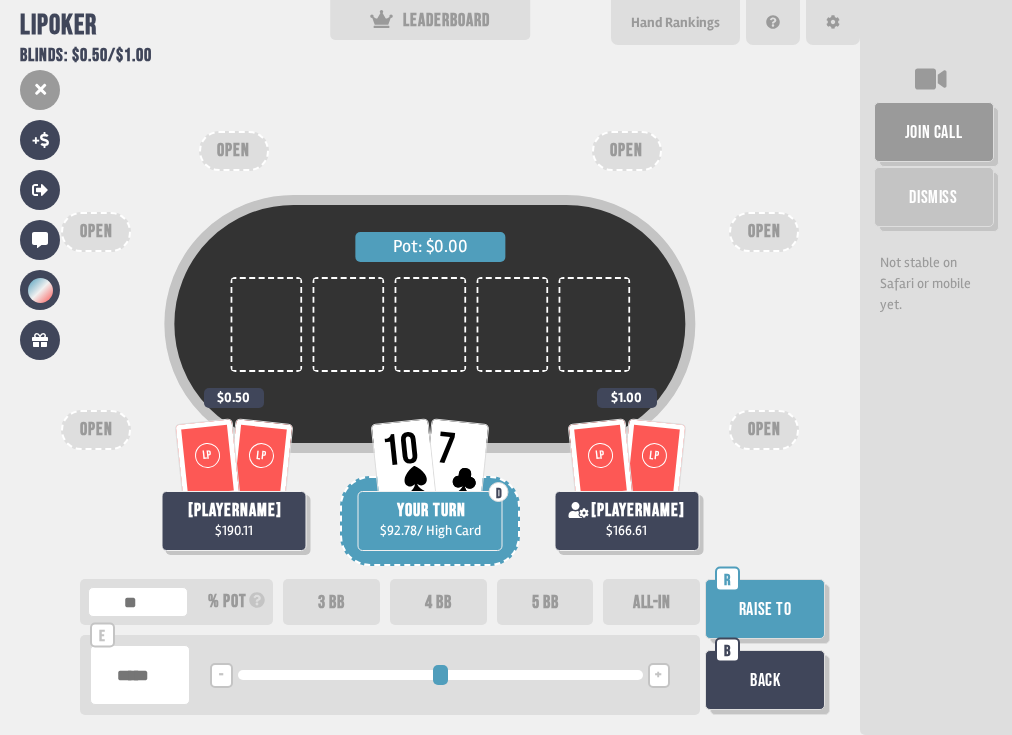 drag, startPoint x: 645, startPoint y: 607, endPoint x: 659, endPoint y: 607, distance: 14 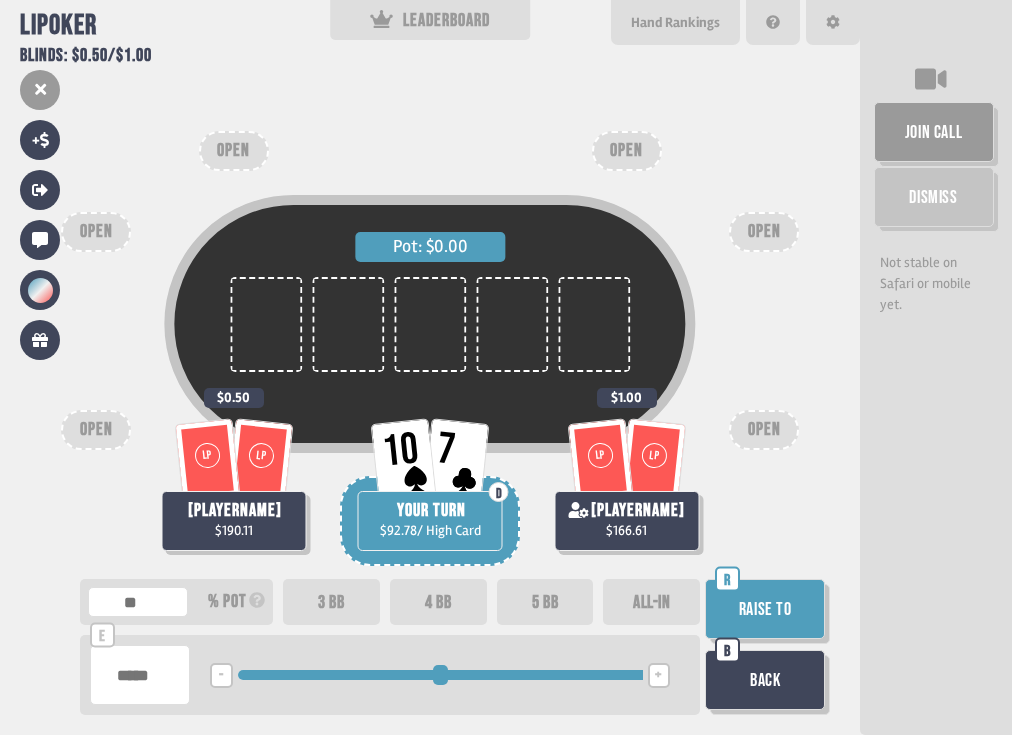 click on "Raise to" at bounding box center [765, 609] 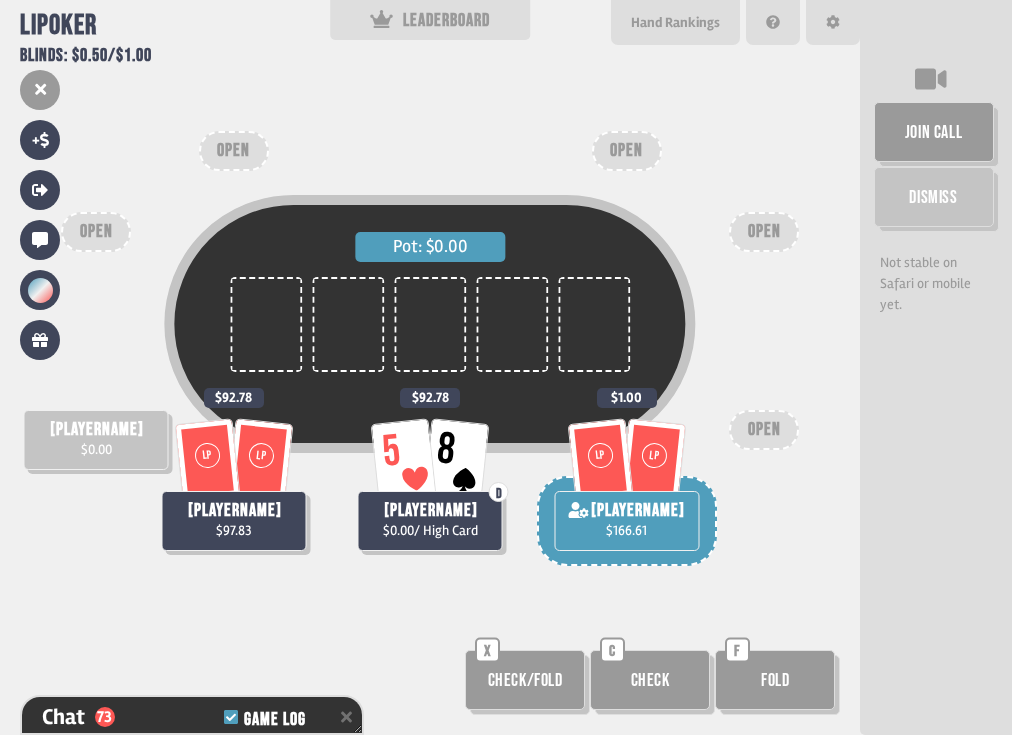 scroll, scrollTop: 2446, scrollLeft: 0, axis: vertical 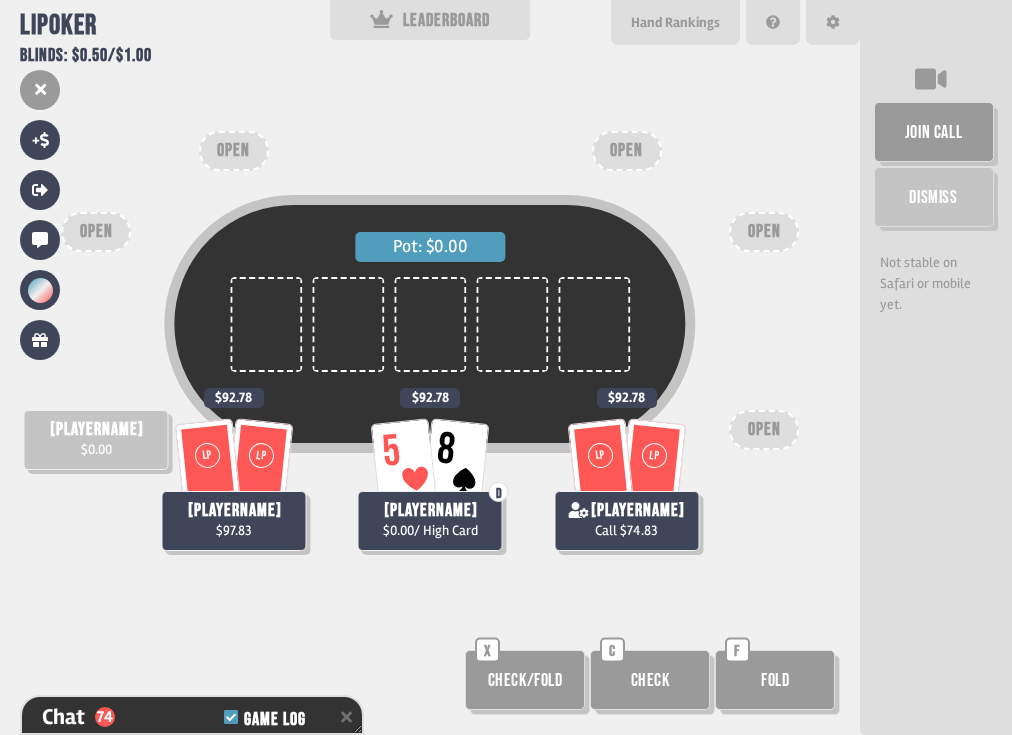 click on "Pot: $0.00" at bounding box center (430, 361) 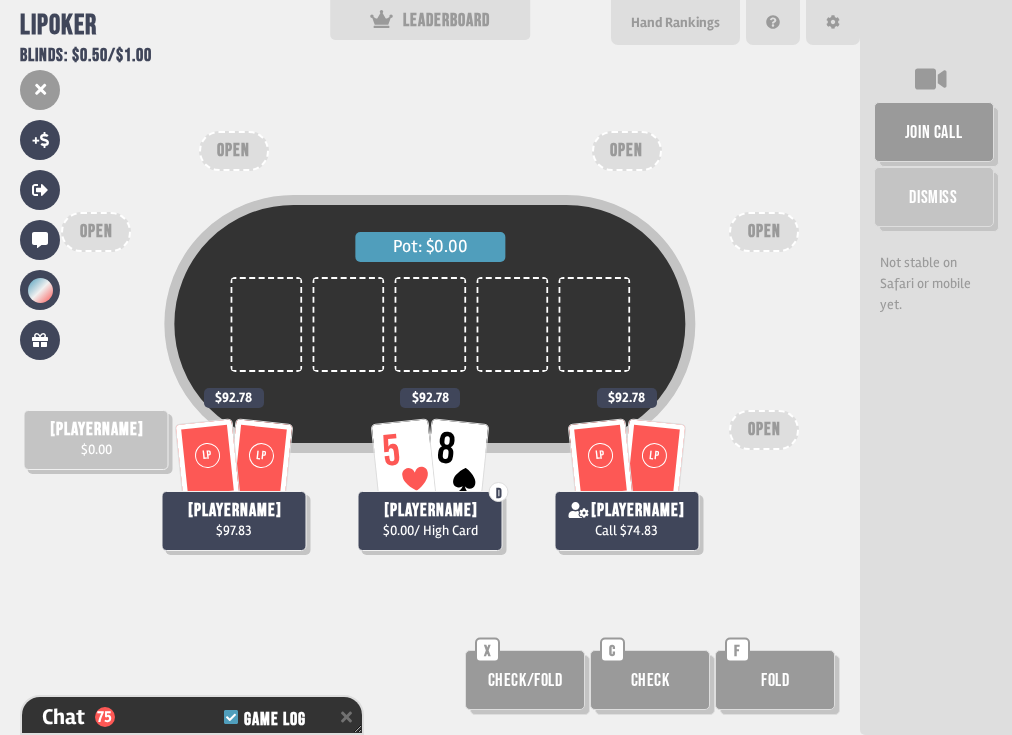scroll, scrollTop: 2475, scrollLeft: 0, axis: vertical 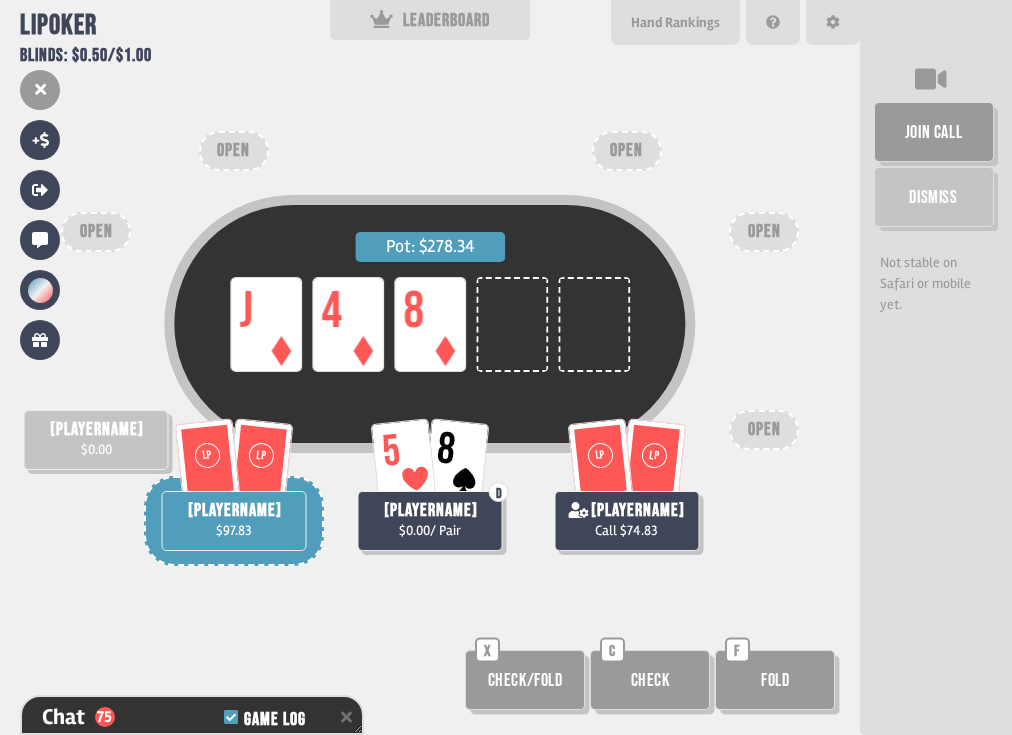 click on "Pot: $278.34   LP J LP 4 LP 8" at bounding box center [430, 361] 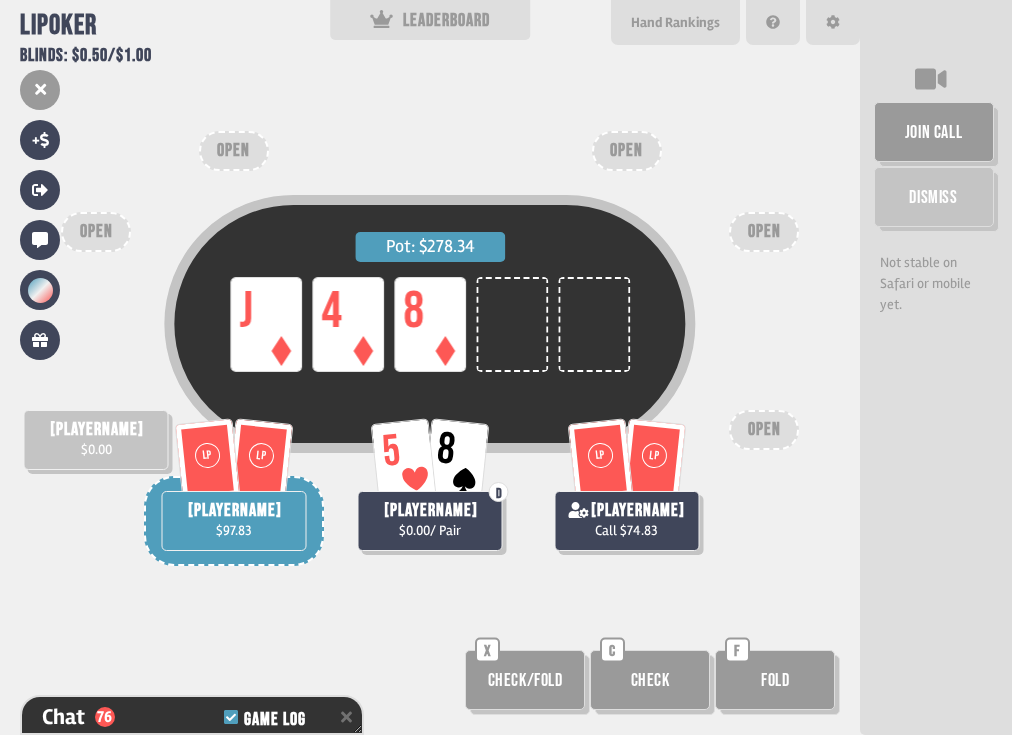 scroll, scrollTop: 0, scrollLeft: 0, axis: both 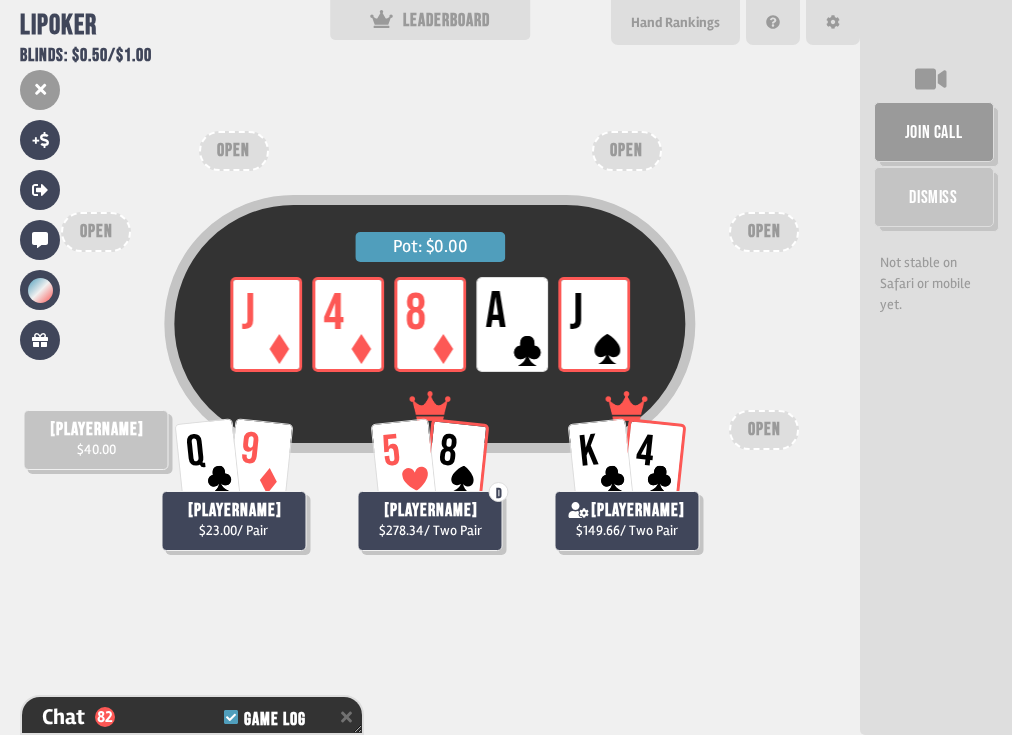 click on "Pot: $0.00   LP J LP 4 LP 8 LP A LP J" at bounding box center [430, 361] 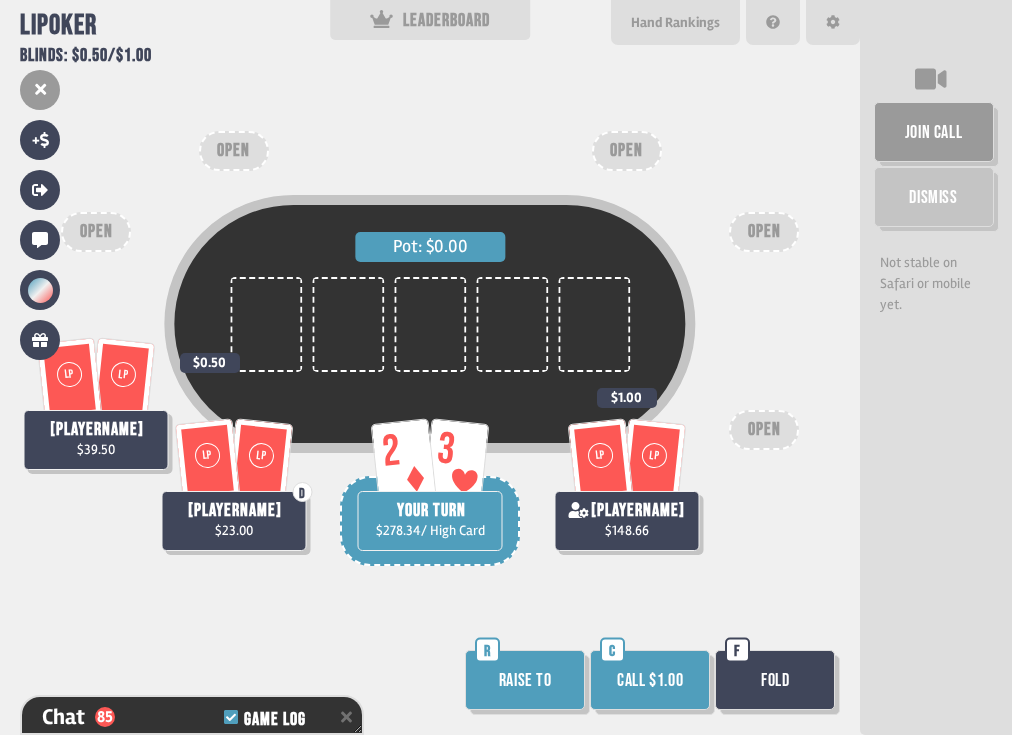 click on "Call $1.00" at bounding box center (650, 680) 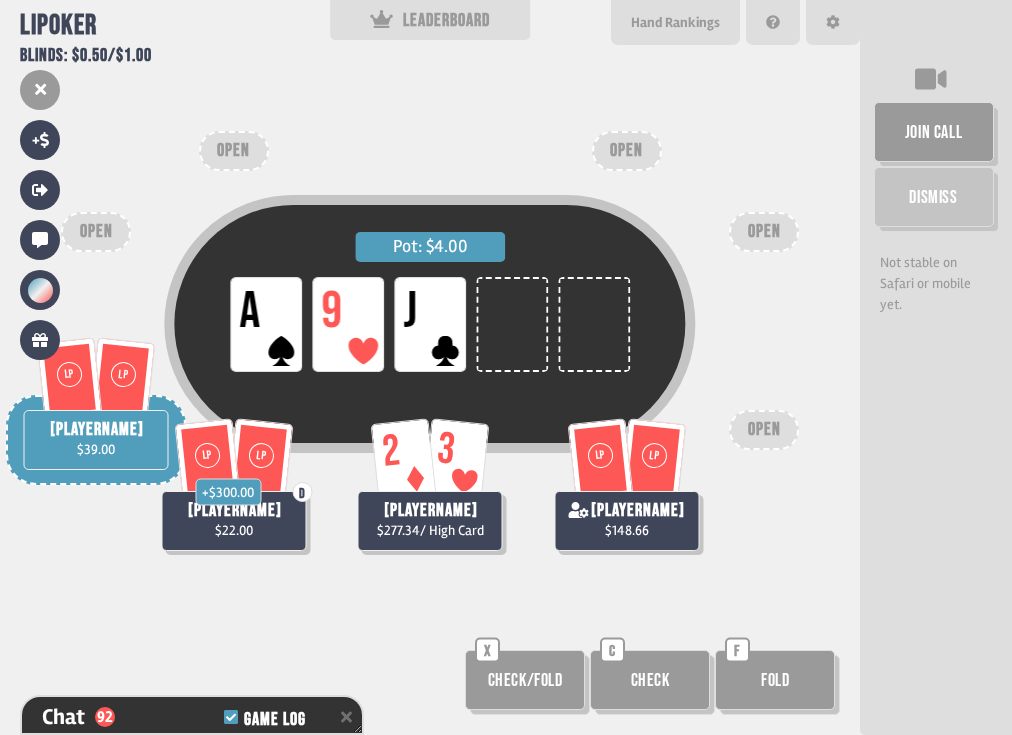scroll, scrollTop: 3031, scrollLeft: 0, axis: vertical 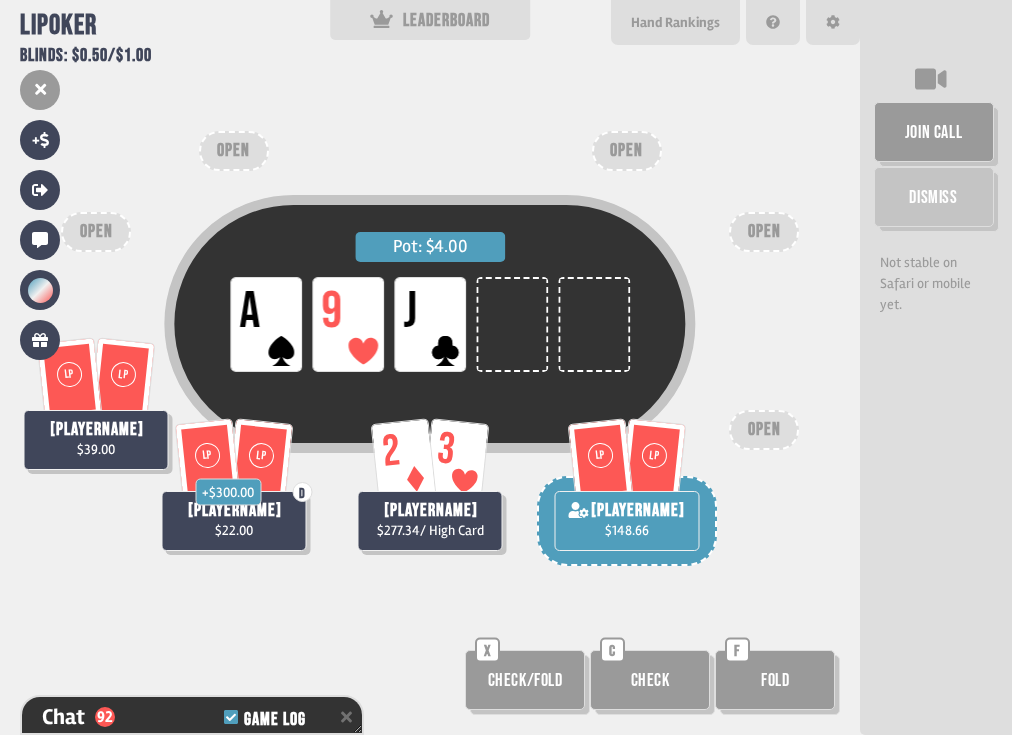 click on "Pot: $4.00   LP A LP 9 LP J LP LP ren $39.00  2 3 [PLAYERNAME] $277.34   / High Card LP LP D + $300.00 dih 6767676767 $22.00  LP LP [PLAYERNAME] $148.66  OPEN OPEN OPEN OPEN OPEN Check/Fold X Check C Fold F" at bounding box center (430, 367) 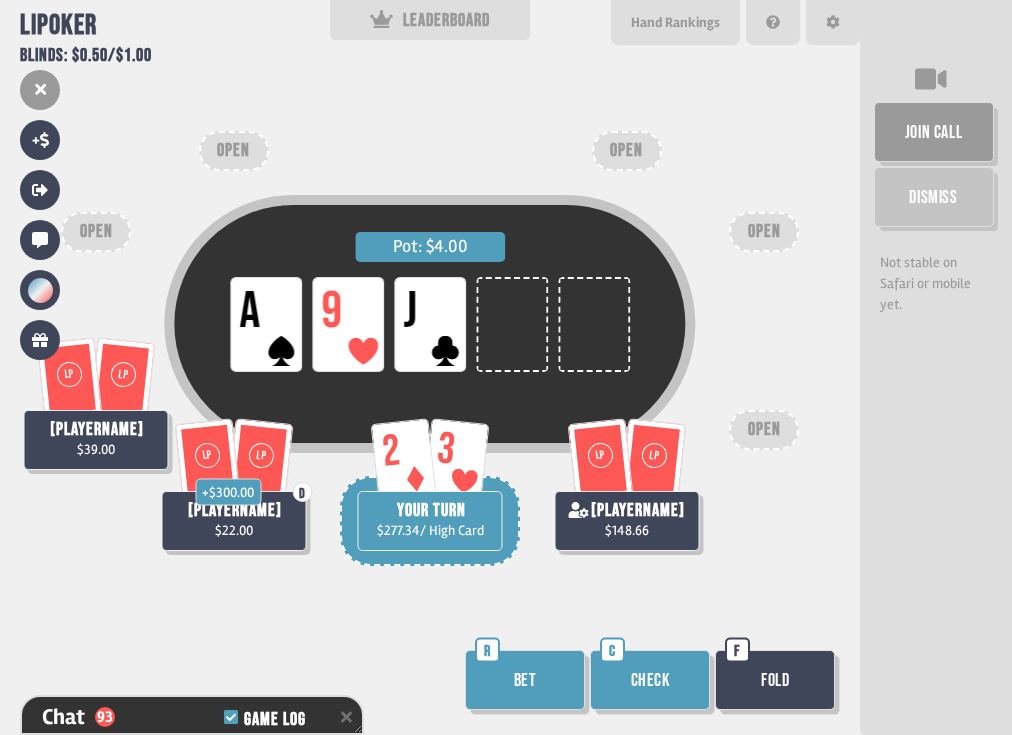 click on "Check" at bounding box center (650, 680) 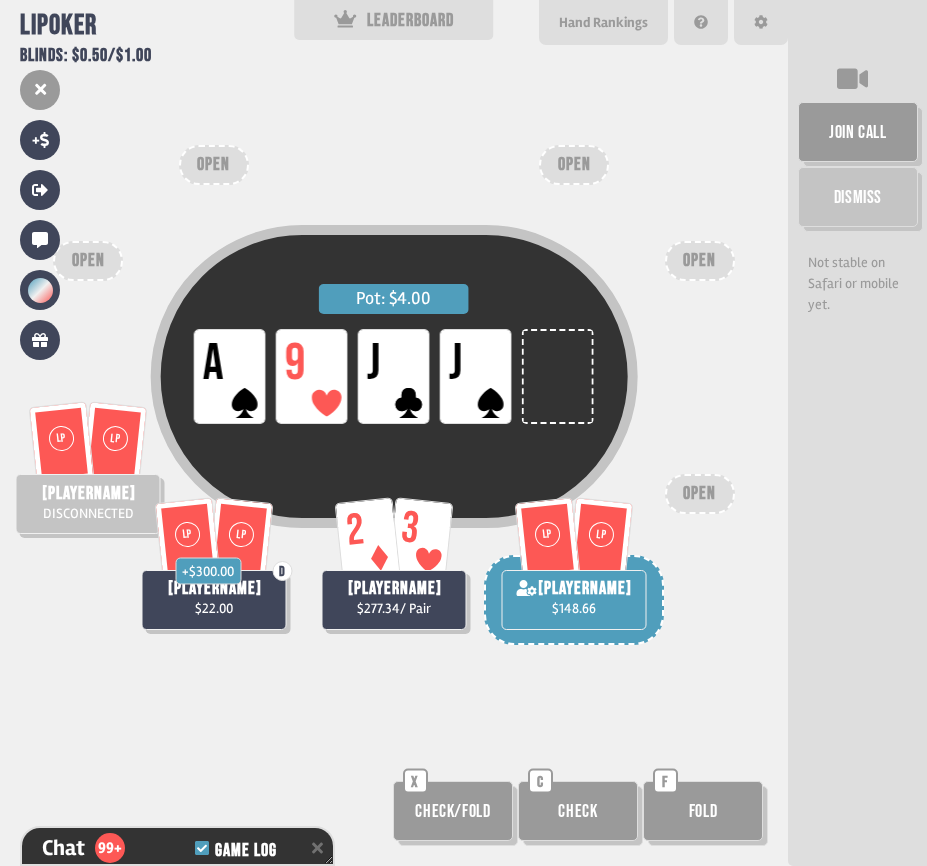 scroll, scrollTop: 3342, scrollLeft: 0, axis: vertical 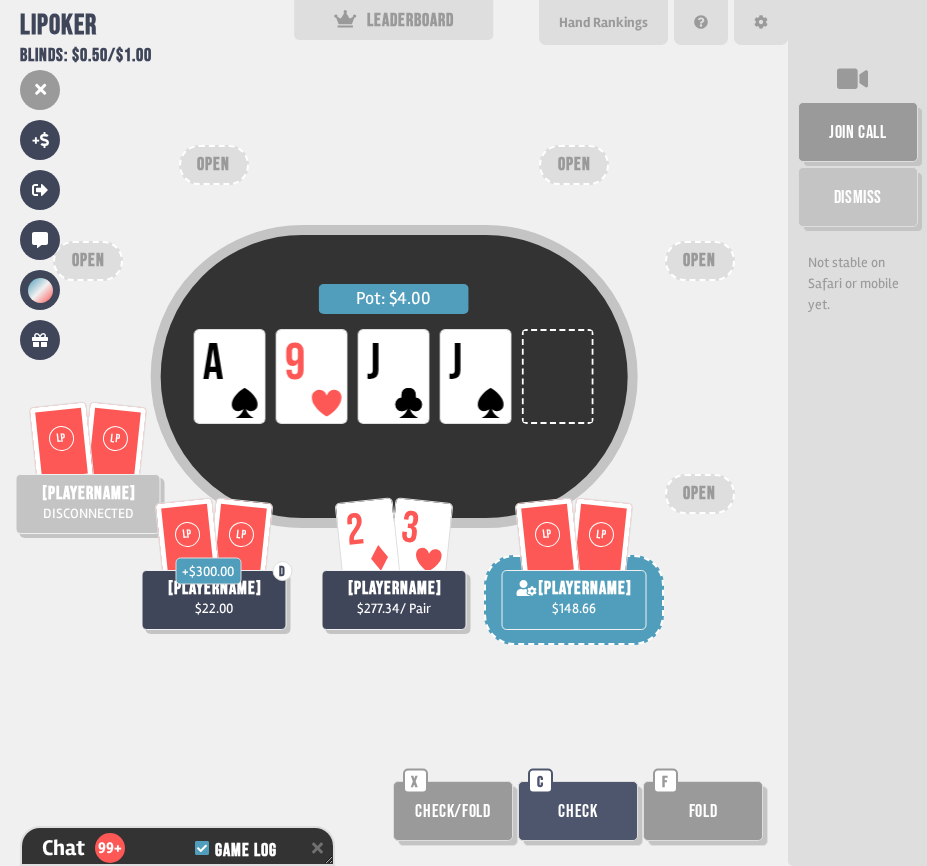 click on "C" at bounding box center (540, 781) 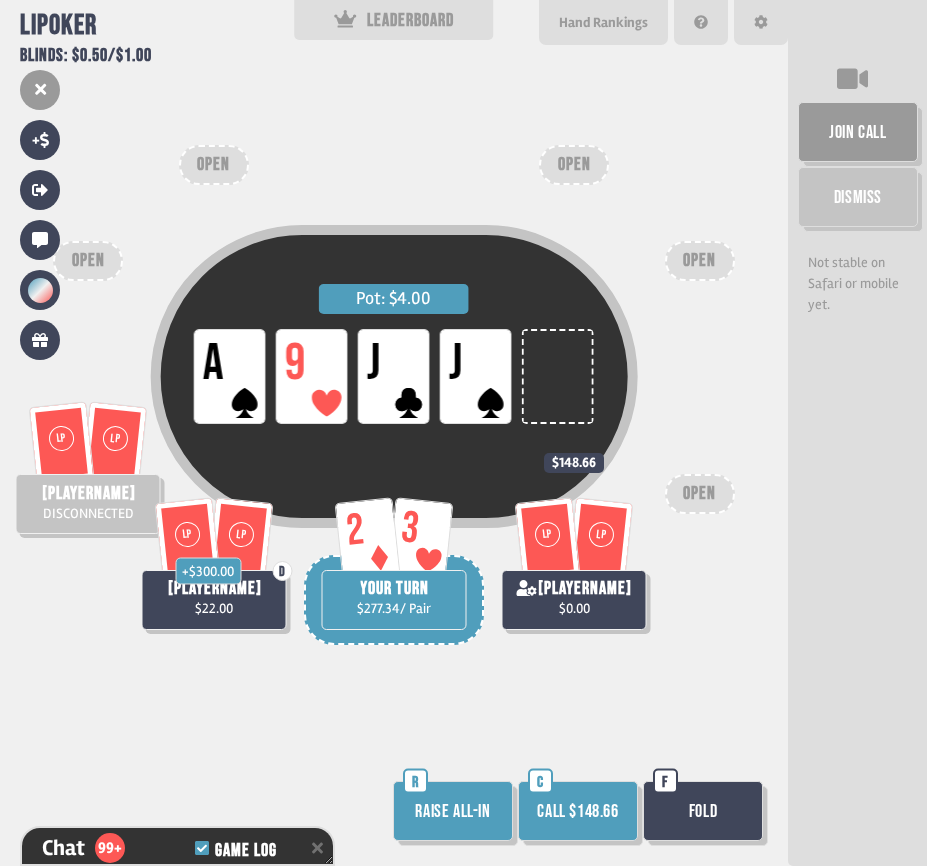 scroll, scrollTop: 3400, scrollLeft: 0, axis: vertical 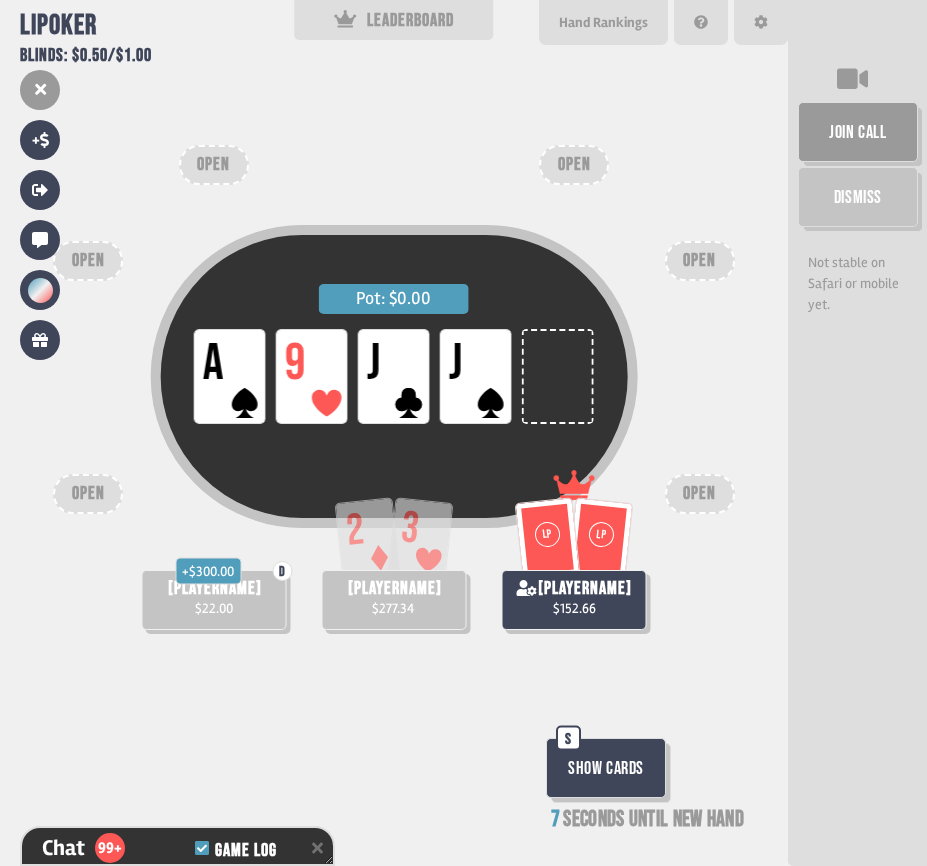 click on "Show Cards" at bounding box center [606, 768] 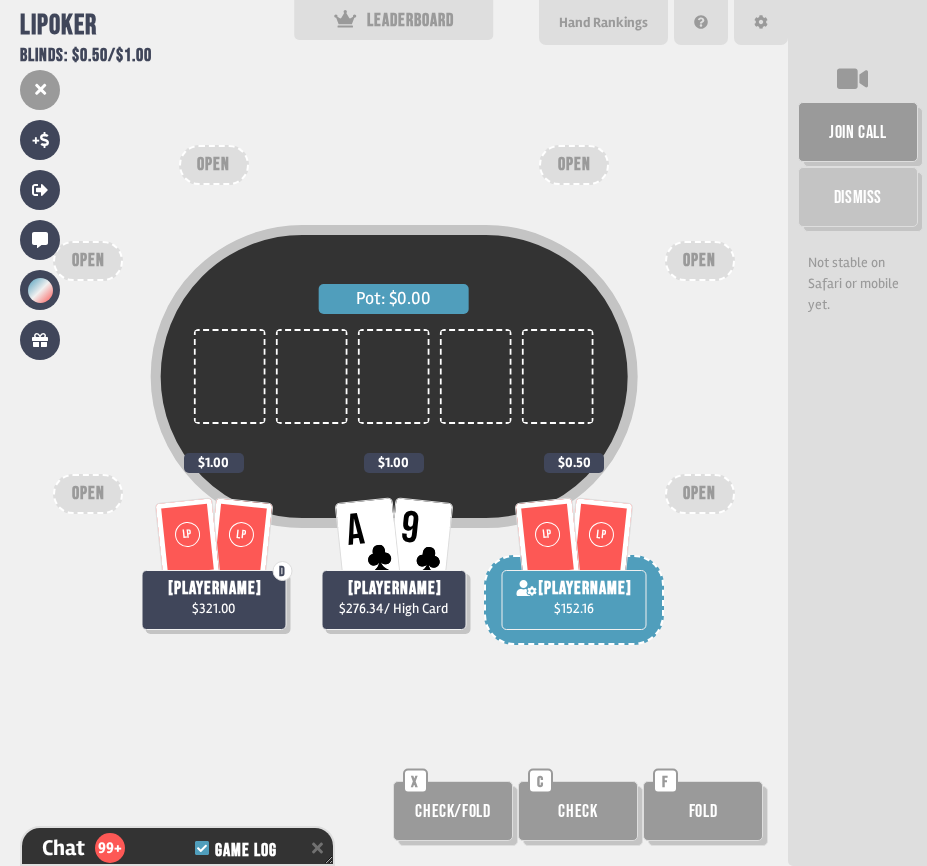 scroll, scrollTop: 3719, scrollLeft: 0, axis: vertical 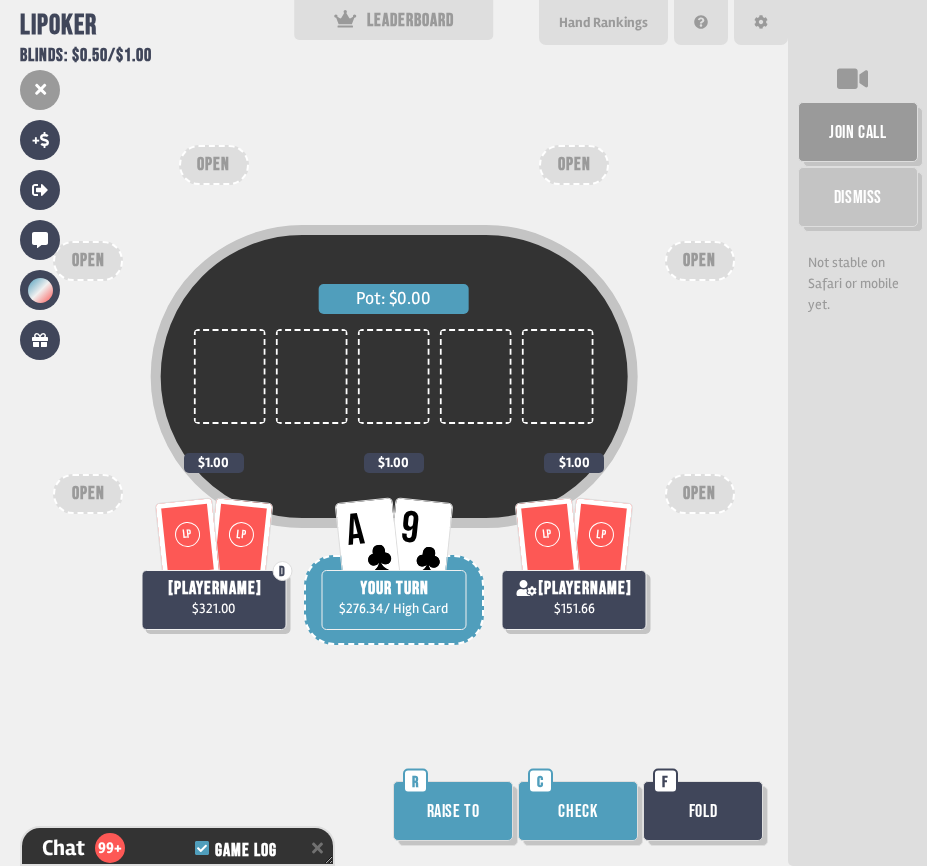 click on "Raise to" at bounding box center (453, 811) 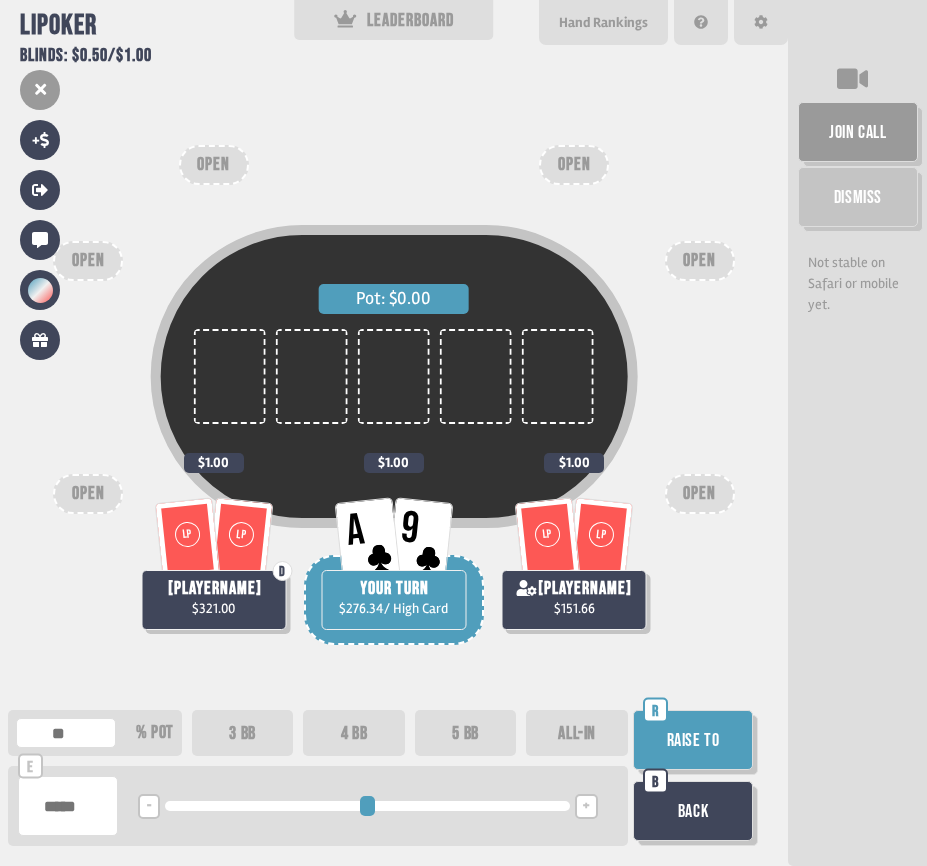 click on "Pot: $0.00   A 9 YOUR TURN $276.34   / High Card $1.00  LP LP D dih 6767676767 $321.00  $1.00  LP LP [PLAYERNAME] $151.66  $1.00  OPEN OPEN OPEN OPEN OPEN OPEN % pot 3 BB 4 BB 5 BB ALL-IN e - <LEFT> <DOWN> + <UP> <RIGHT> Raise to R Back B" at bounding box center (394, 433) 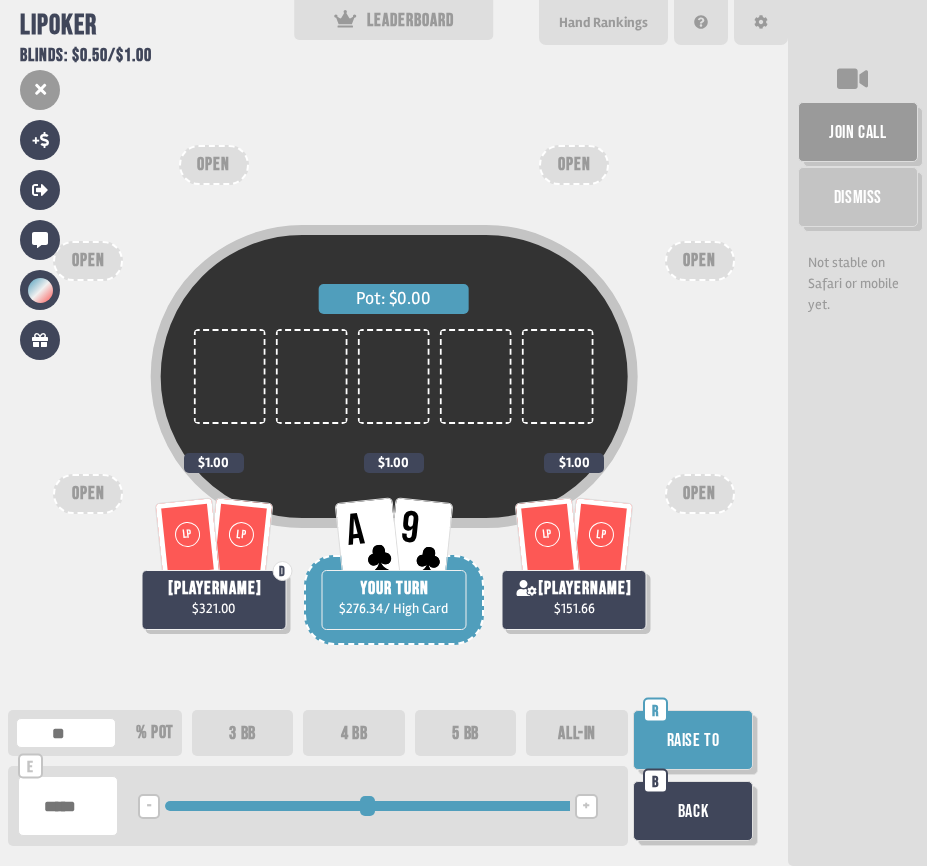 click on "Raise to" at bounding box center [693, 740] 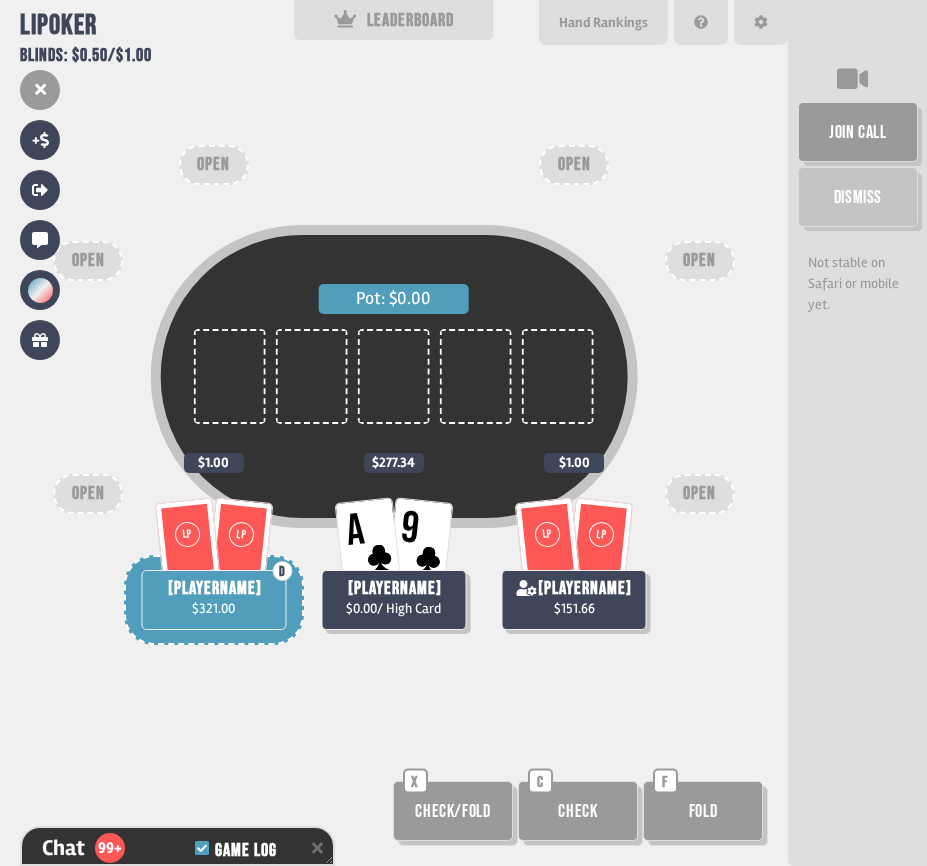 scroll, scrollTop: 3806, scrollLeft: 0, axis: vertical 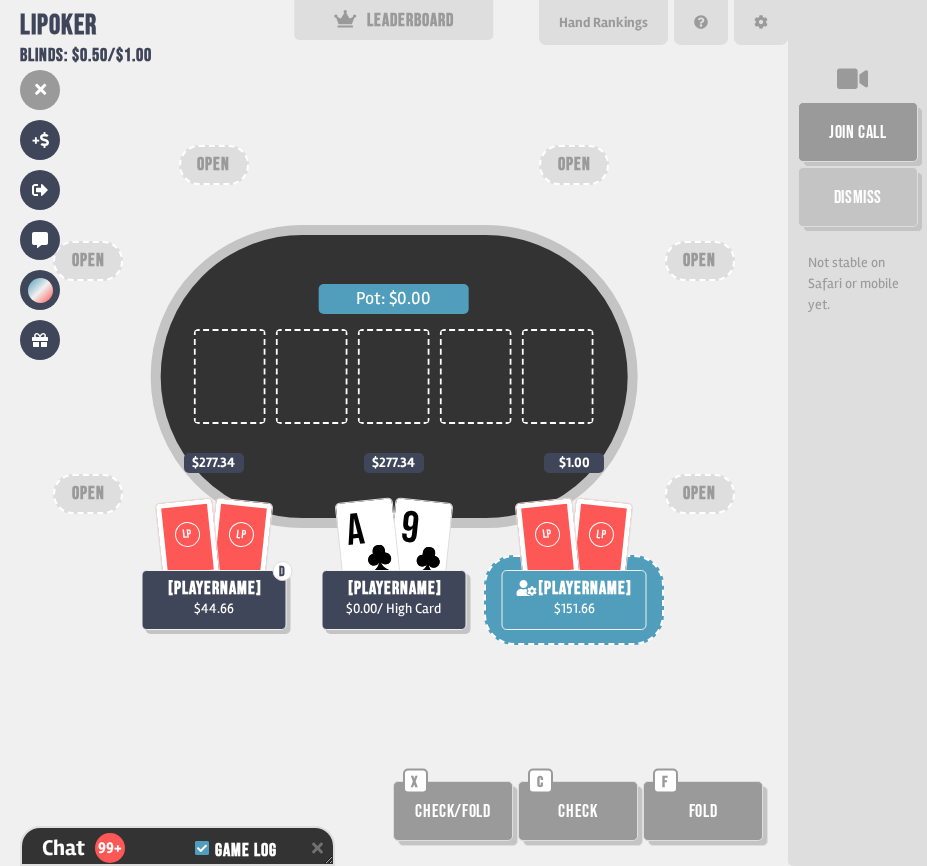 click on "Pot: $0.00   A 9 [PLAYERNAME] $0.00   / High Card $277.34  LP LP D dih 6767676767 $44.66  $277.34  LP LP [PLAYERNAME] $151.66  $1.00  OPEN OPEN OPEN OPEN OPEN OPEN Check/Fold X Check C Fold F" at bounding box center (394, 433) 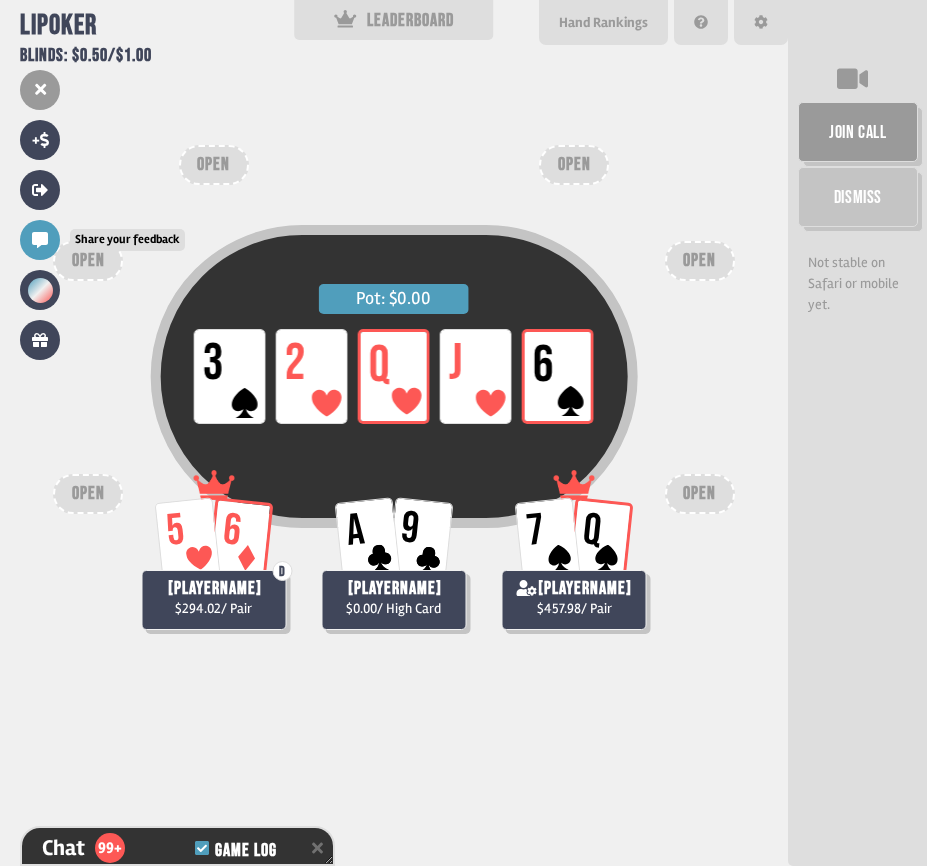 scroll, scrollTop: 4051, scrollLeft: 0, axis: vertical 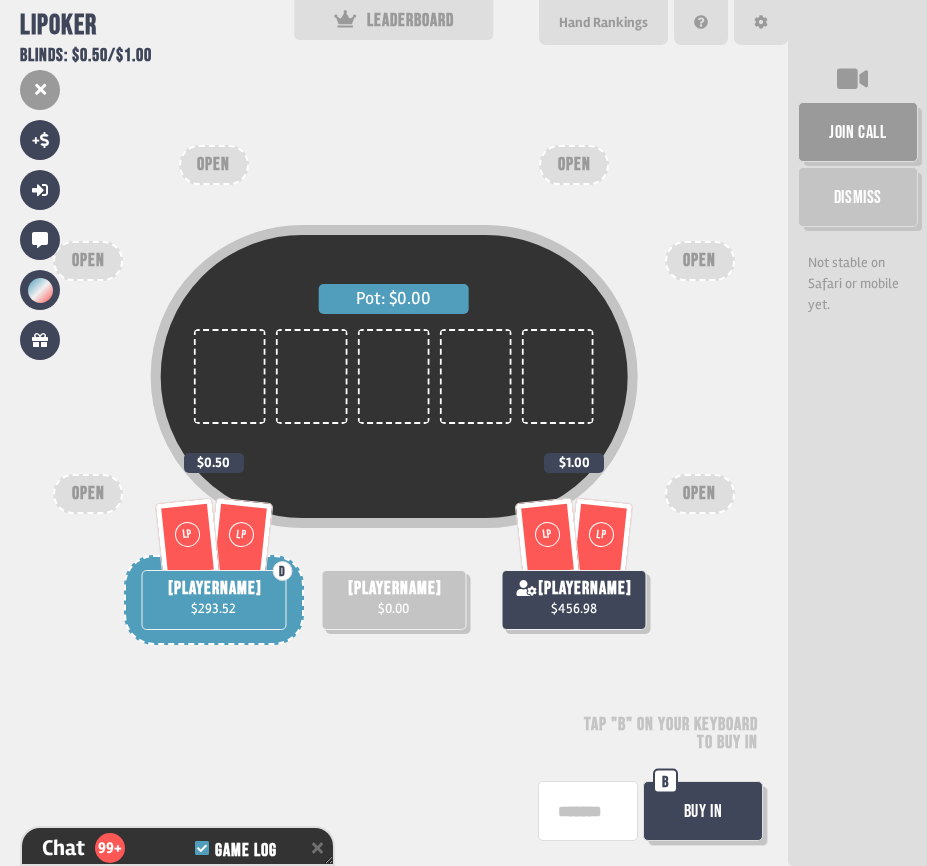 click at bounding box center [393, 485] 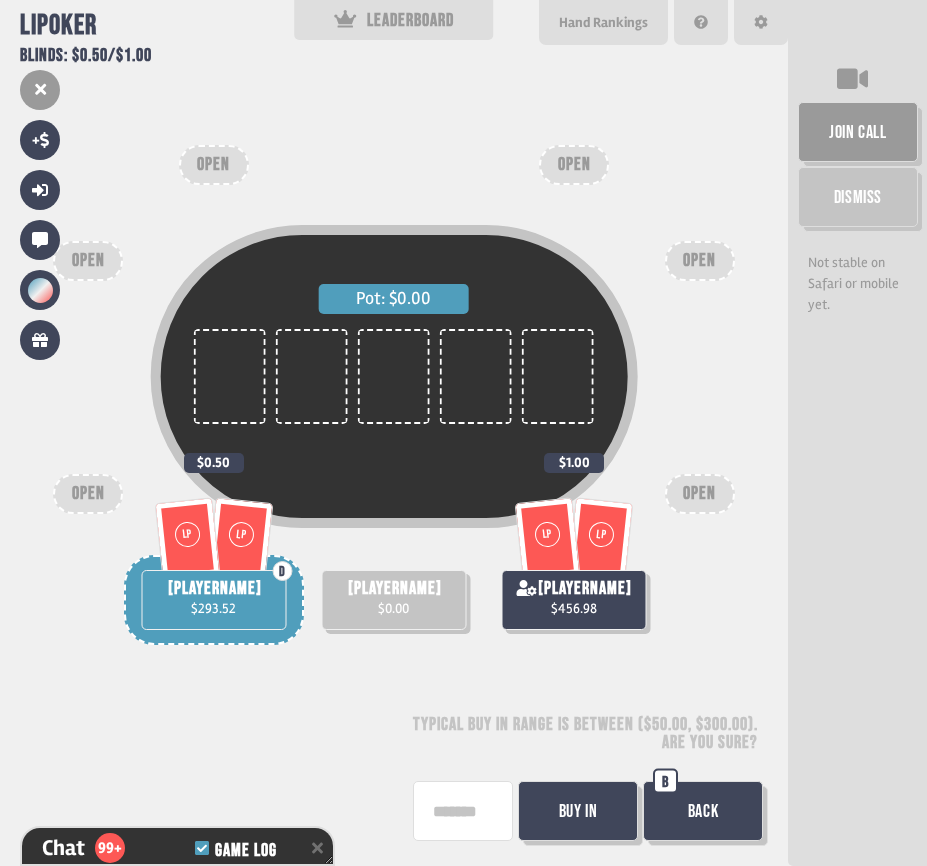 click on "Buy In" at bounding box center (578, 811) 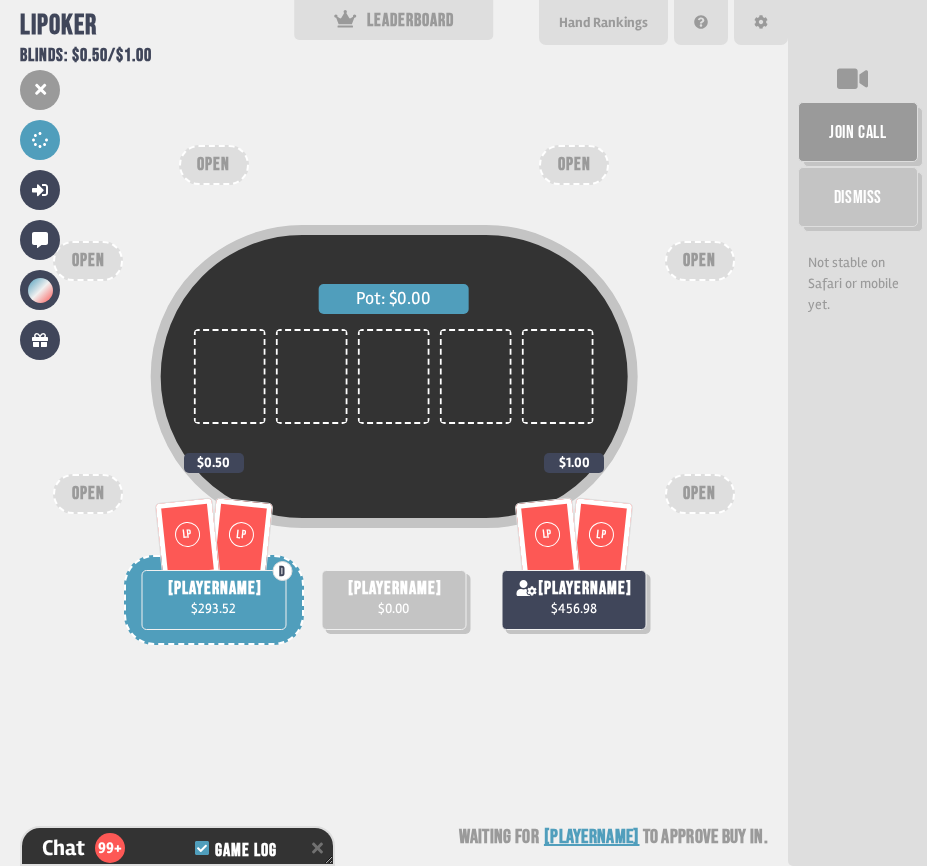 scroll, scrollTop: 4080, scrollLeft: 0, axis: vertical 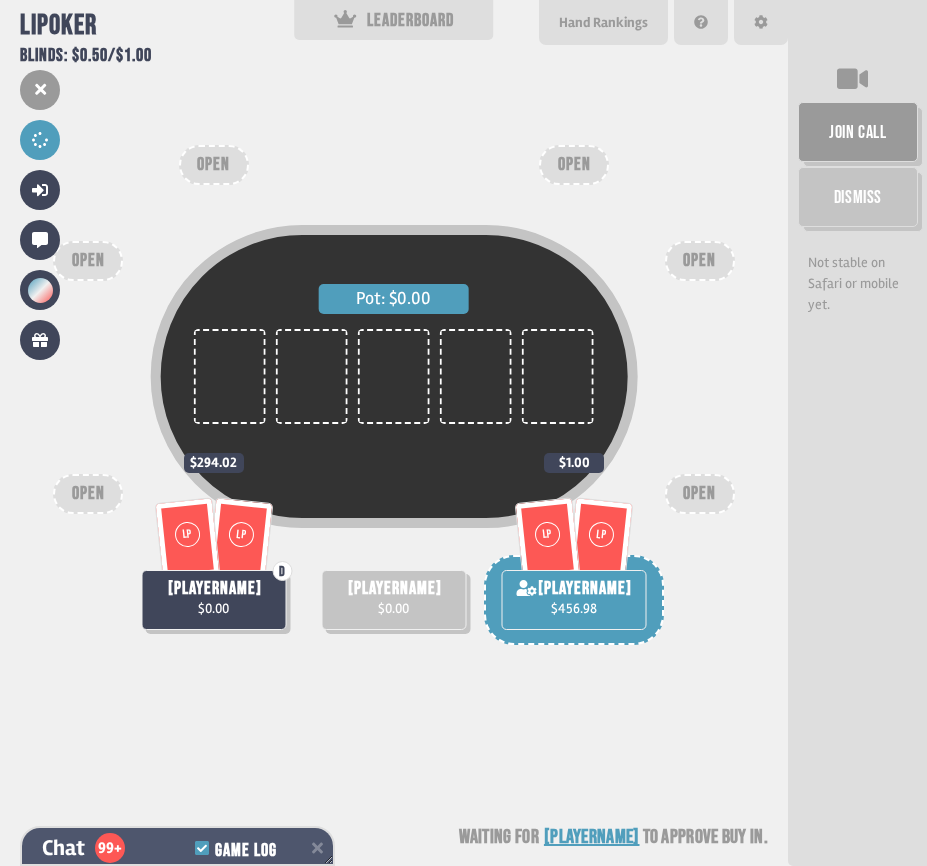 click on "Game Log" at bounding box center [239, 848] 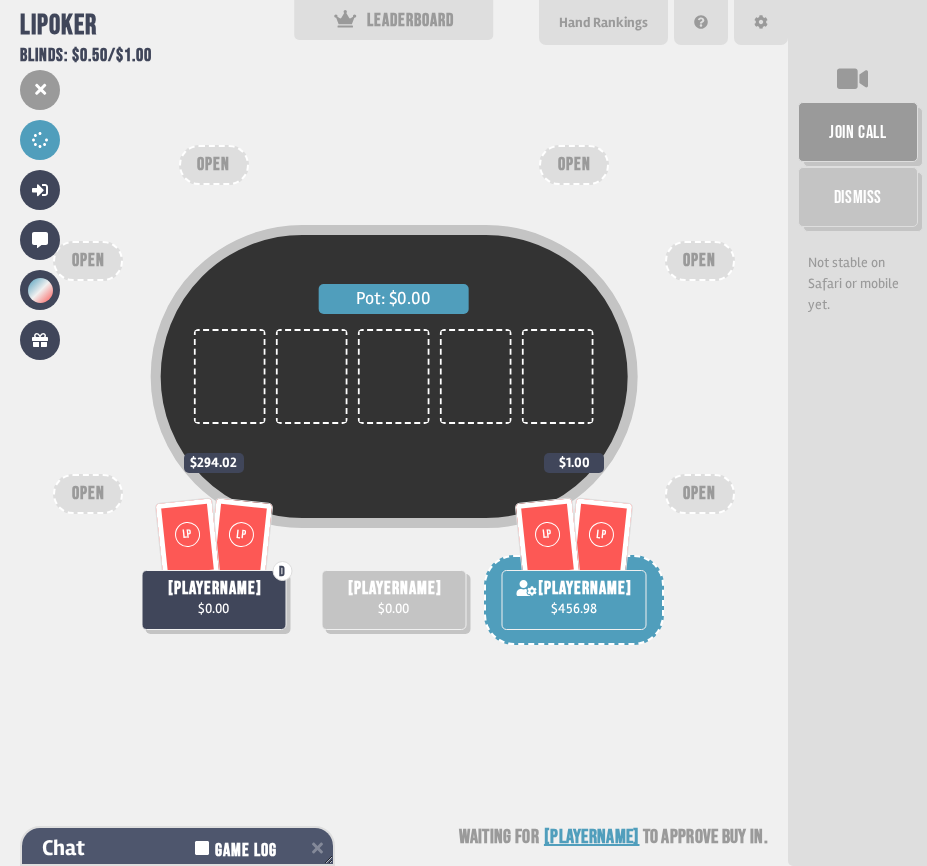 click on "Chat   Game Log" at bounding box center (177, 848) 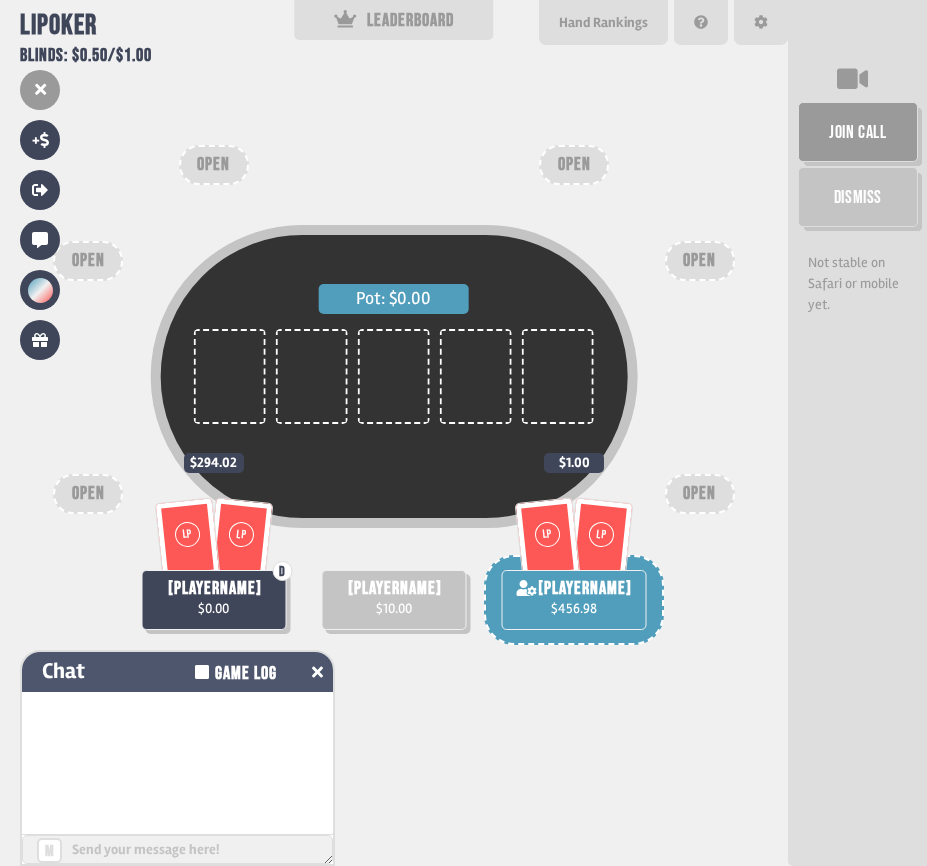 click on "Game Log" at bounding box center [245, 674] 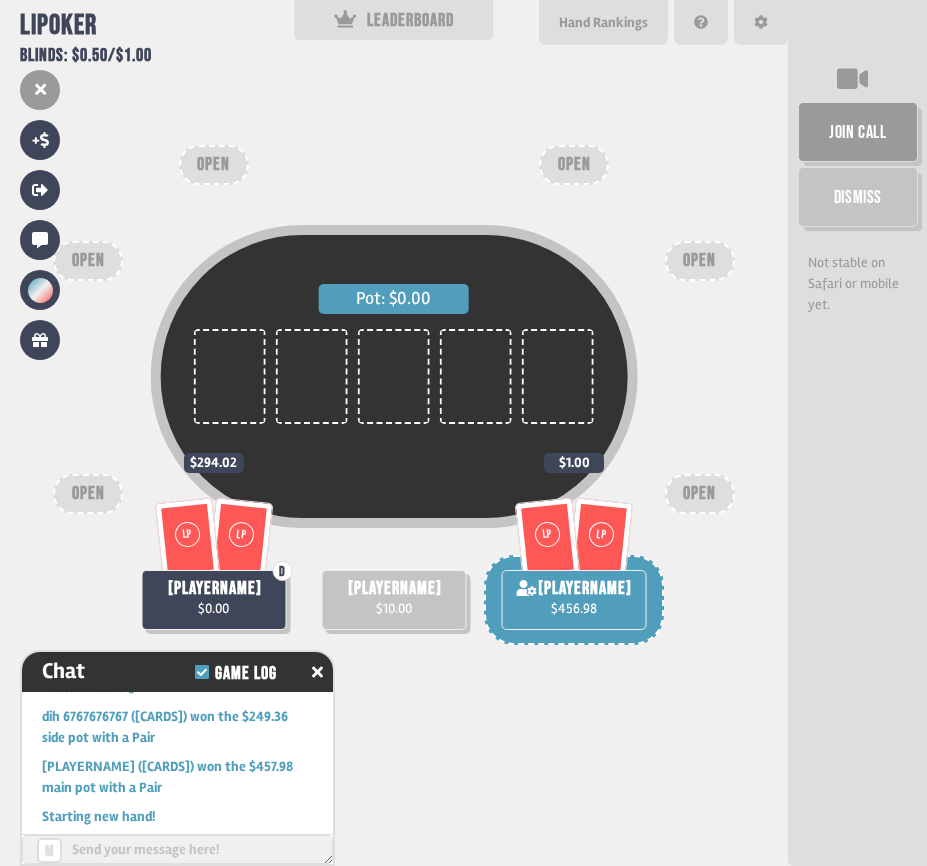 click at bounding box center (177, 849) 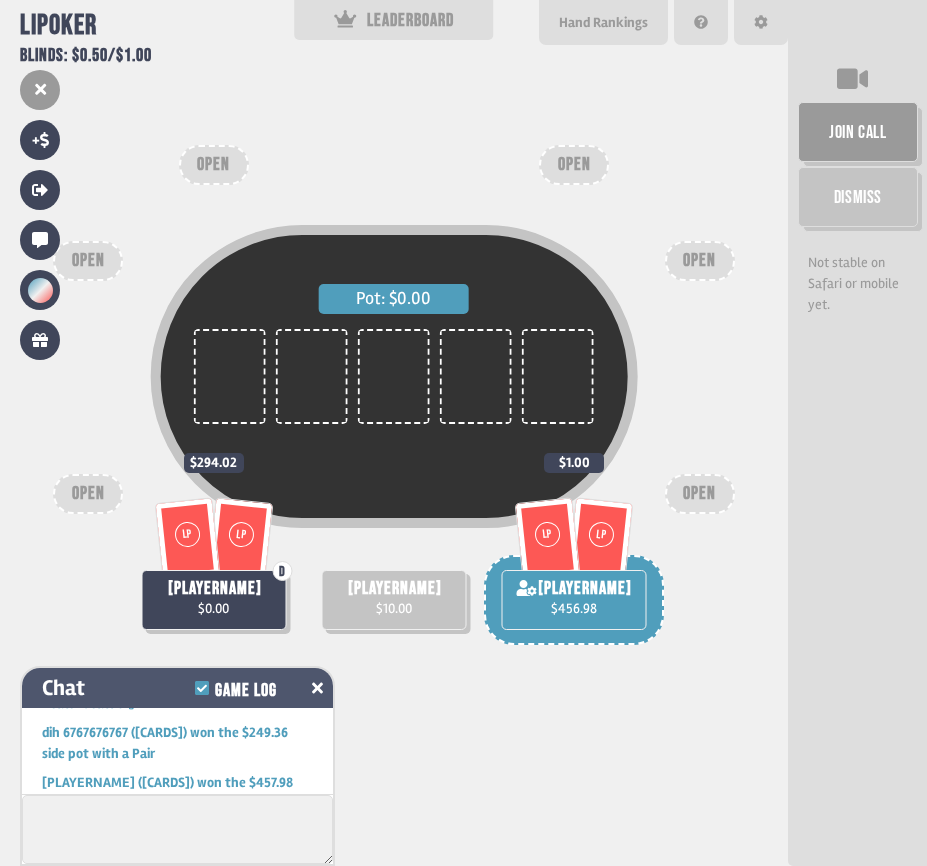 scroll, scrollTop: 4078, scrollLeft: 0, axis: vertical 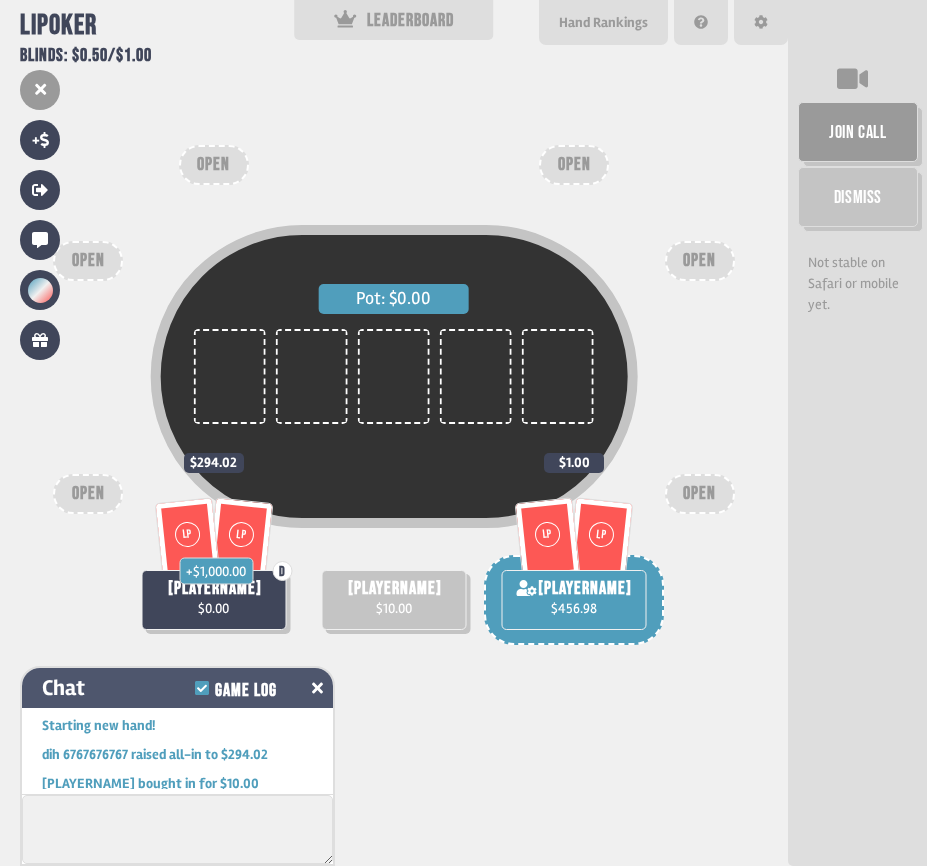 click 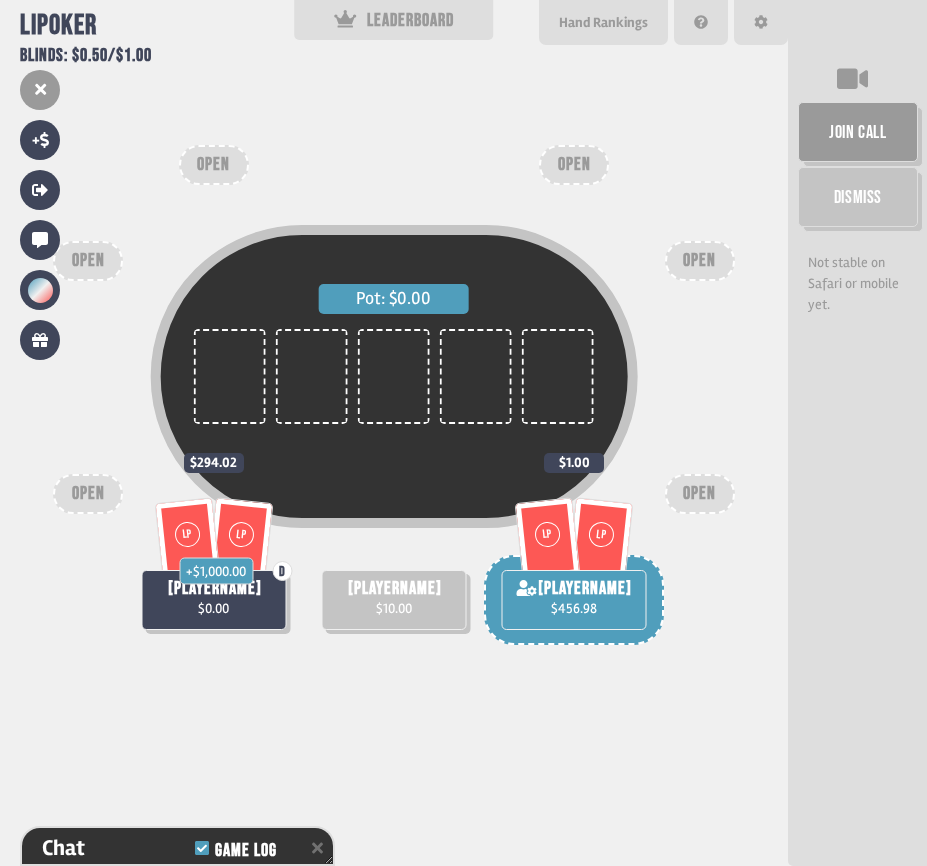 scroll, scrollTop: 4159, scrollLeft: 0, axis: vertical 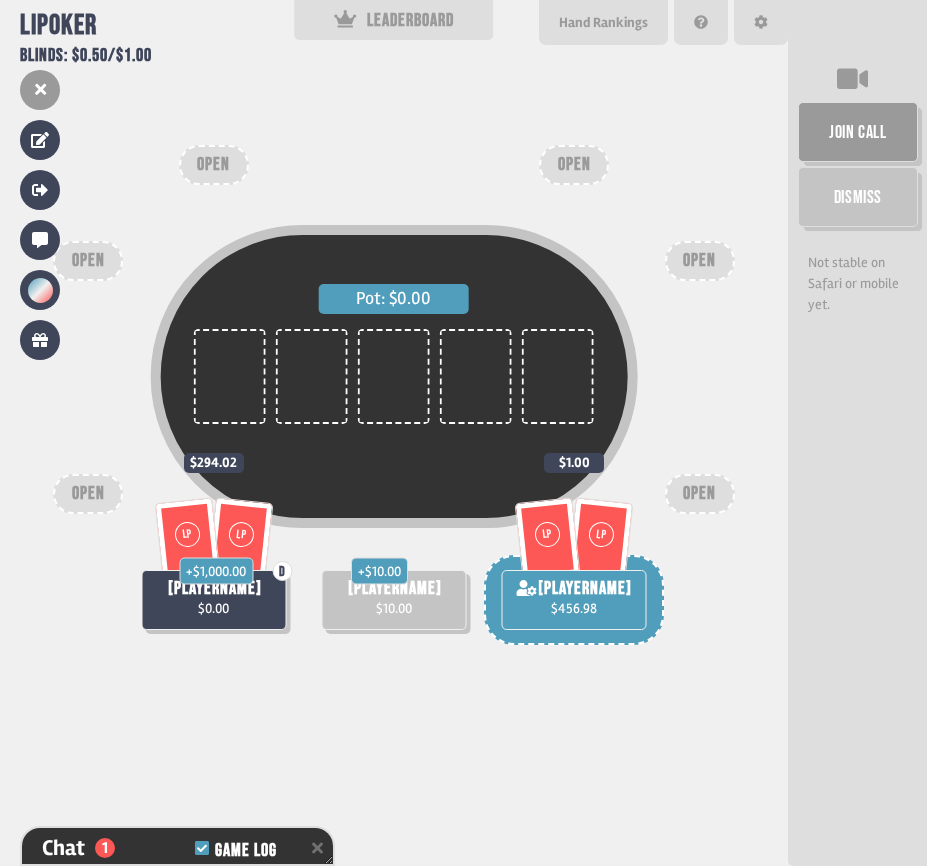 click on "+ $10.00 [PLAYERNAME] $10.00" at bounding box center [393, 550] 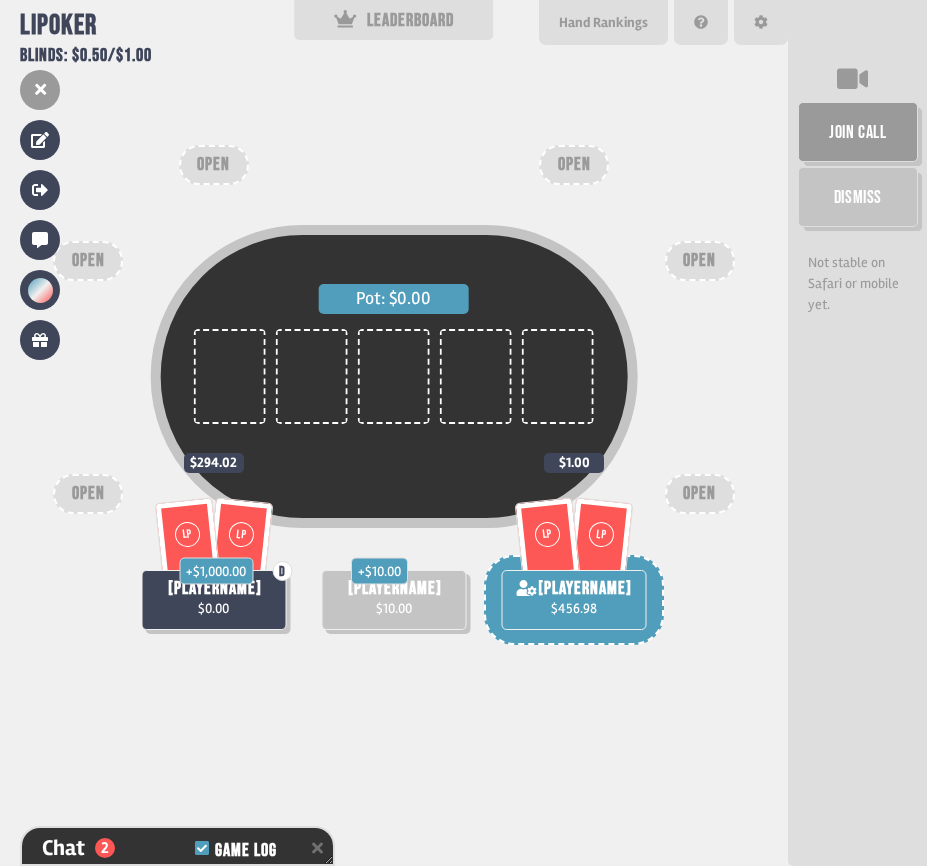 click on "D" at bounding box center [282, 571] 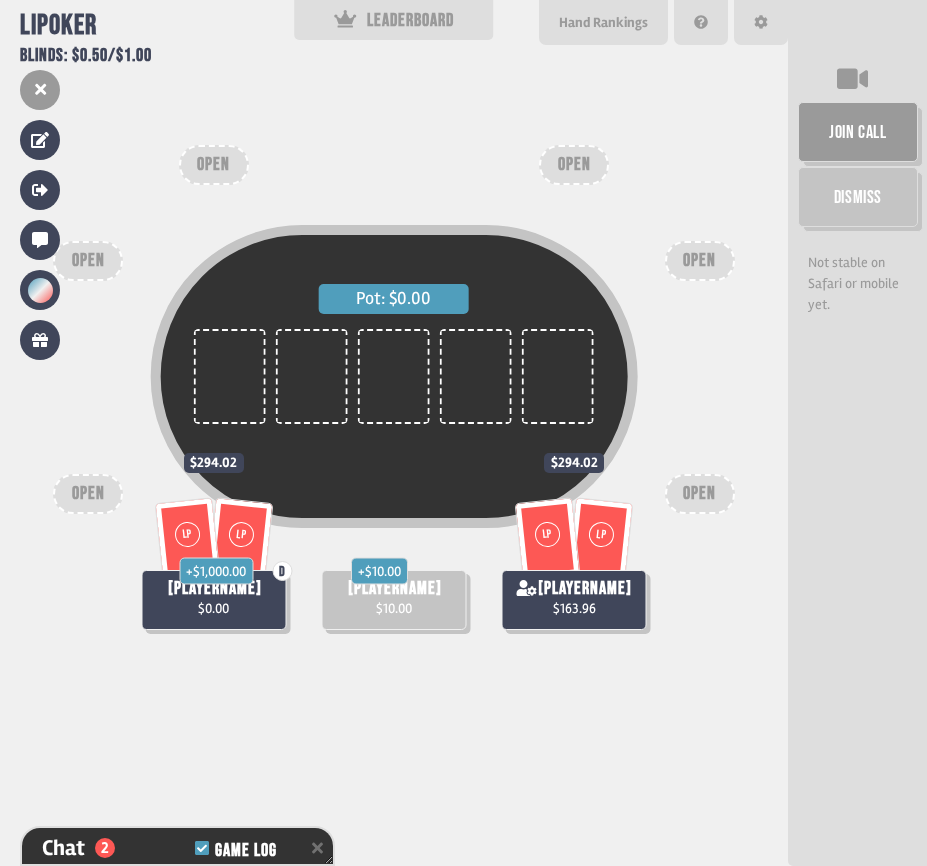 click on "+ $1,000.00" at bounding box center [216, 570] 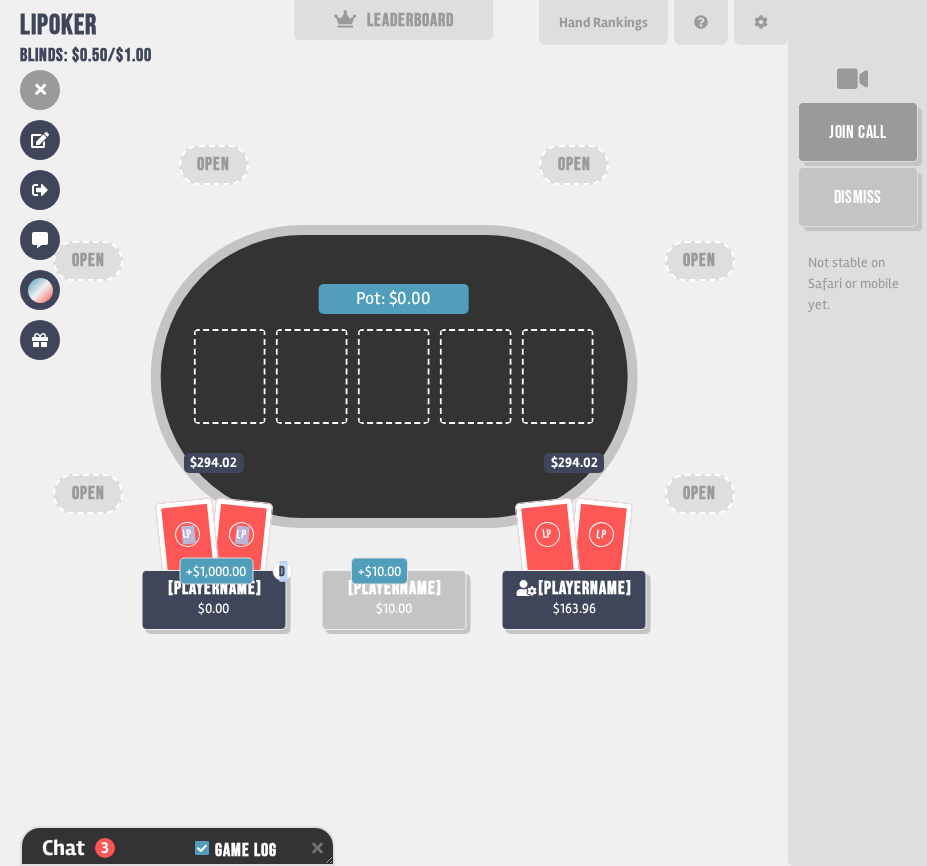 scroll, scrollTop: 4267, scrollLeft: 0, axis: vertical 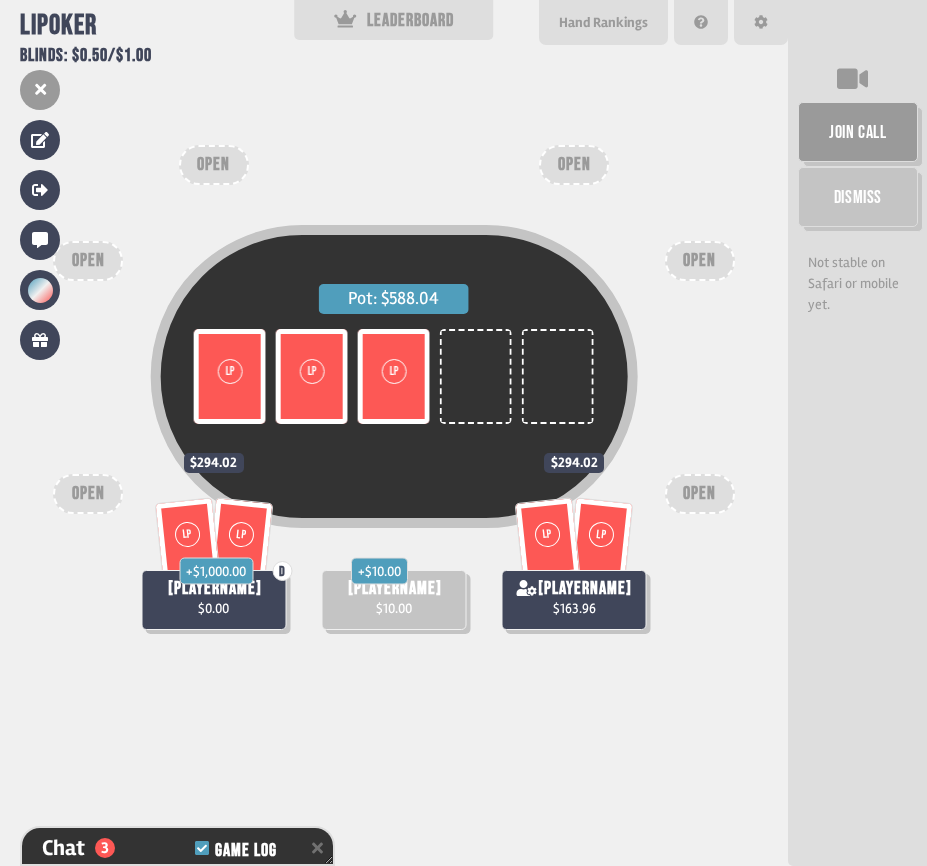 click on "Pot: $588.04   LP J LP 10 LP 6" at bounding box center (394, 376) 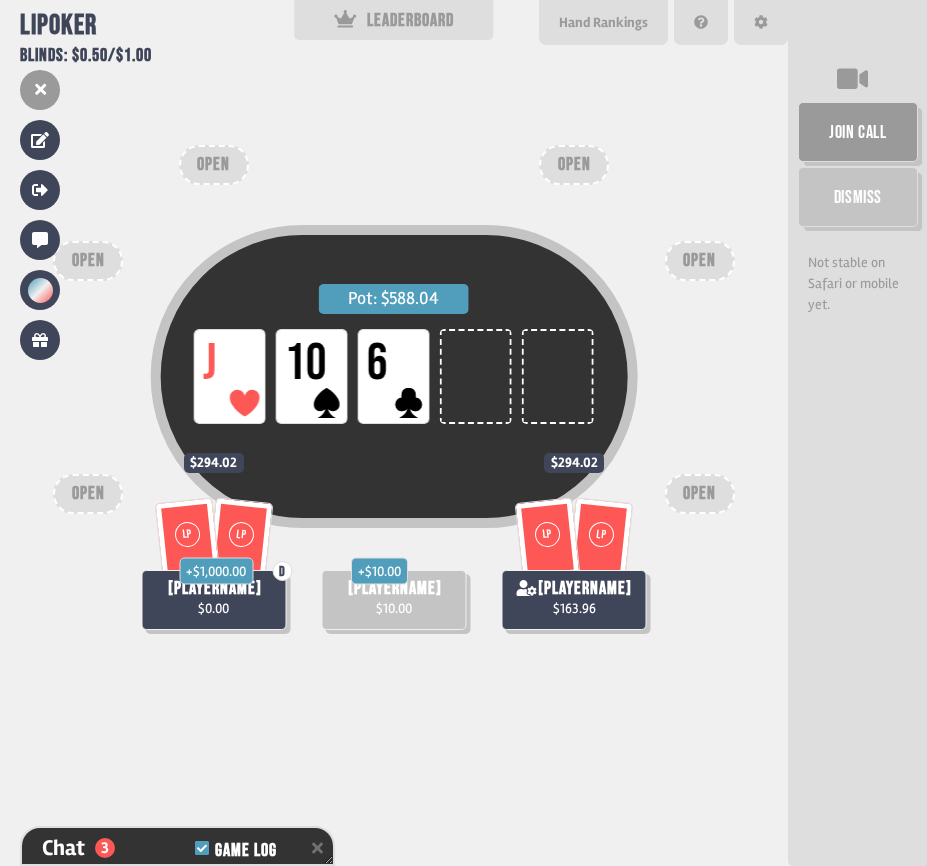 click at bounding box center (476, 376) 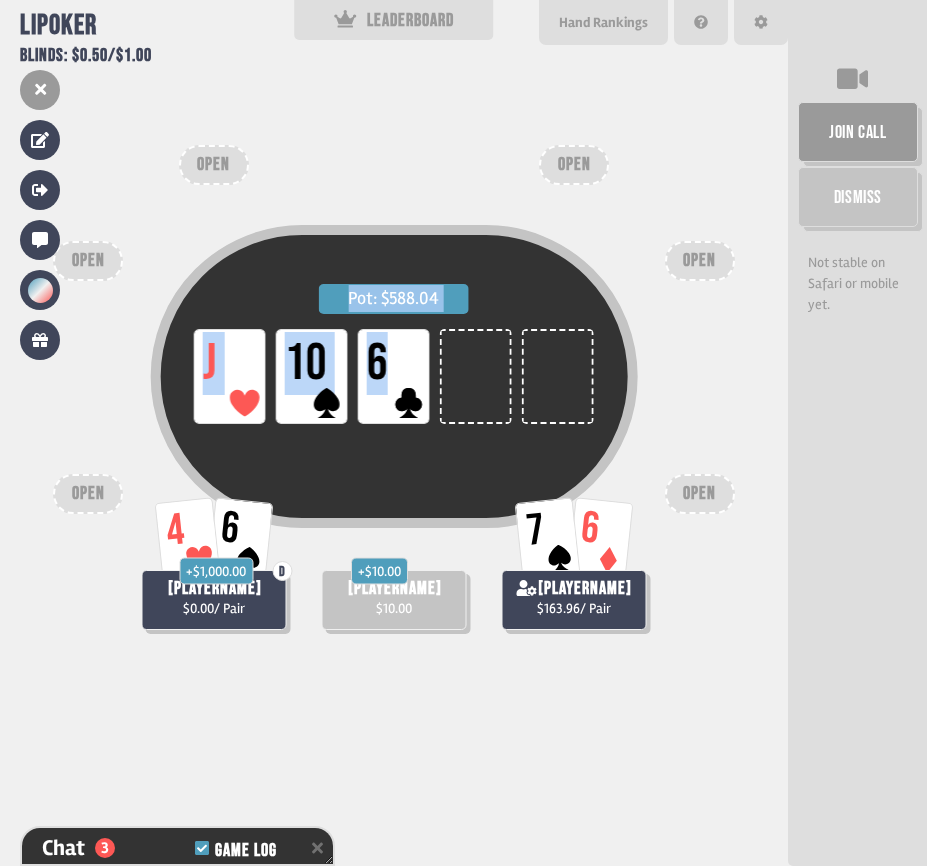 drag, startPoint x: 446, startPoint y: 439, endPoint x: 90, endPoint y: 325, distance: 373.80743 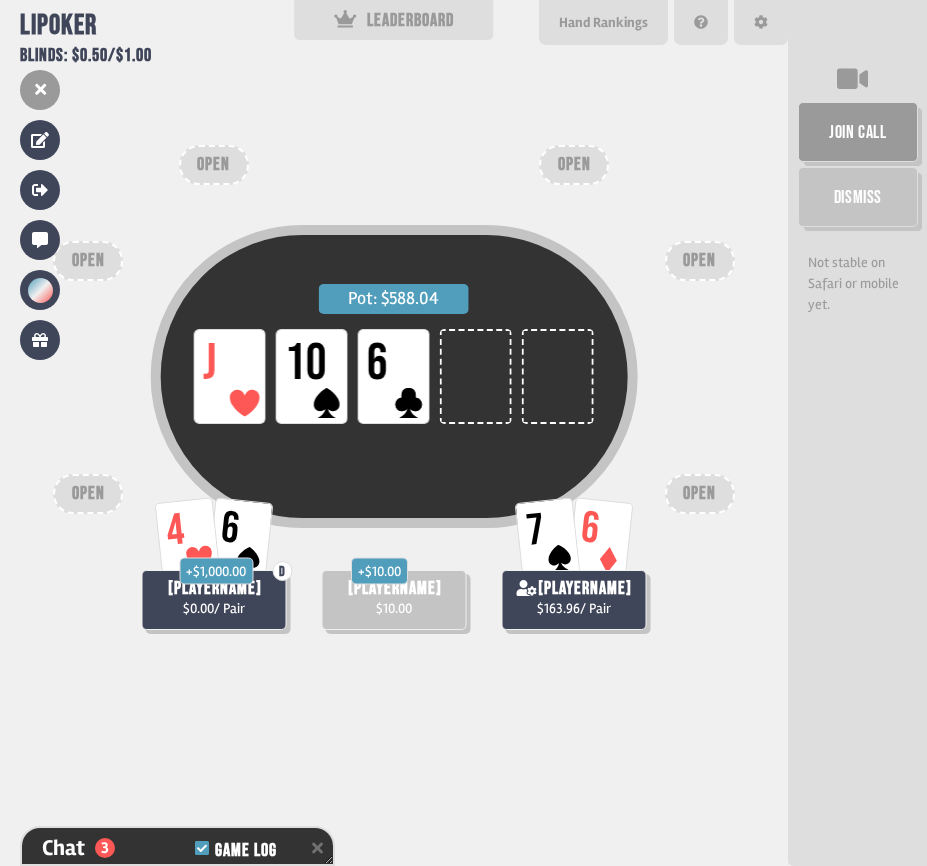 click on "Pot: $588.04   LP J LP 10 LP 6 + $10.00 [PLAYERNAME] $10.00  4 6 D + $1,000.00 dih 6767676767 $0.00   / Pair 7 6 [PLAYERNAME] $163.96   / Pair OPEN OPEN OPEN OPEN OPEN OPEN" at bounding box center [394, 433] 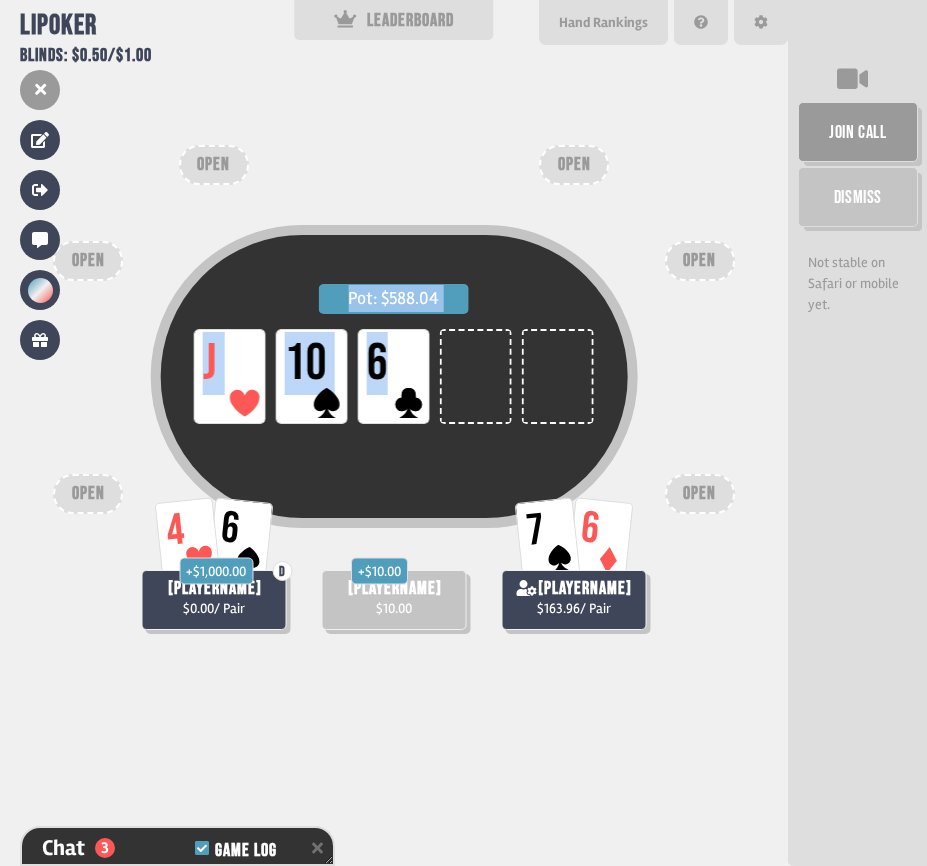 drag, startPoint x: 546, startPoint y: 412, endPoint x: 145, endPoint y: 352, distance: 405.46393 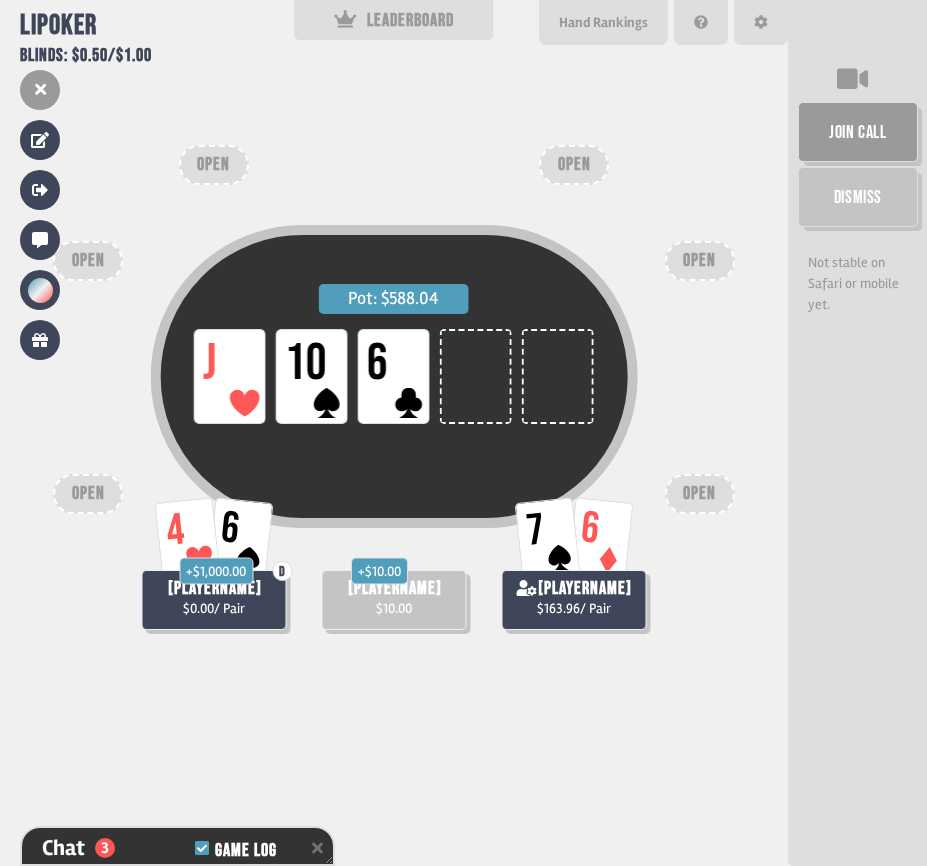 click on "Pot: $588.04   LP J LP 10 LP 6" at bounding box center (393, 419) 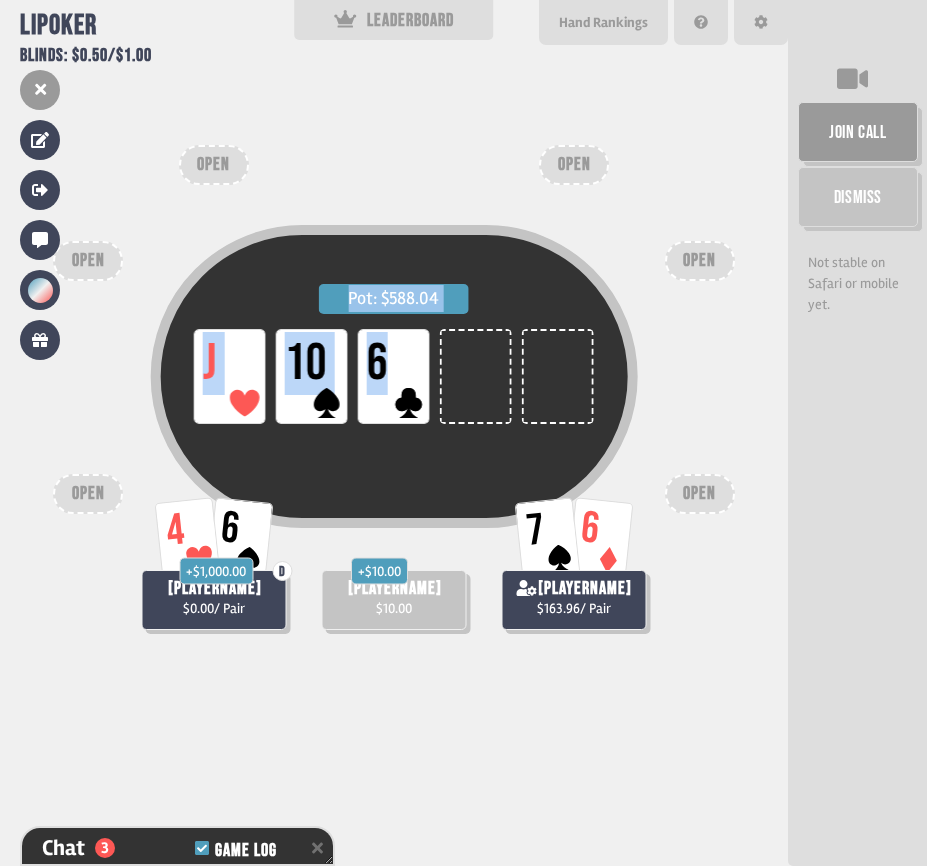 drag, startPoint x: 492, startPoint y: 418, endPoint x: 95, endPoint y: 294, distance: 415.91464 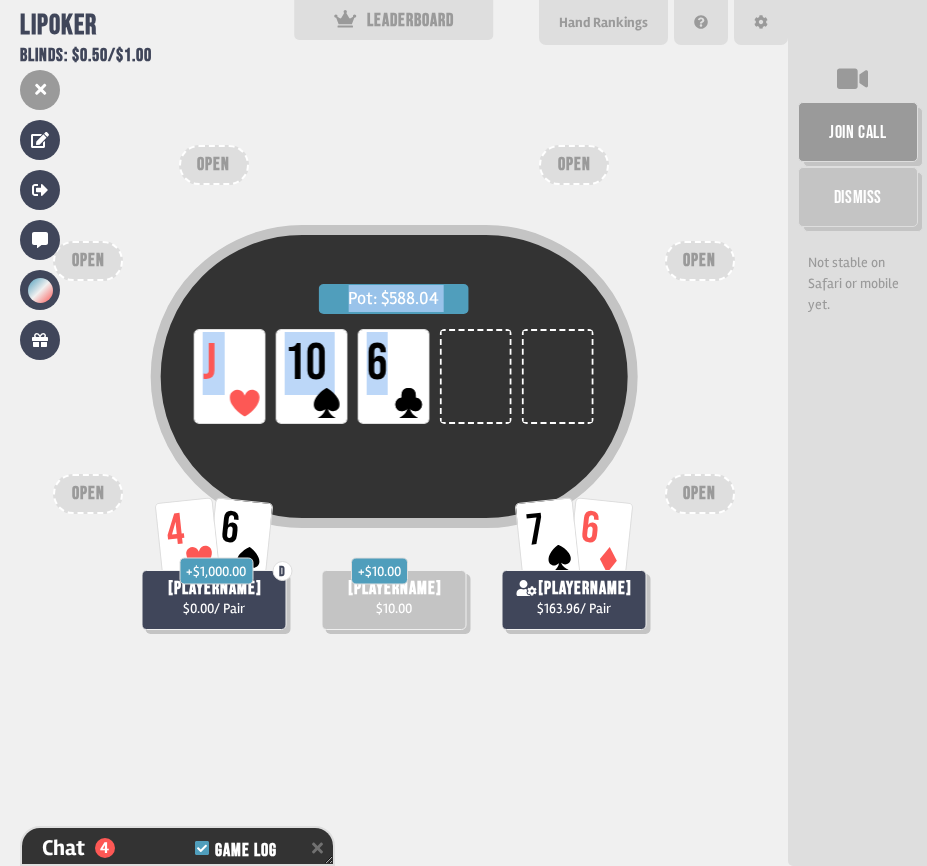 click on "Pot: $588.04   LP J LP 10 LP 6" at bounding box center (393, 419) 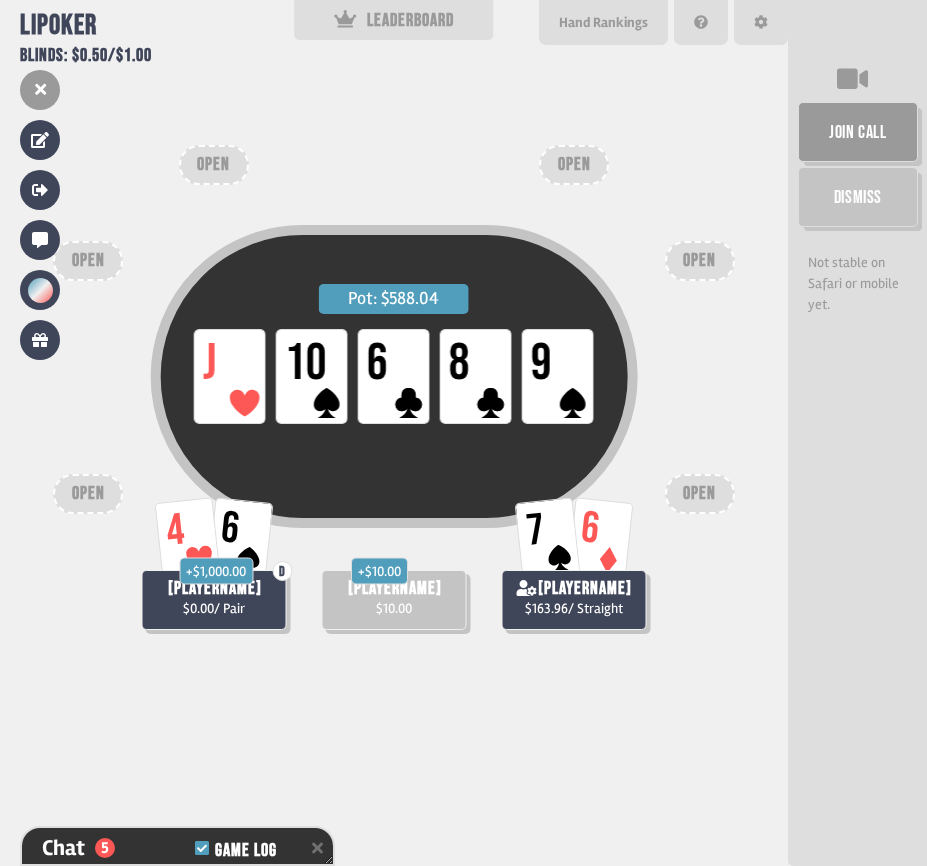 scroll, scrollTop: 4375, scrollLeft: 0, axis: vertical 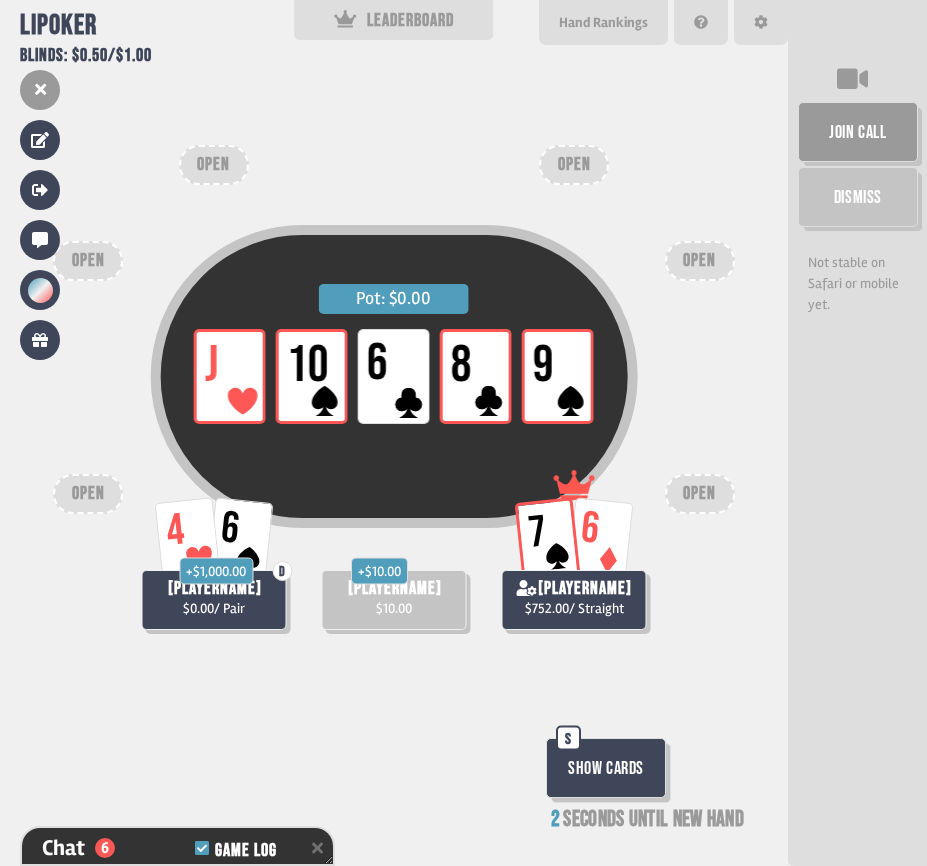 click on "Pot: $0.00   LP J LP 10 LP 6 LP 8 LP 9 + $10.00 [PLAYERNAME] $10.00  4 6 D + $1,000.00 dih 6767676767 $0.00   / Pair 7 6 [PLAYERNAME] $752.00   / Straight OPEN OPEN OPEN OPEN OPEN OPEN Show Cards S 2  seconds until new hand" at bounding box center [394, 433] 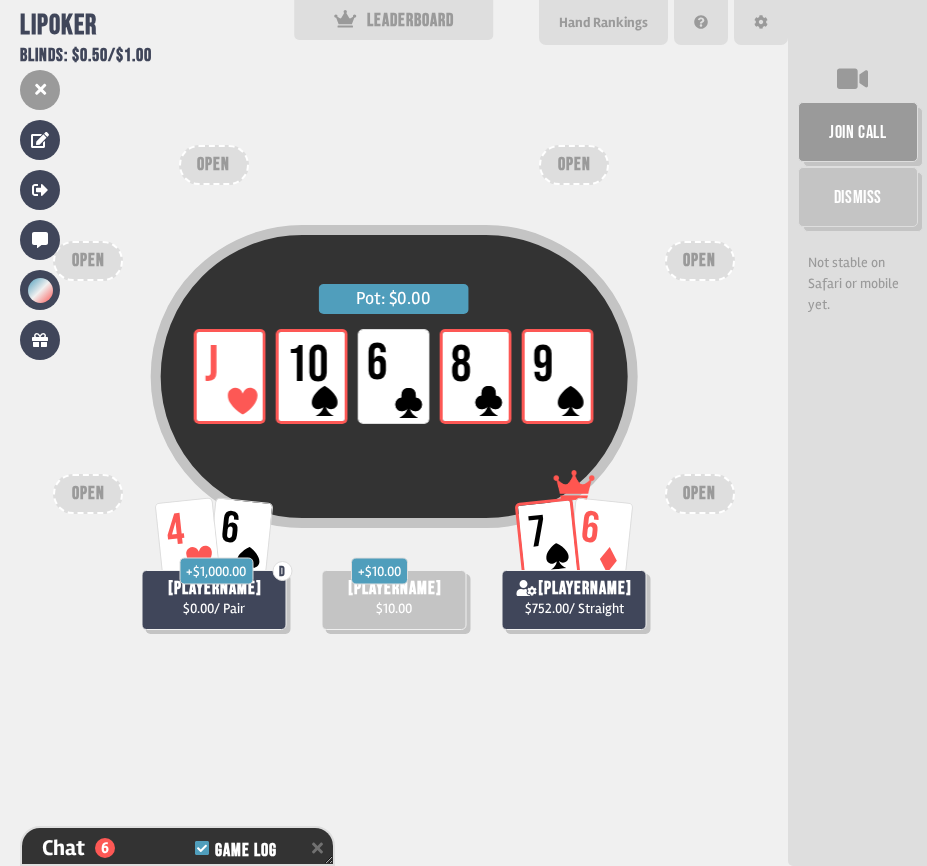 click on "Pot: $0.00   LP J LP 10 LP 6 LP 8 LP 9" at bounding box center (393, 419) 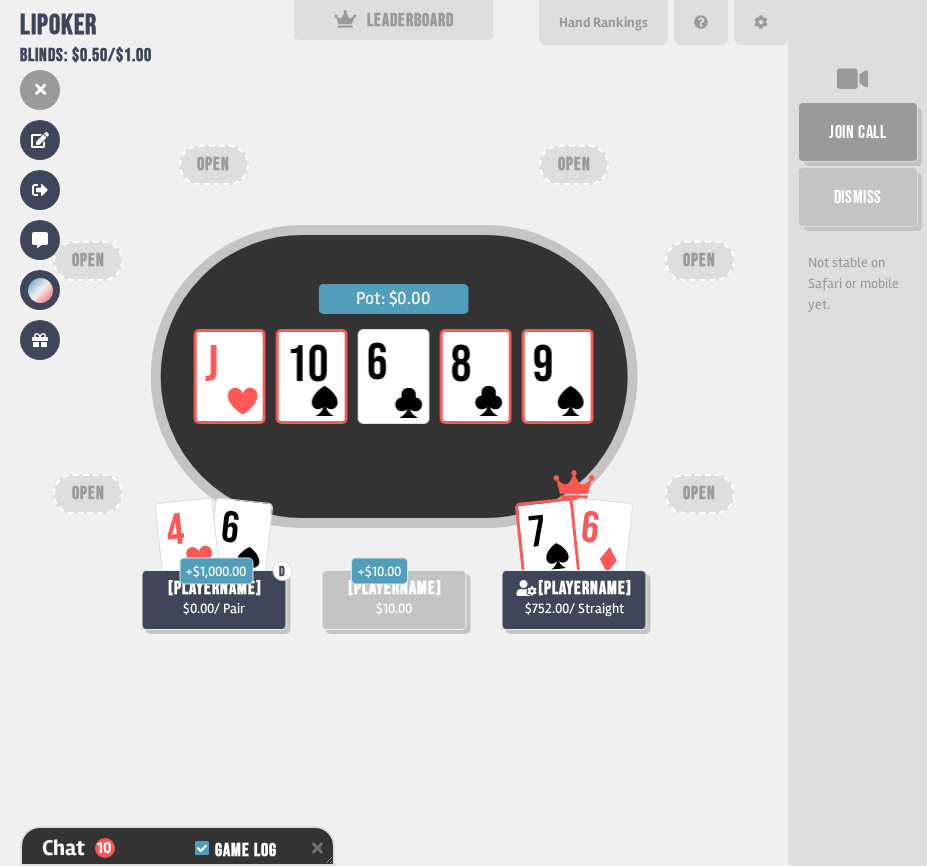 scroll, scrollTop: 4491, scrollLeft: 0, axis: vertical 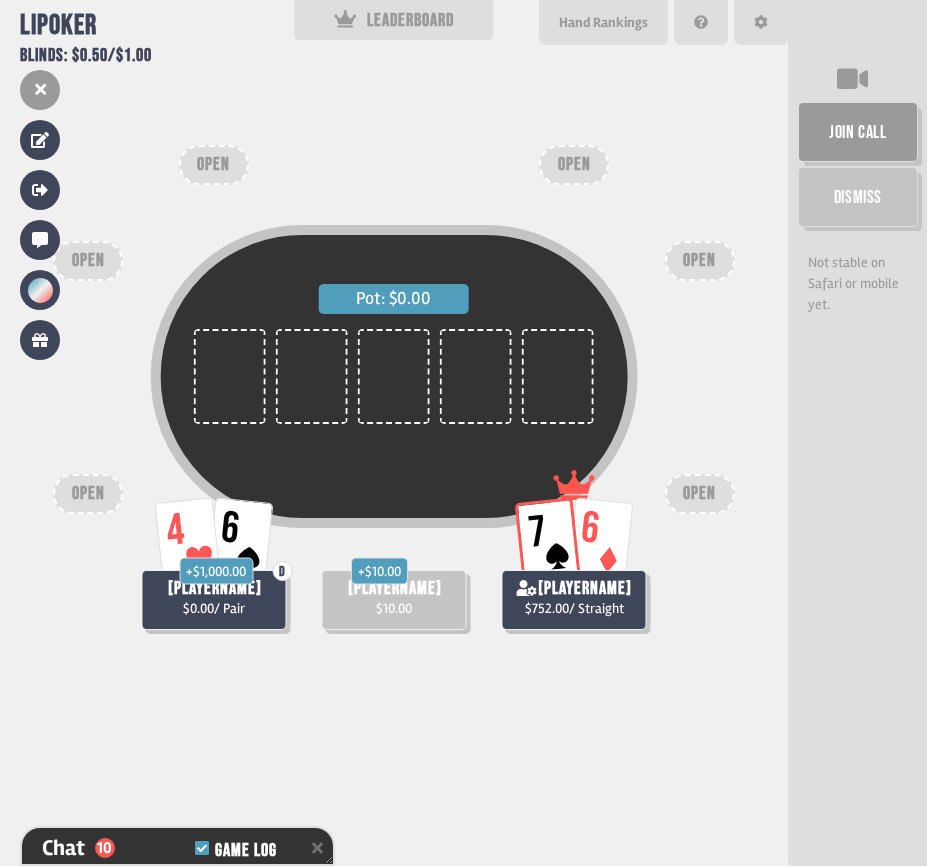 click on "Pot: $0.00   + $10.00 [PLAYERNAME] $10.00  4 6 D + $1,000.00 dih 6767676767 $0.00   / Pair 7 6 [PLAYERNAME] $752.00   / Straight OPEN OPEN OPEN OPEN OPEN OPEN" at bounding box center (394, 433) 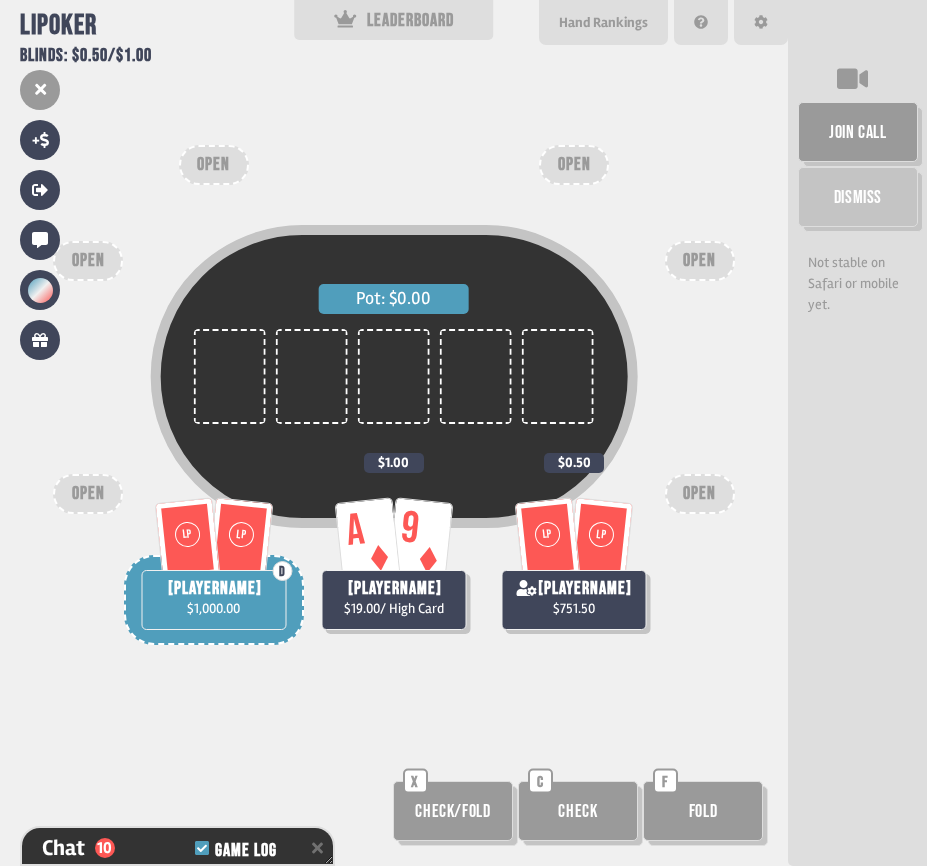 scroll, scrollTop: 4541, scrollLeft: 0, axis: vertical 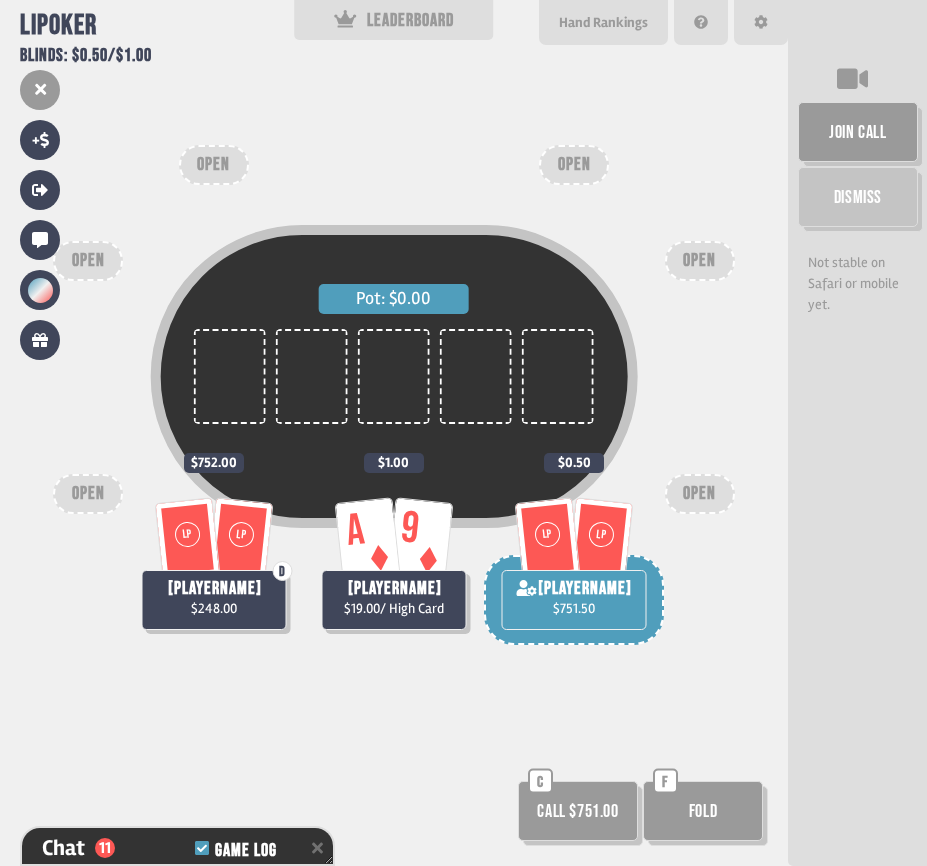 click on "Pot: $0.00   A 9 [PLAYERNAME] $19.00   / High Card $1.00  LP LP D dih 6767676767 $248.00  $752.00  LP LP [PLAYERNAME] $751.50  $0.50  OPEN OPEN OPEN OPEN OPEN OPEN Call $751.00 C Fold F" at bounding box center [394, 433] 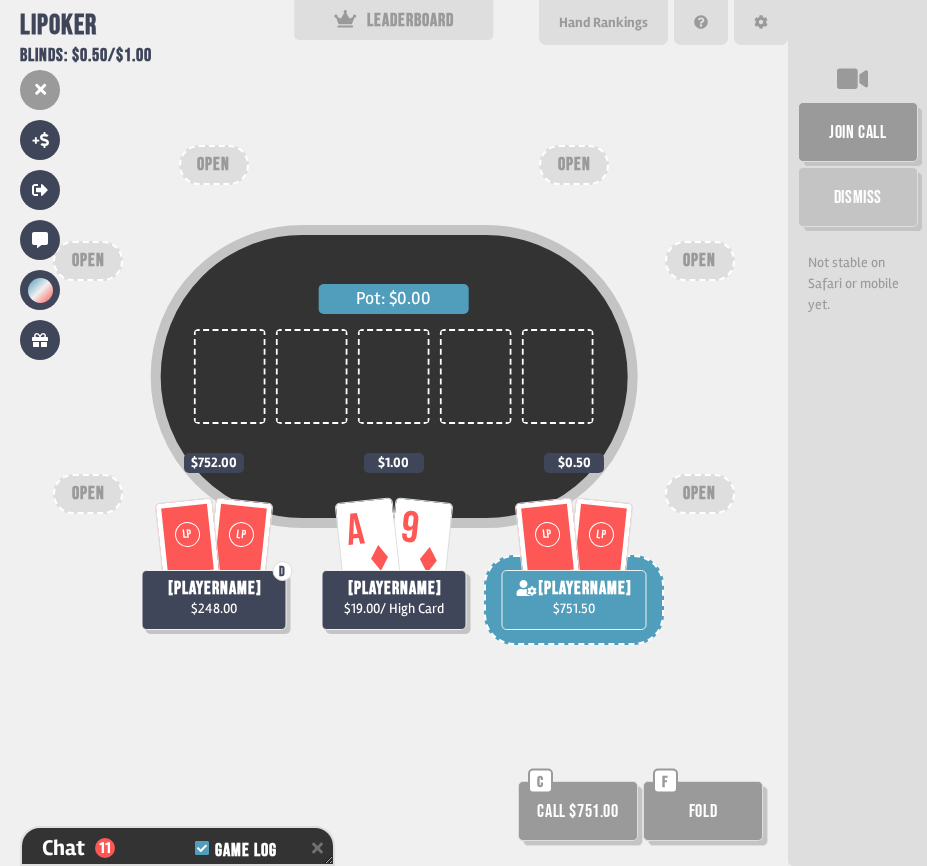 scroll, scrollTop: 4570, scrollLeft: 0, axis: vertical 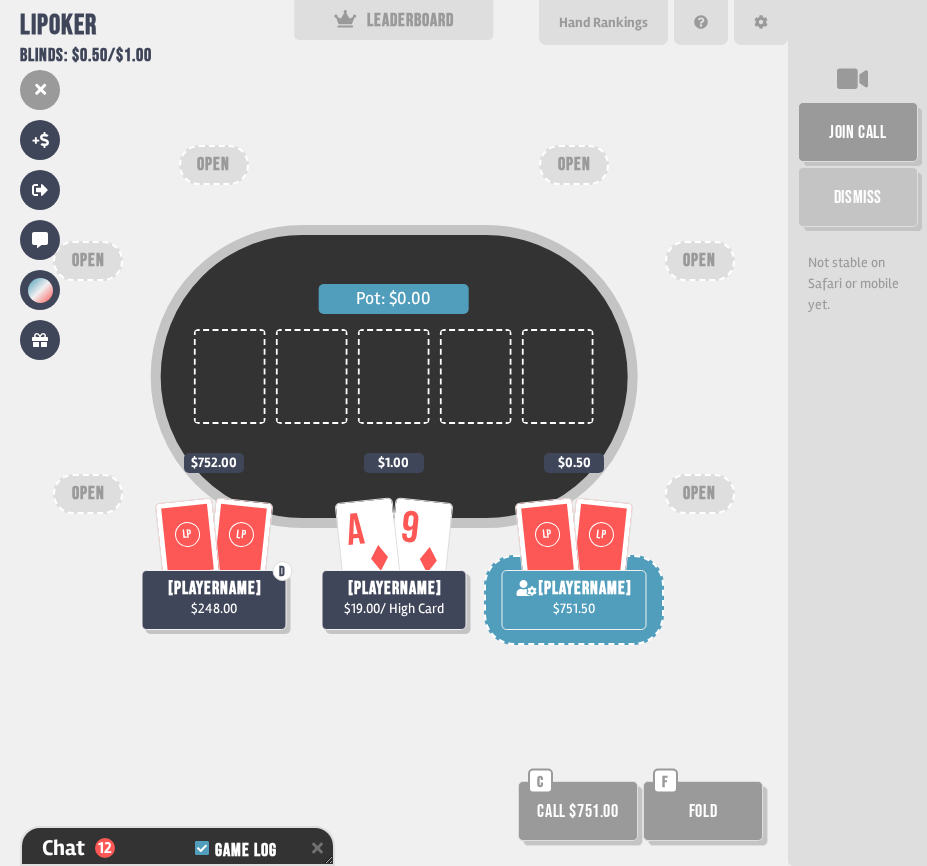 click on "C" at bounding box center (540, 781) 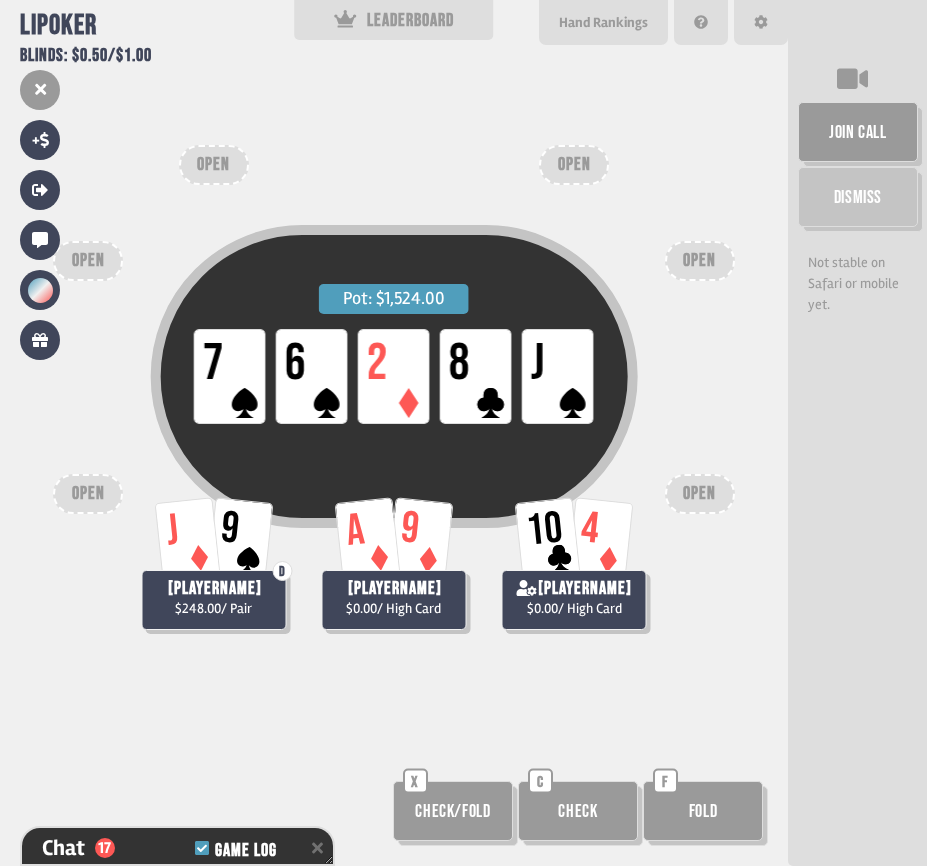 scroll, scrollTop: 4765, scrollLeft: 0, axis: vertical 